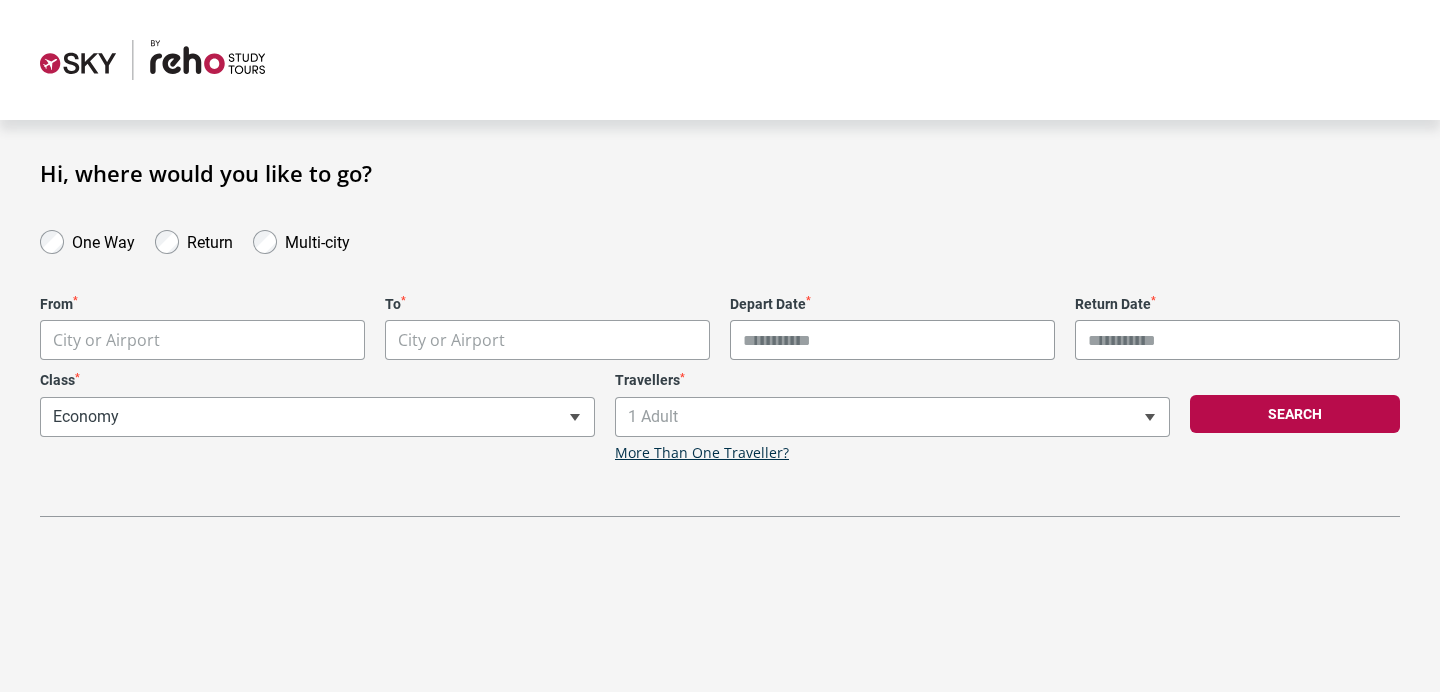 scroll, scrollTop: 0, scrollLeft: 0, axis: both 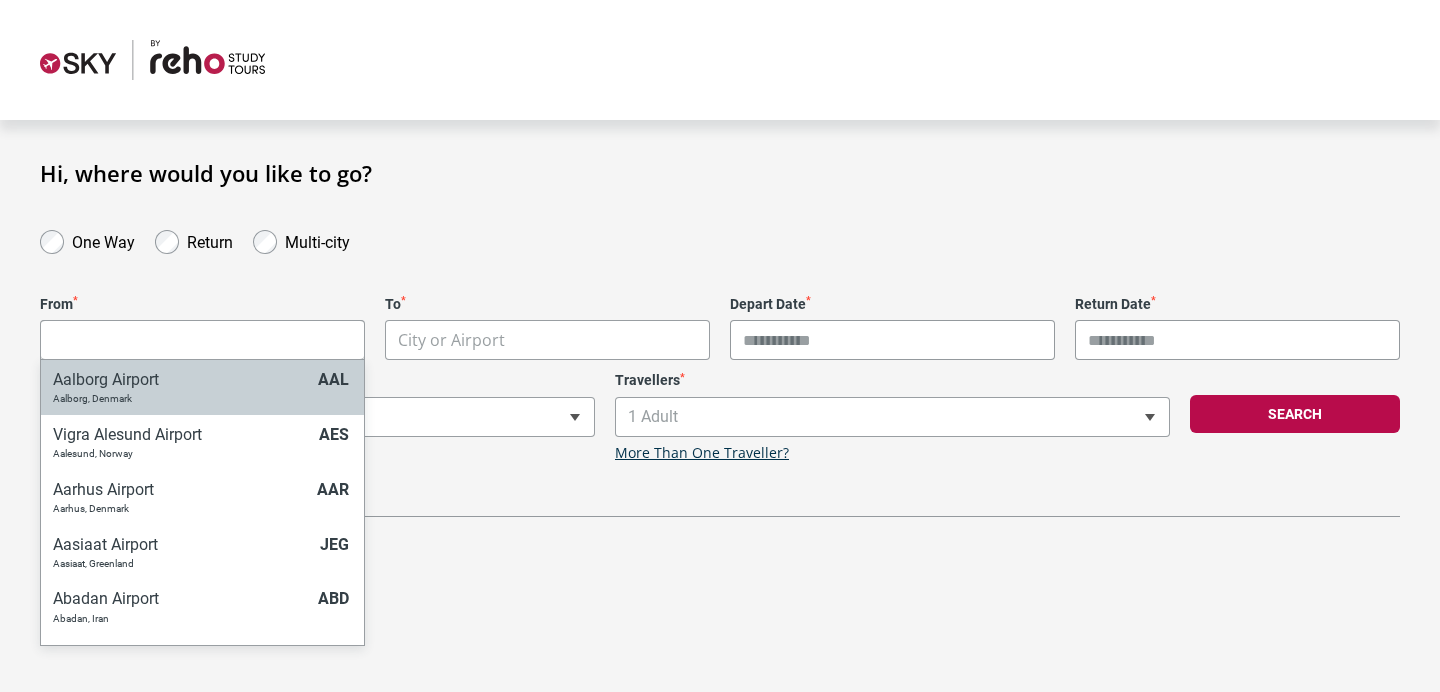click on "**********" at bounding box center (720, 346) 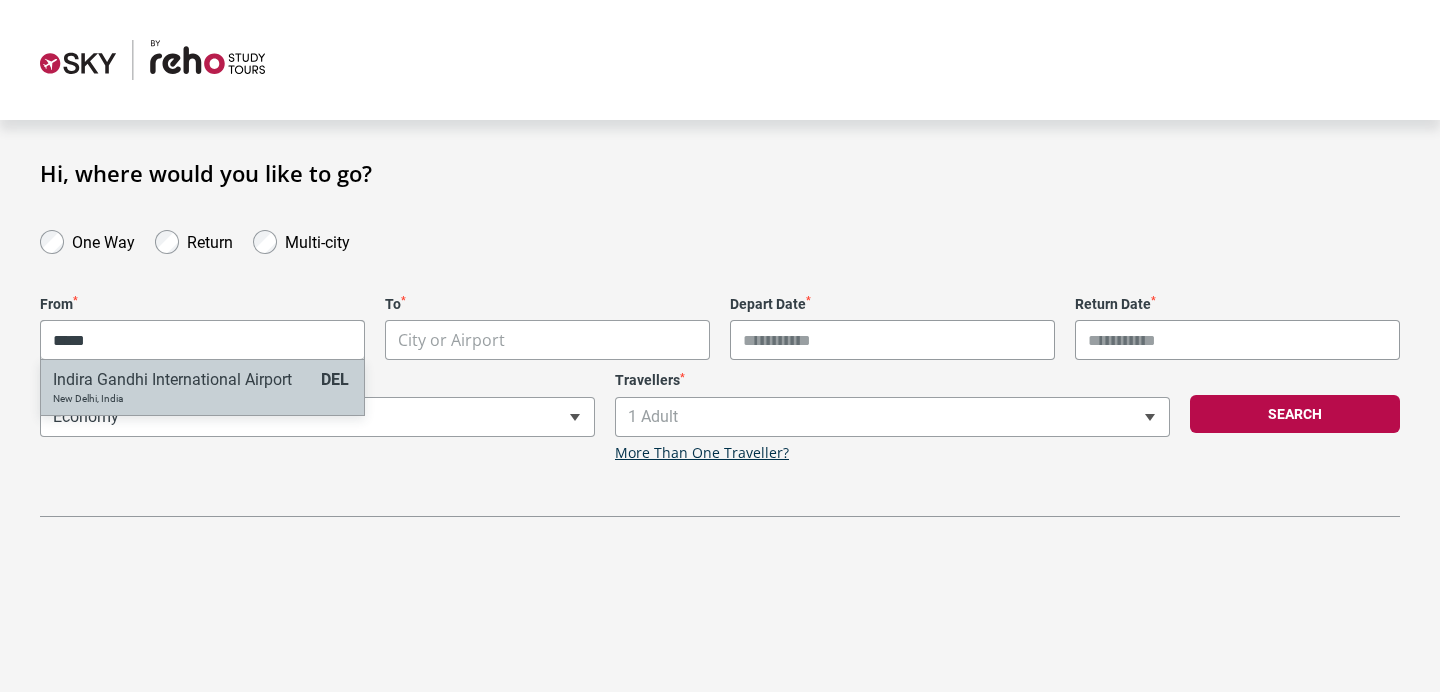 type on "*****" 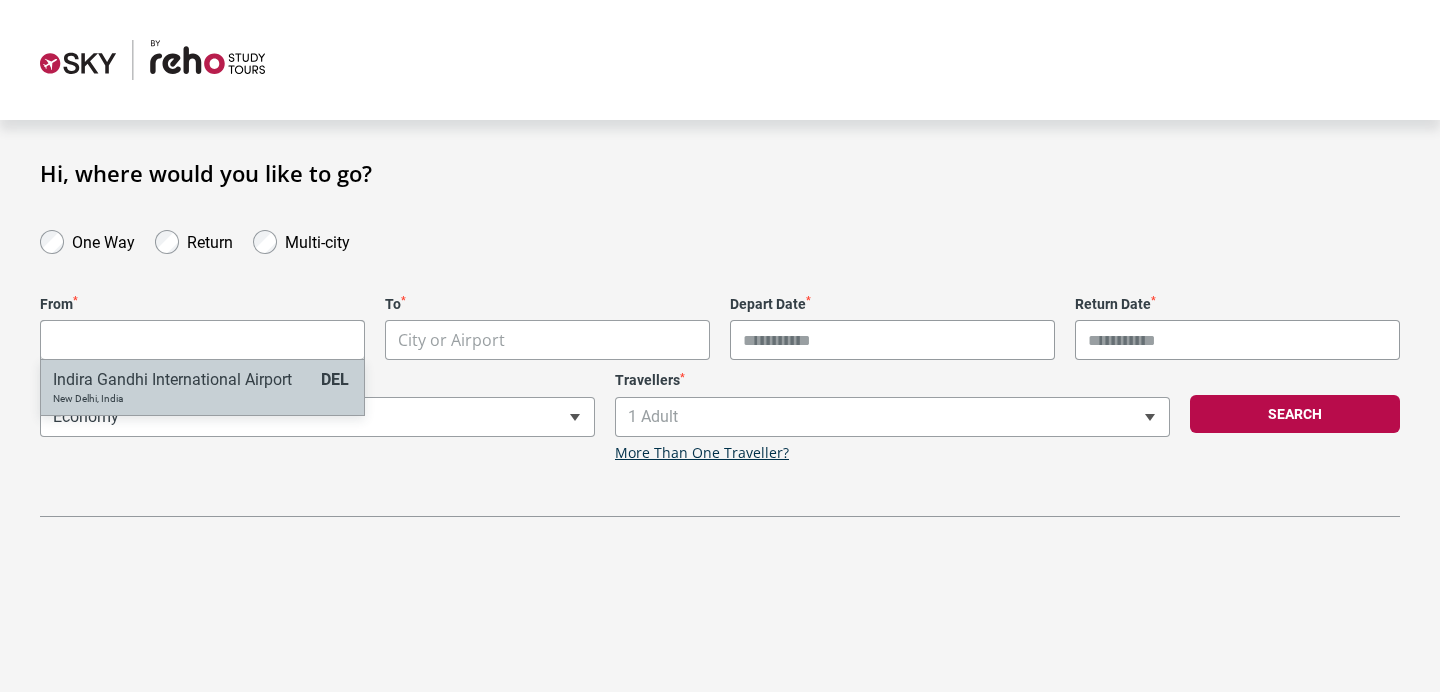 select on "DELA" 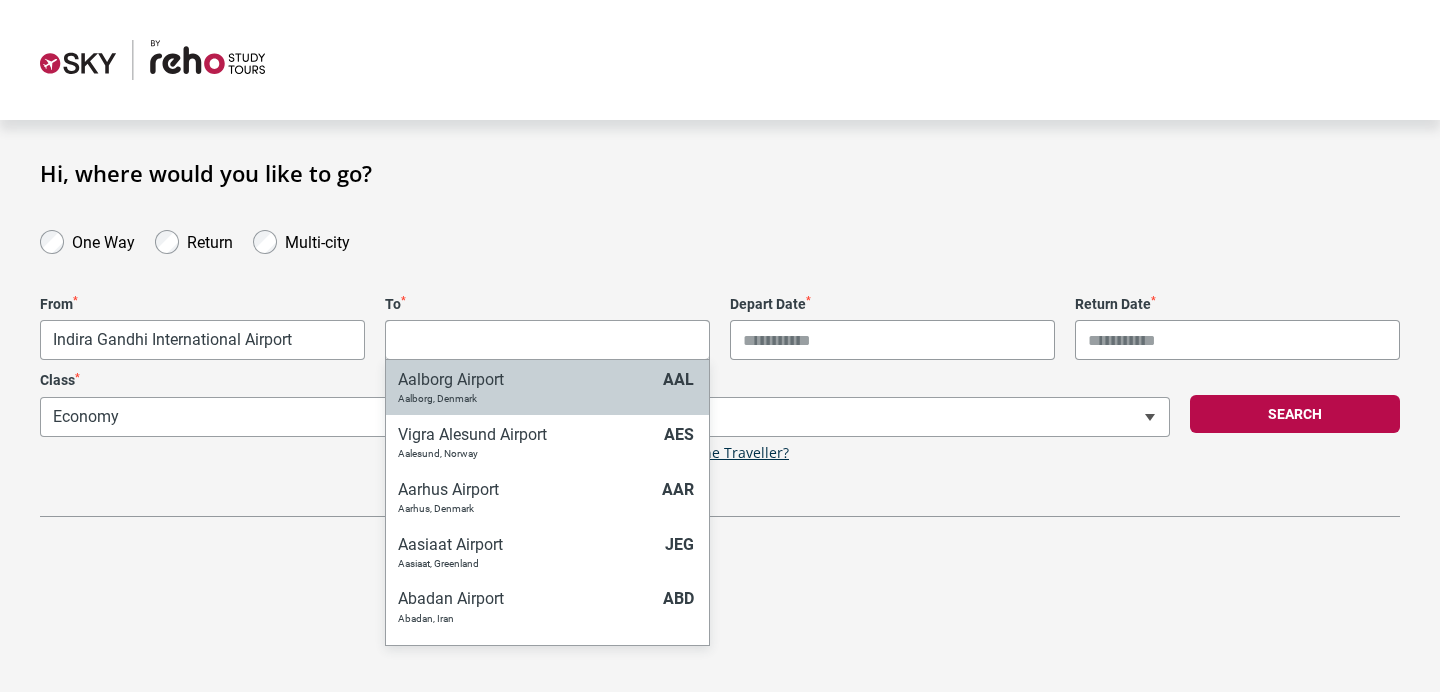click on "**********" at bounding box center [720, 346] 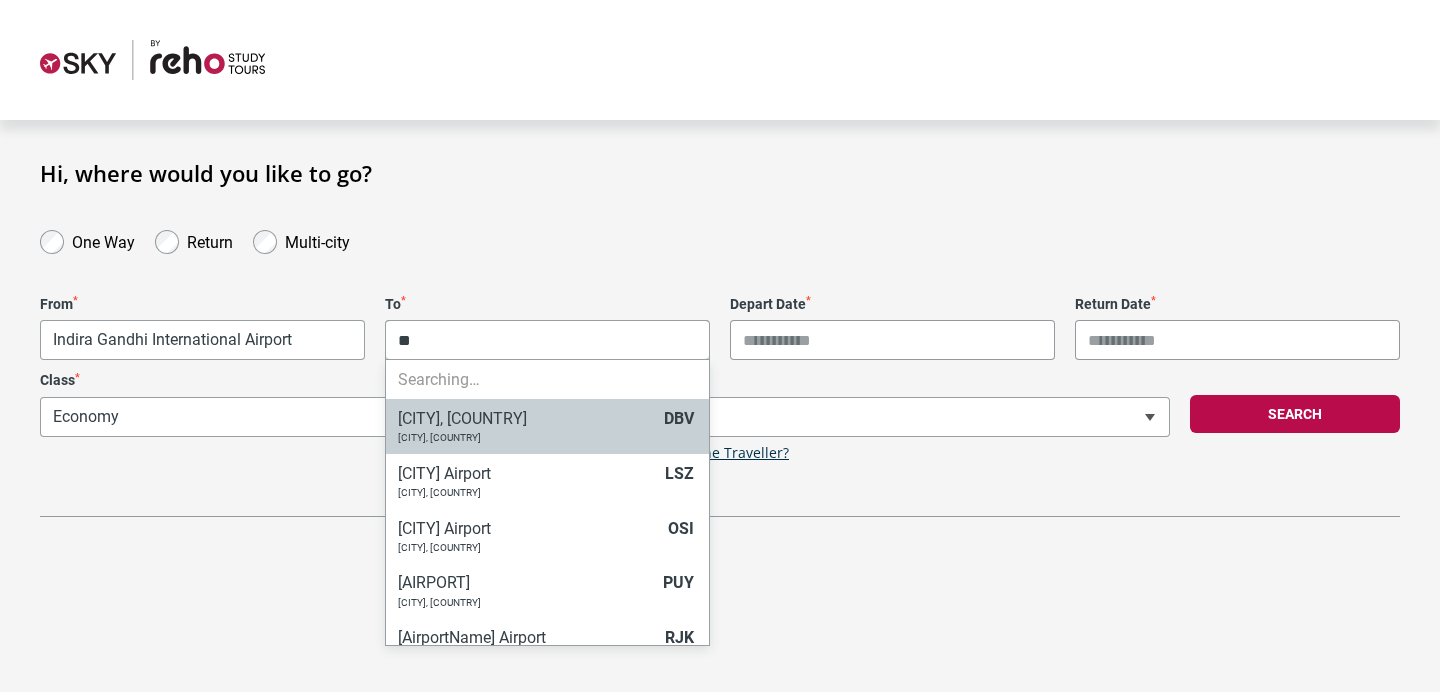 type on "*" 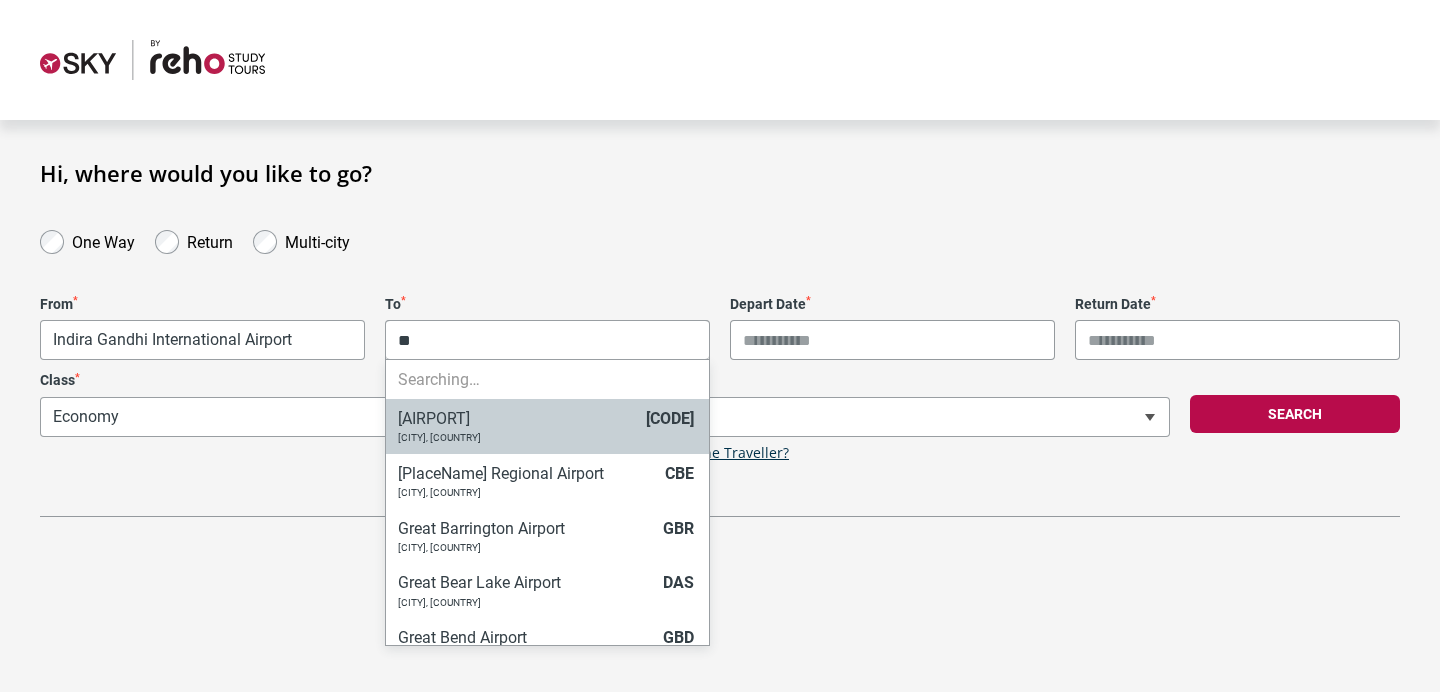 type on "*" 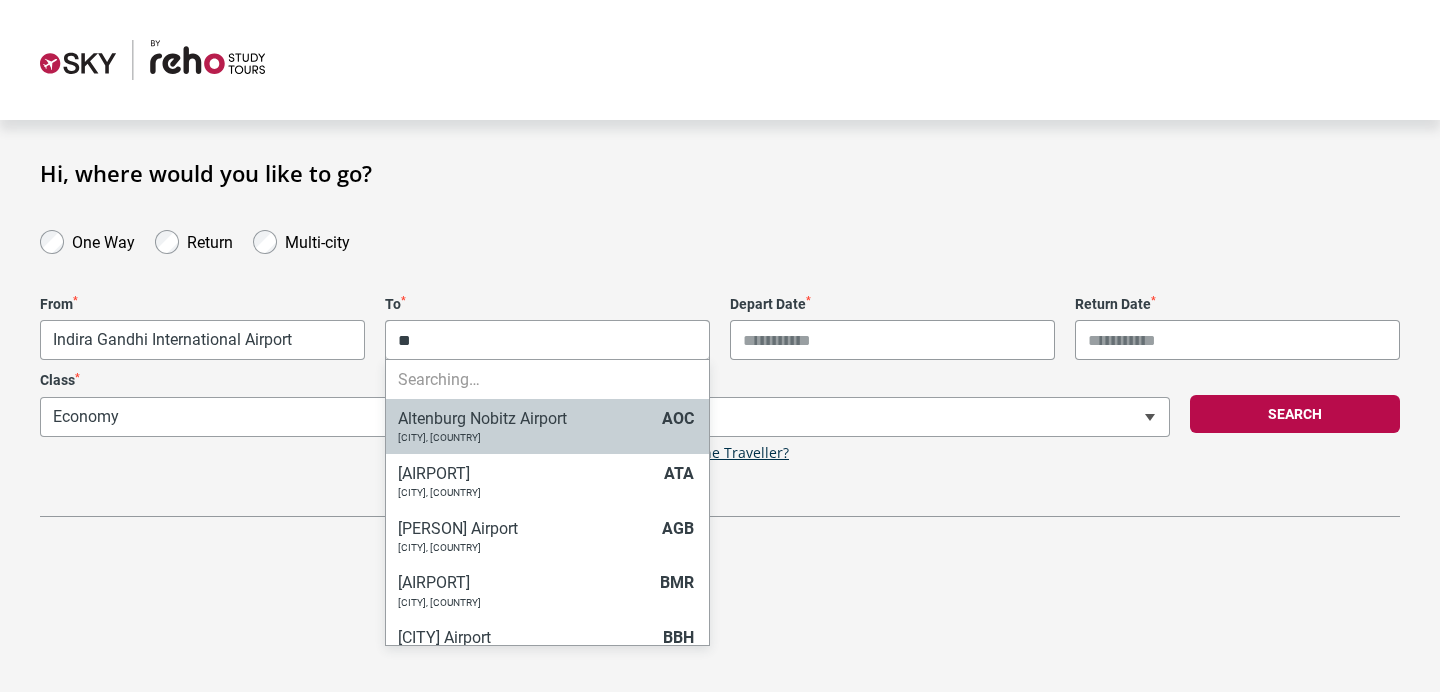 type on "*" 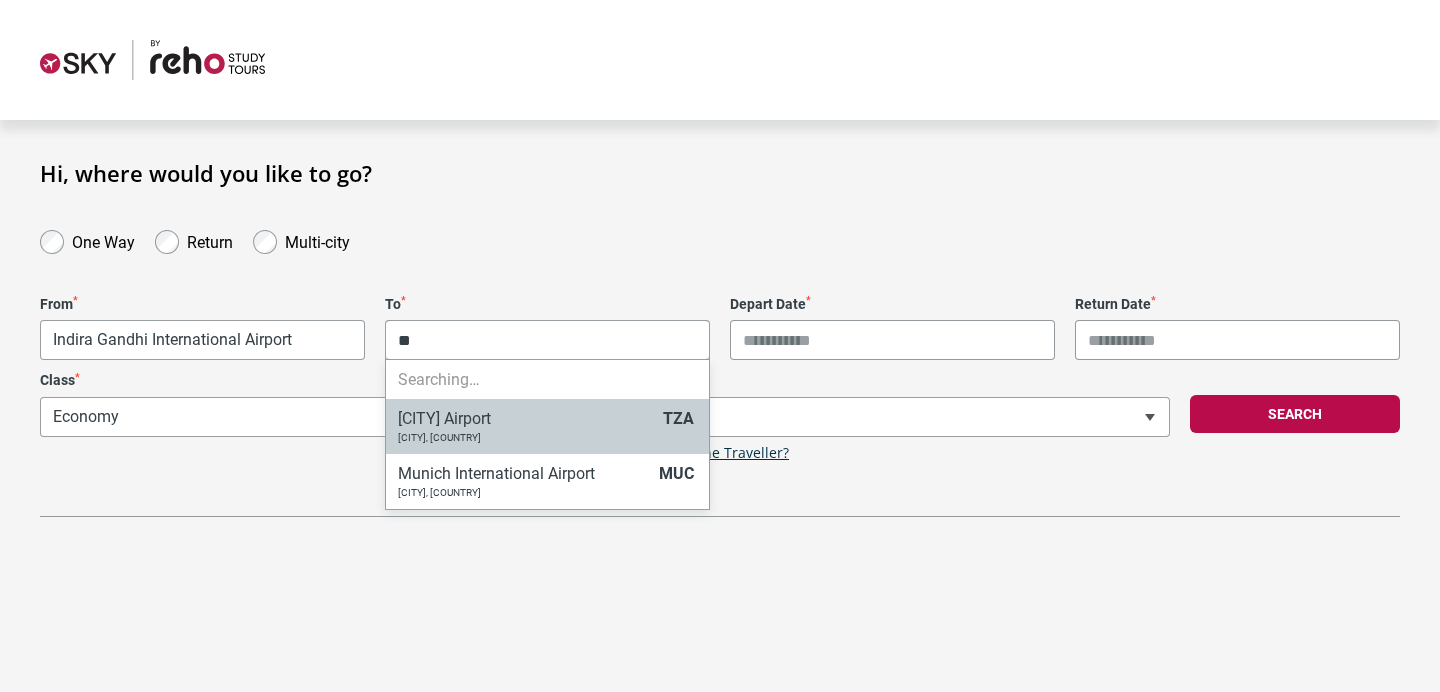 type on "*" 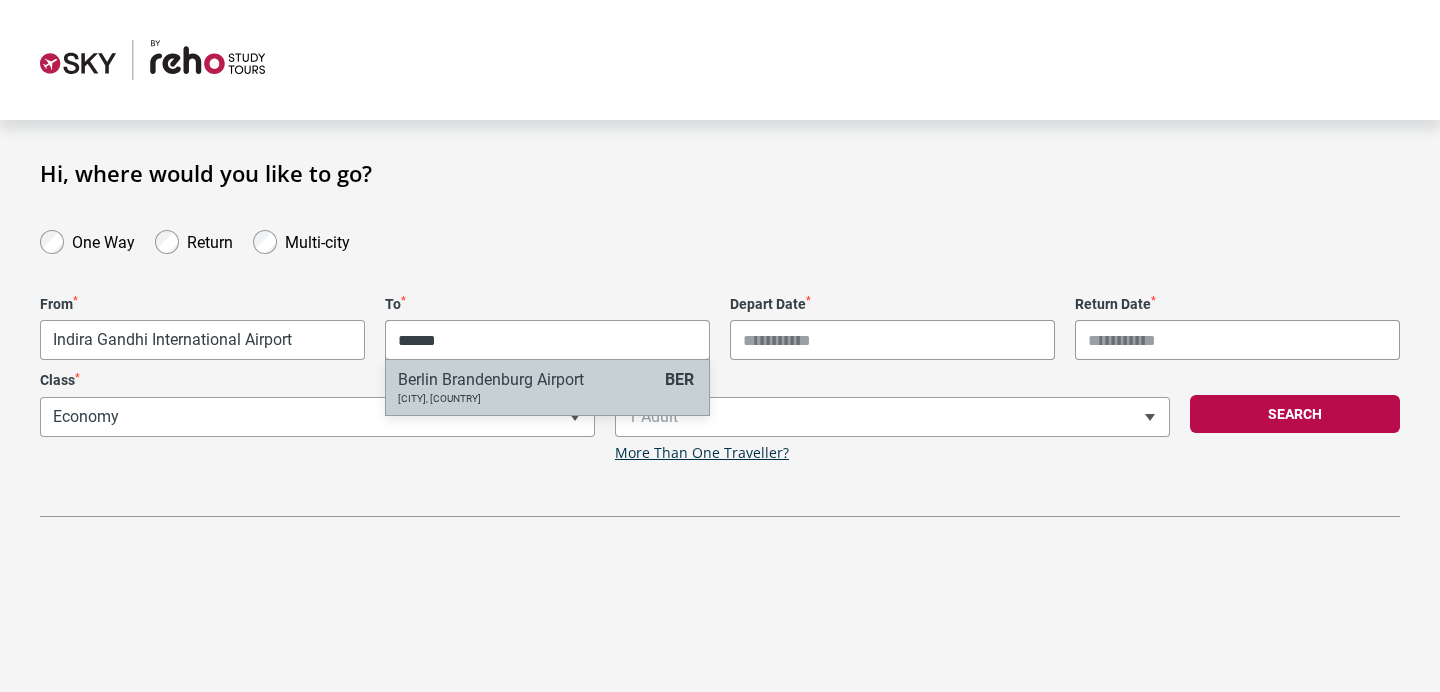 type on "******" 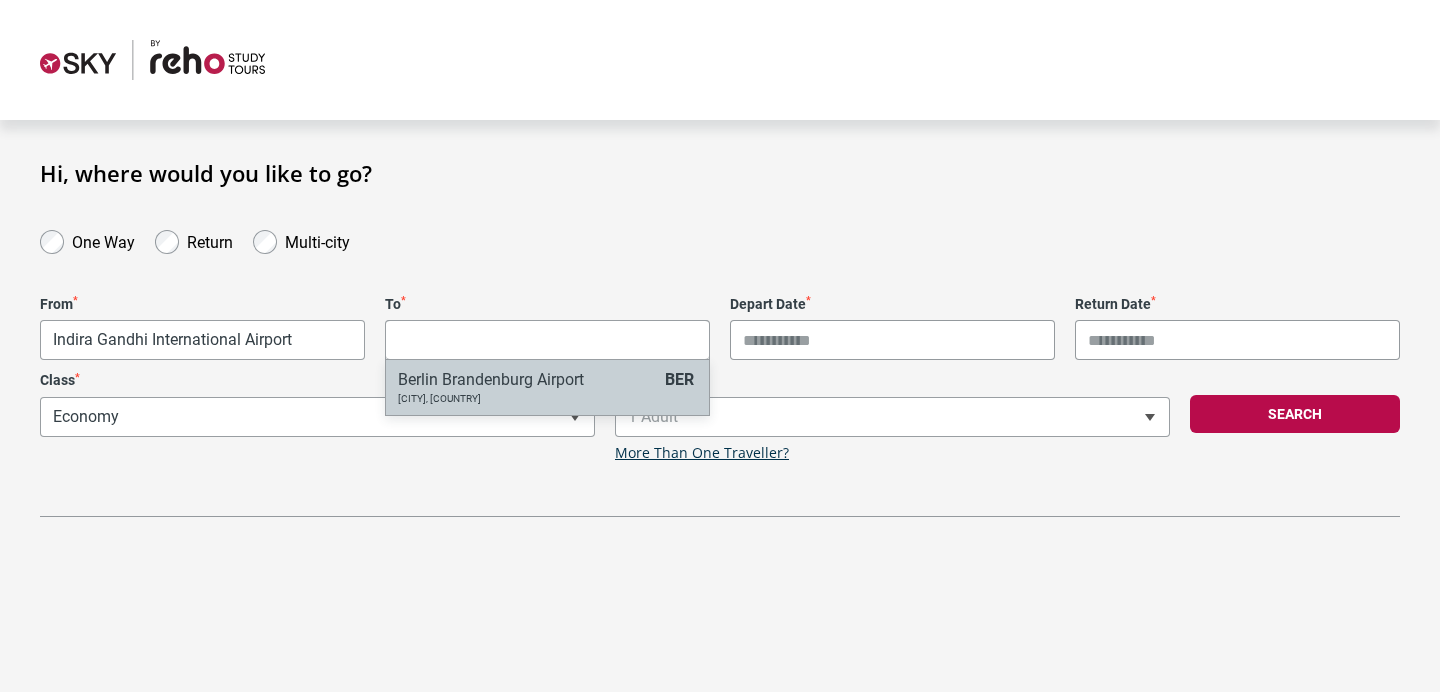 select on "BERA" 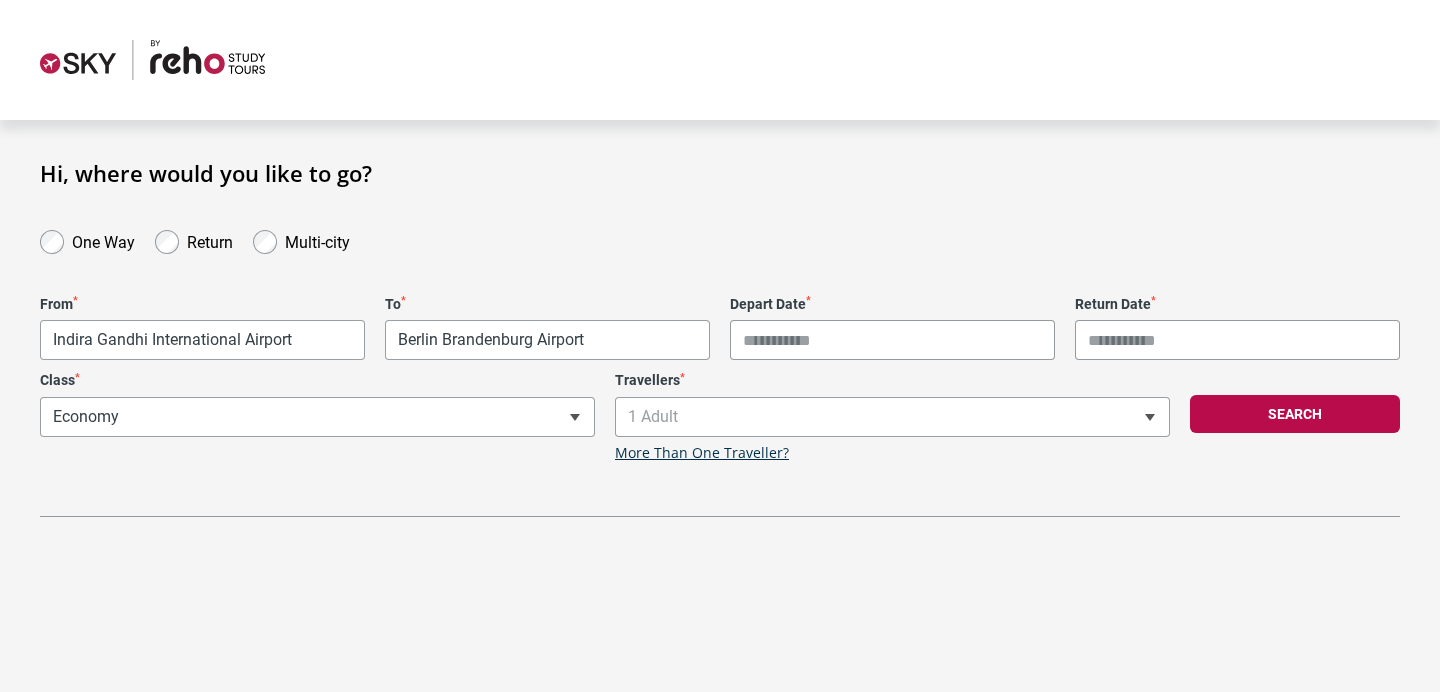 click on "Depart Date  *" at bounding box center [892, 340] 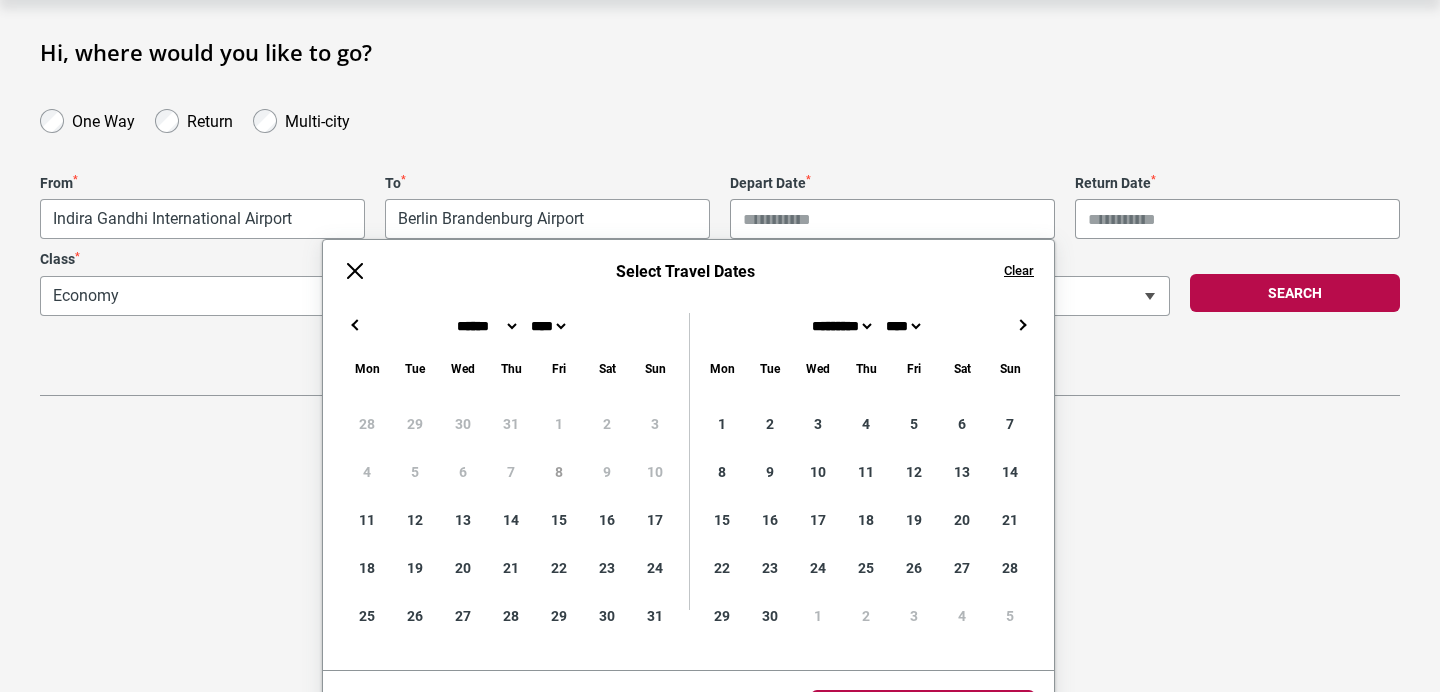 scroll, scrollTop: 148, scrollLeft: 0, axis: vertical 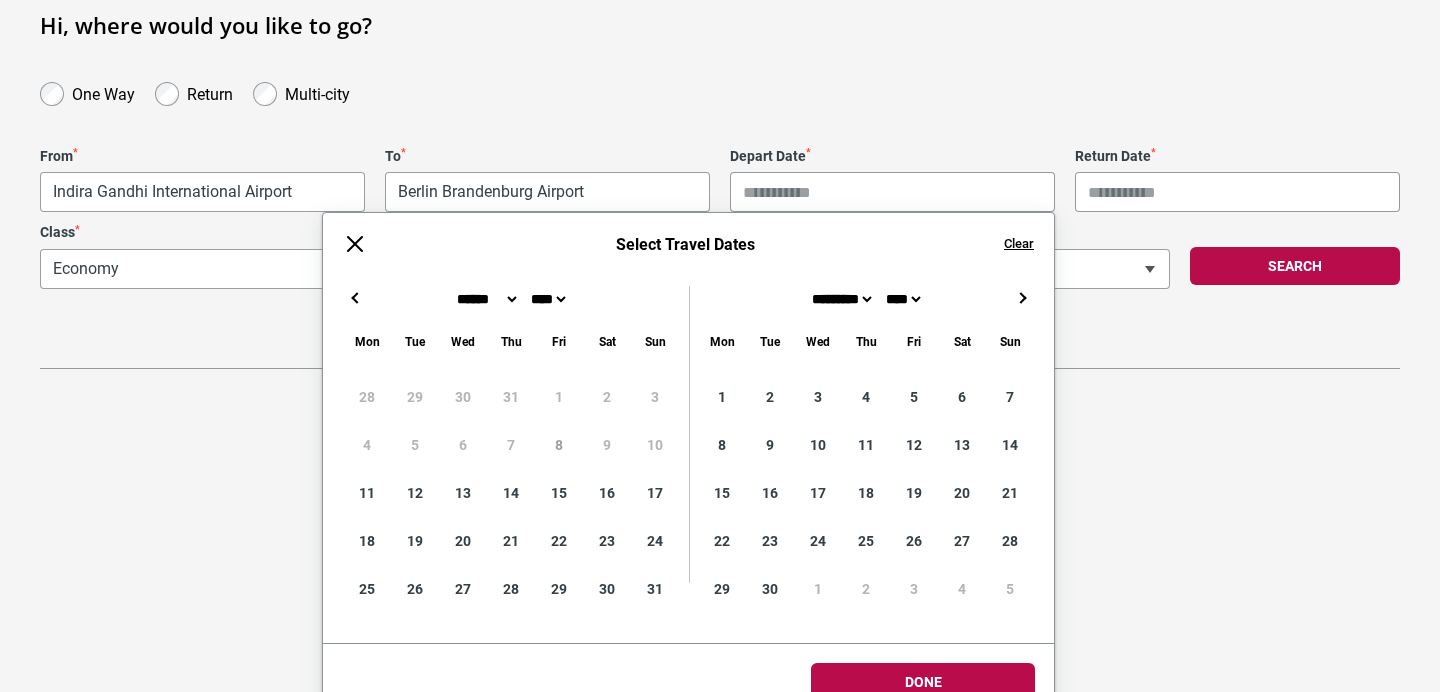 click on "← → ×" at bounding box center (688, 298) 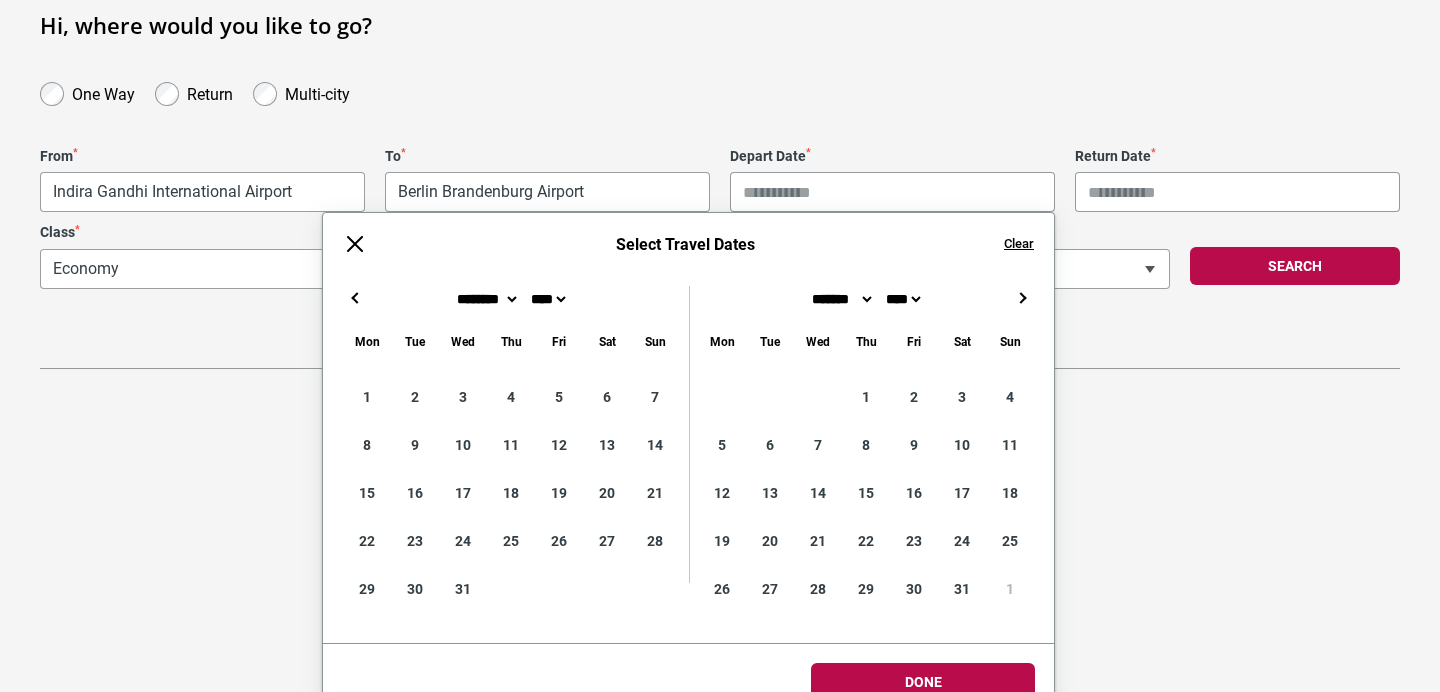 click on "→" at bounding box center [1022, 298] 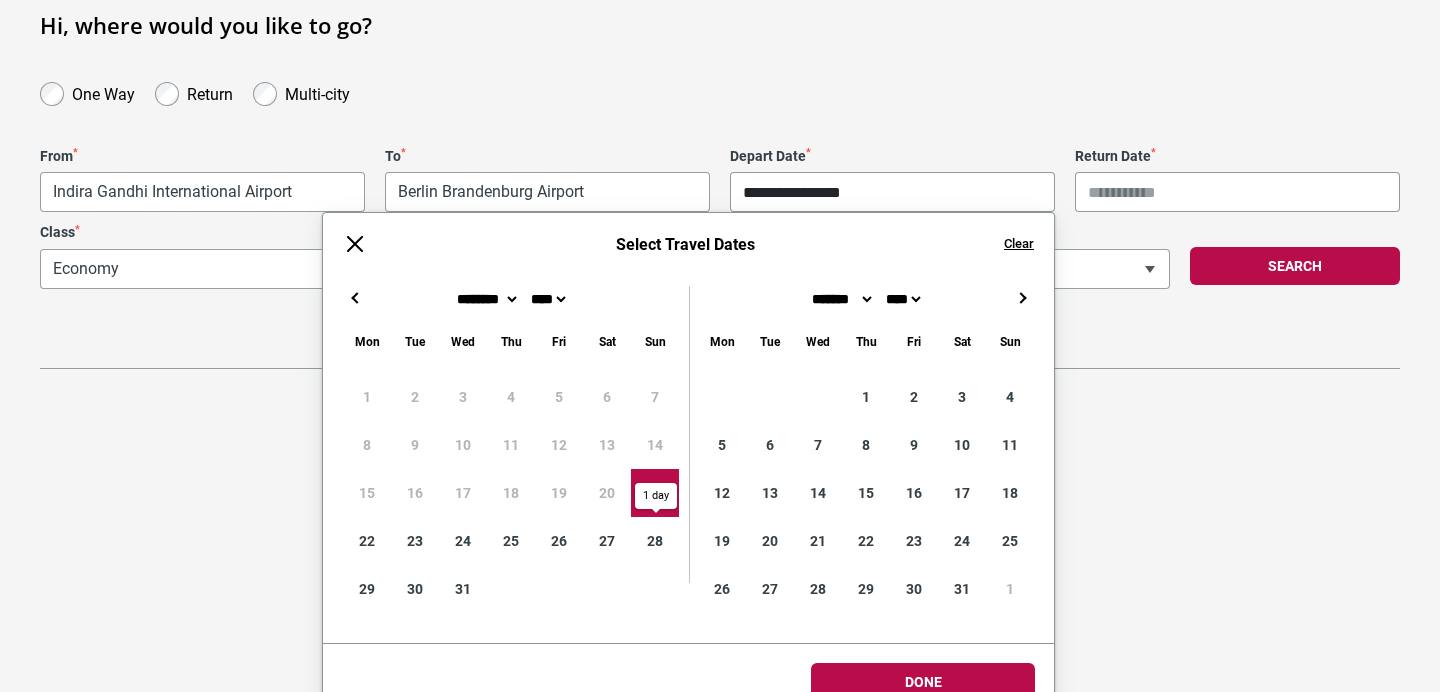 type on "**********" 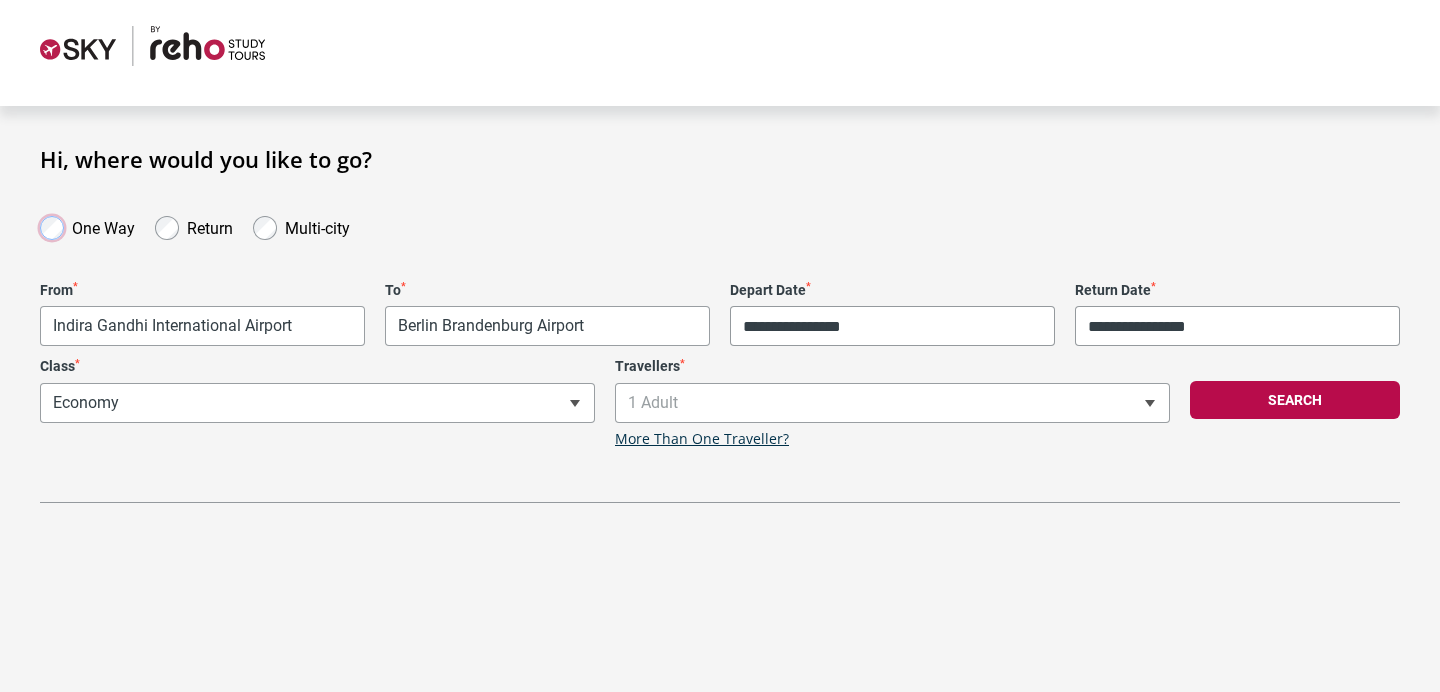 scroll, scrollTop: 14, scrollLeft: 0, axis: vertical 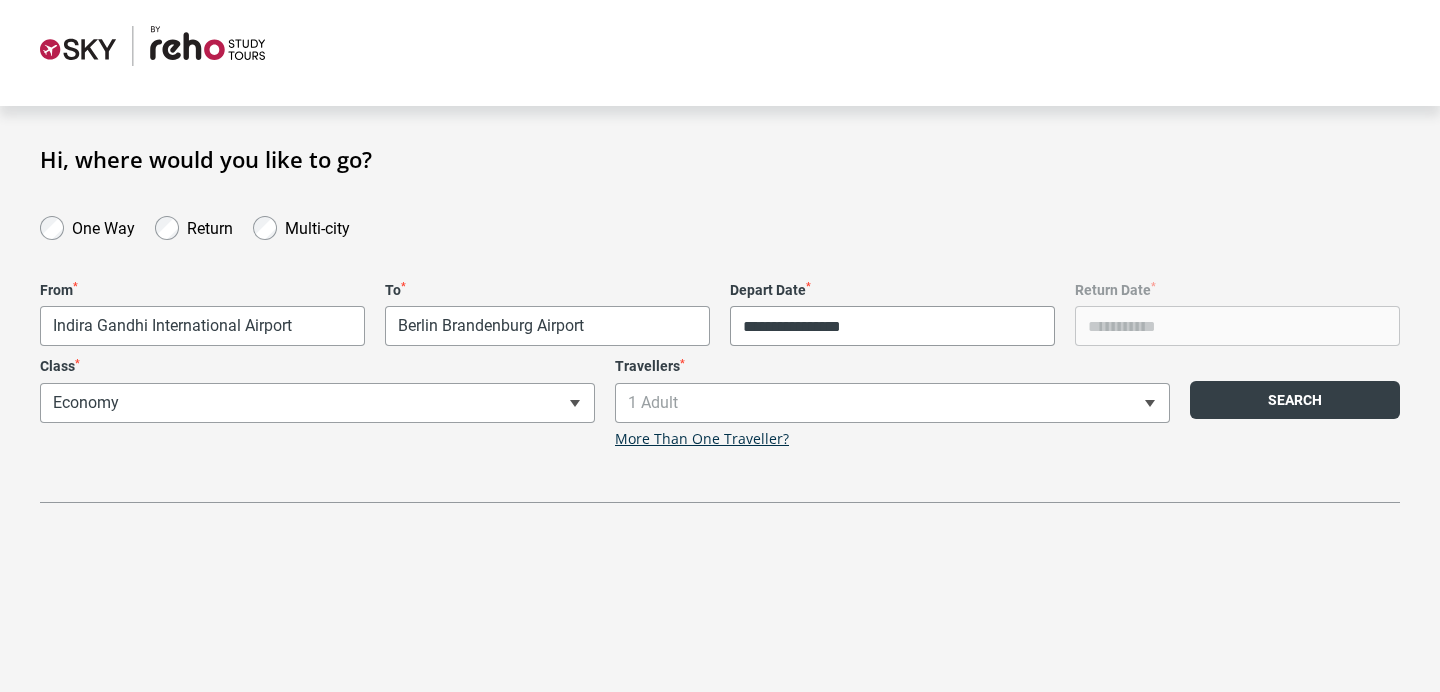 click on "Search" at bounding box center (1295, 400) 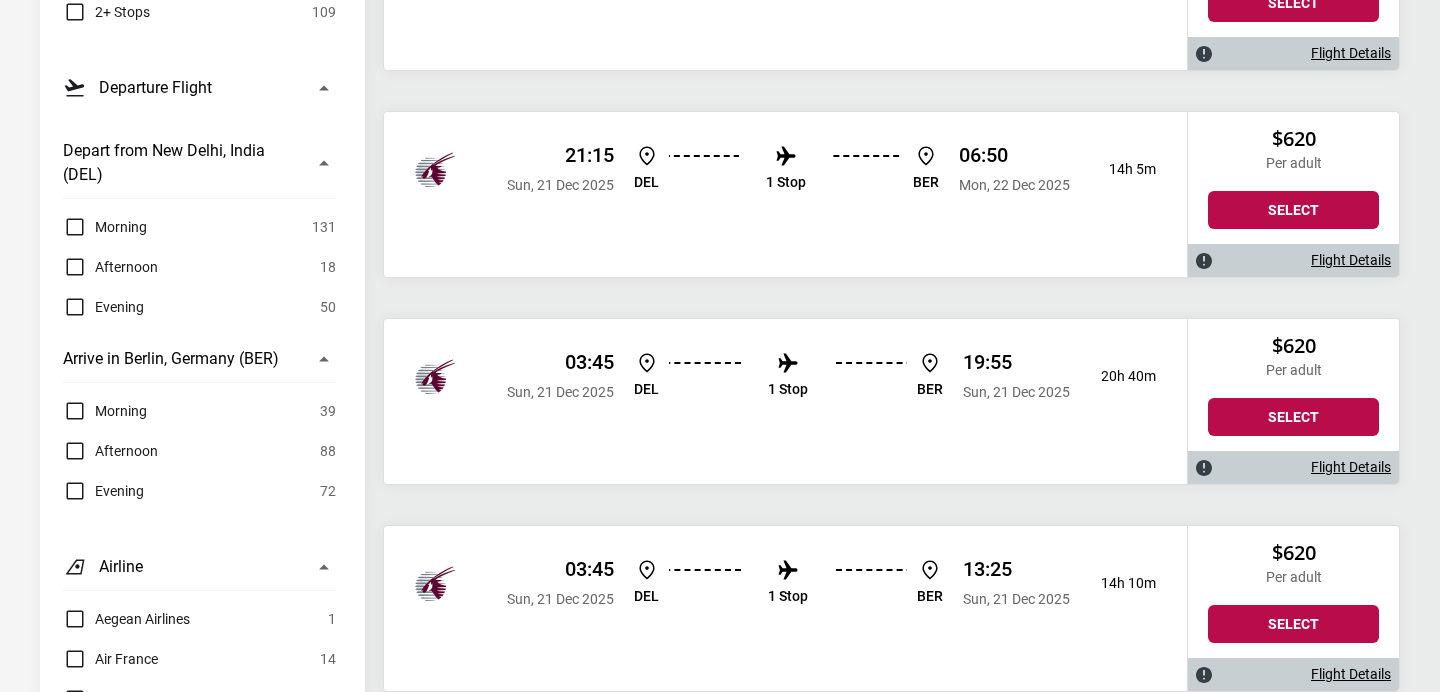 scroll, scrollTop: 0, scrollLeft: 0, axis: both 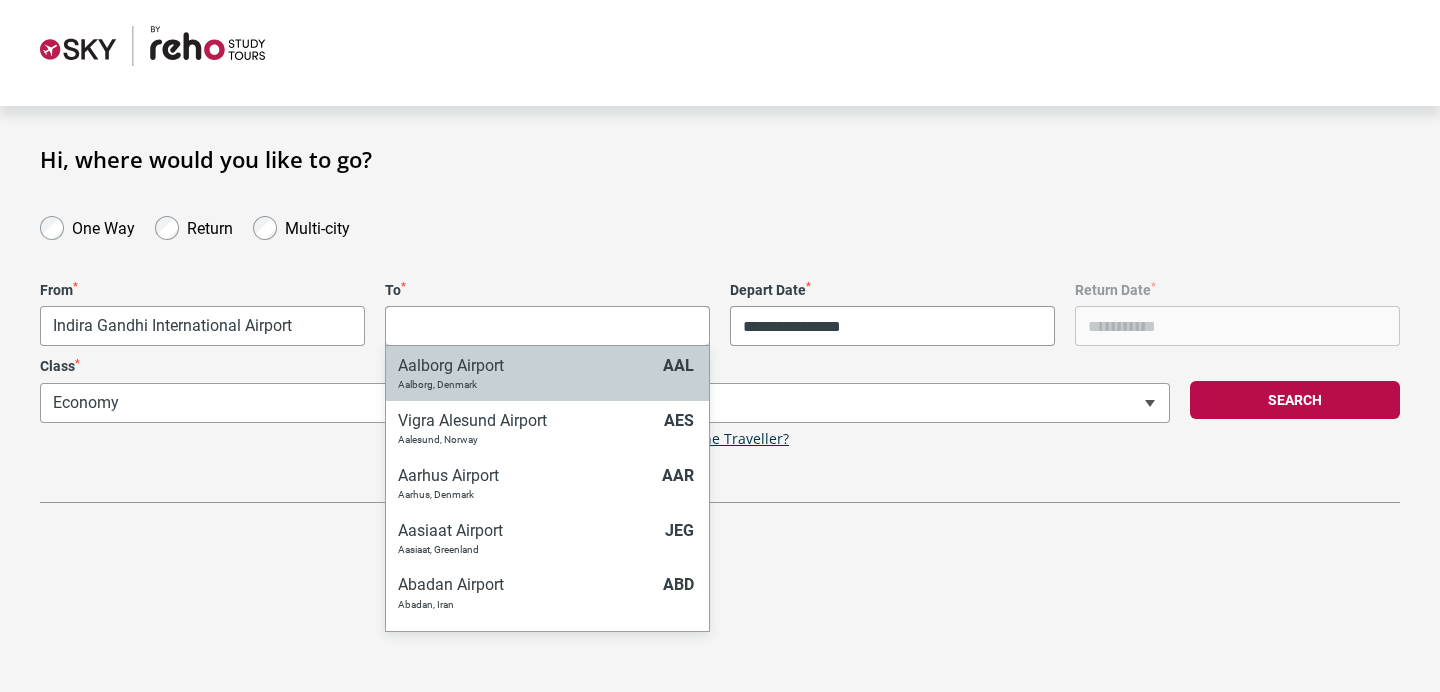 click on "**********" at bounding box center [720, 332] 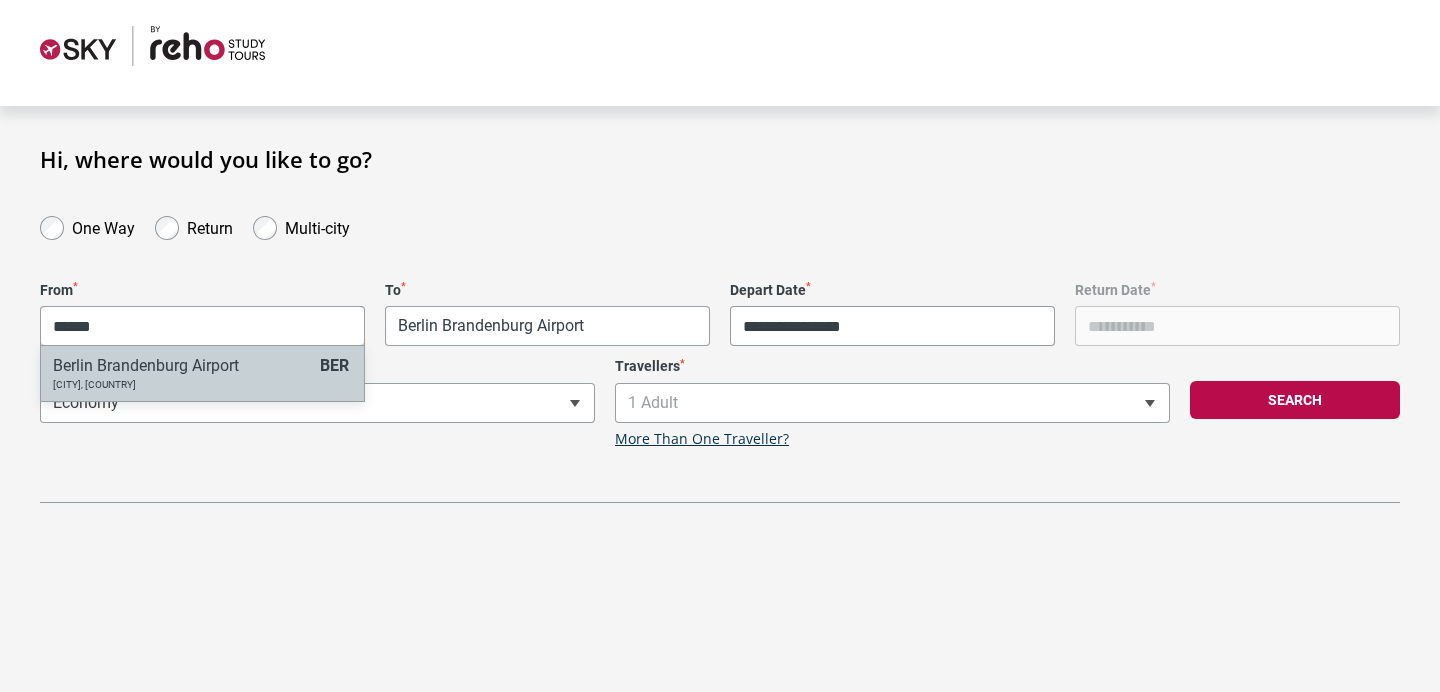 type on "******" 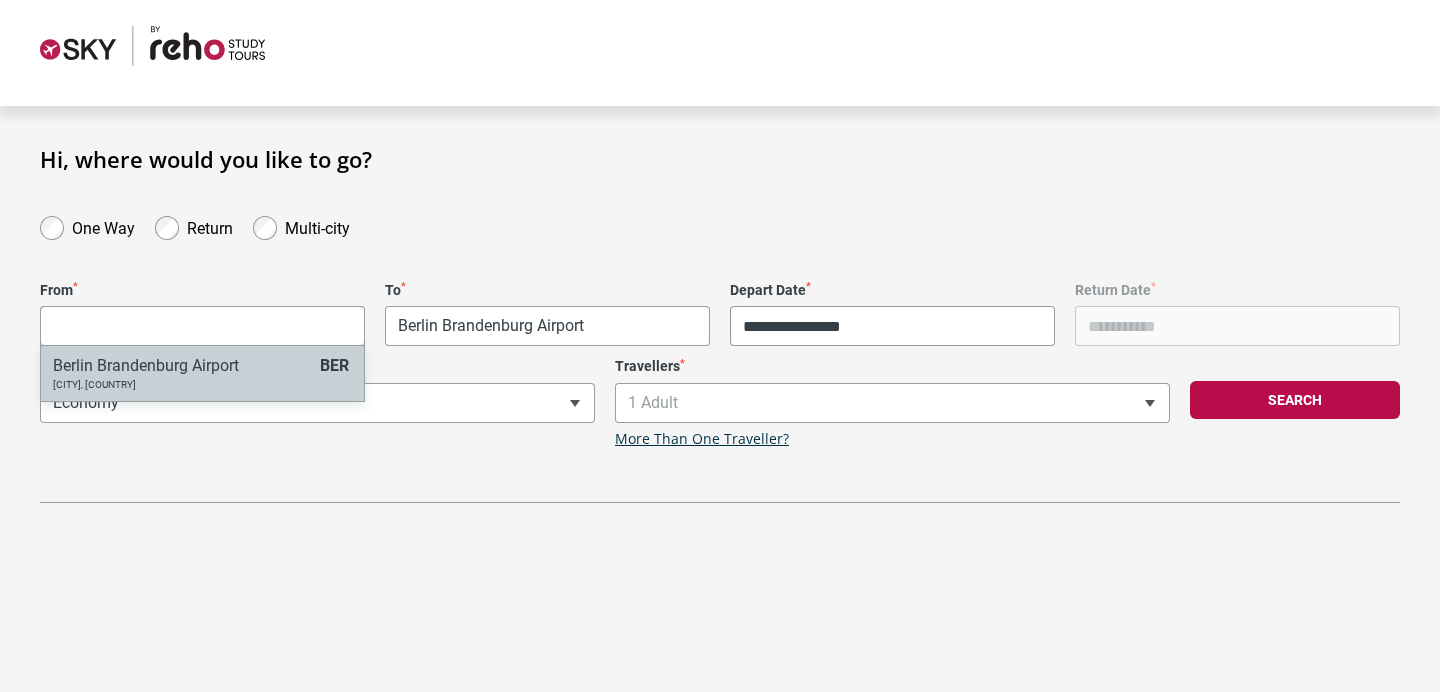 select on "BERA" 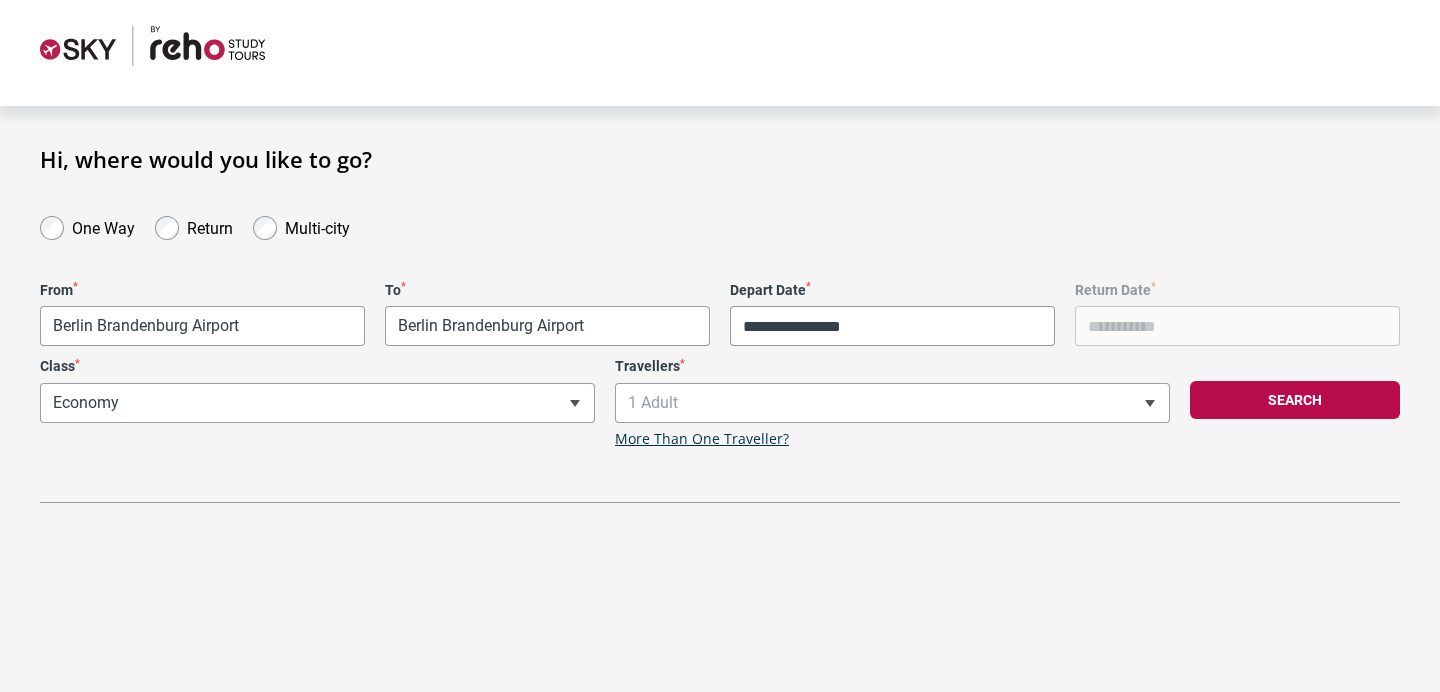 click on "**********" at bounding box center (720, 332) 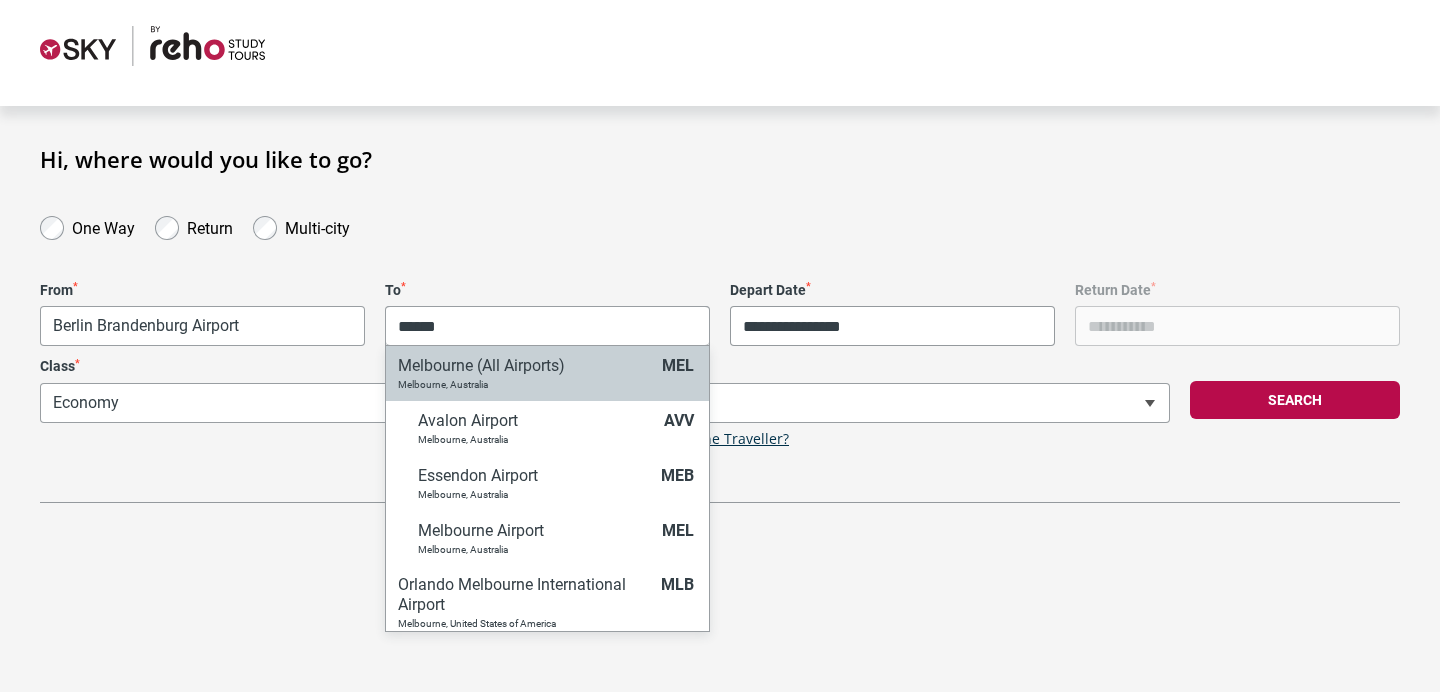 type on "******" 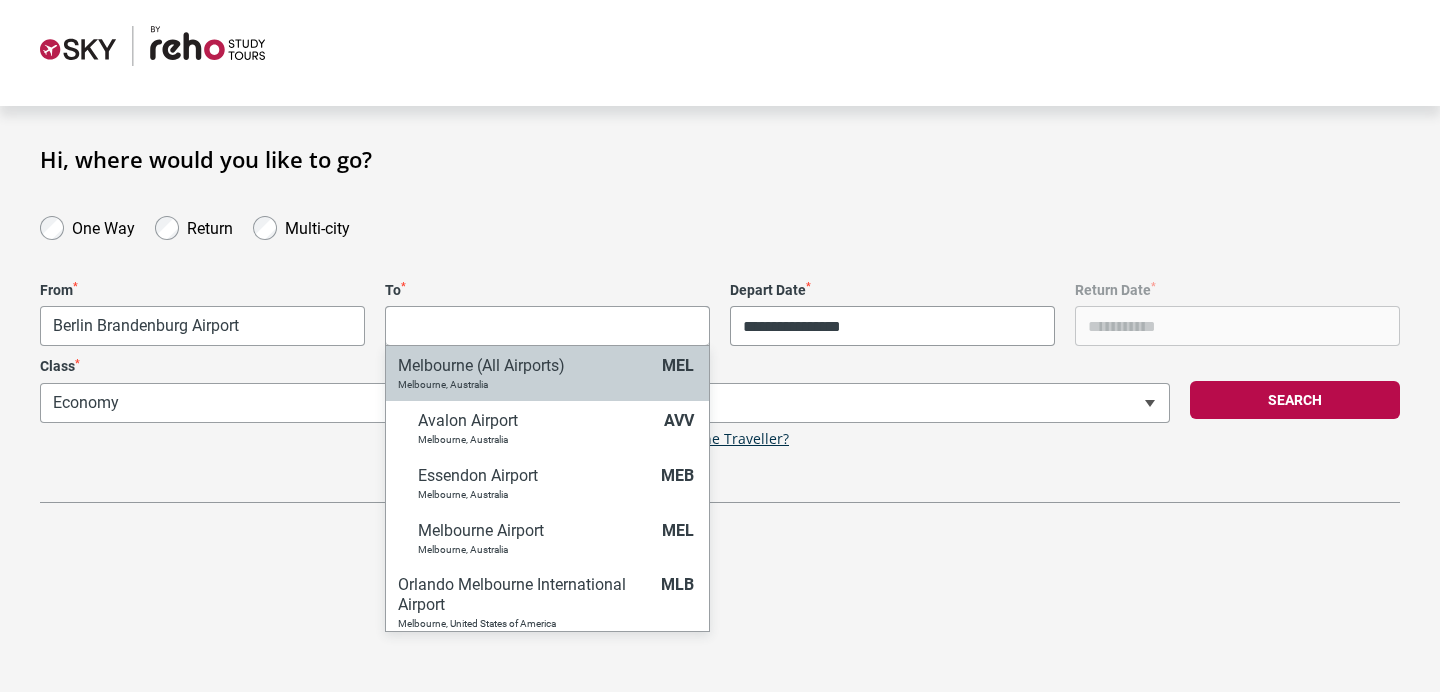 select on "MELC" 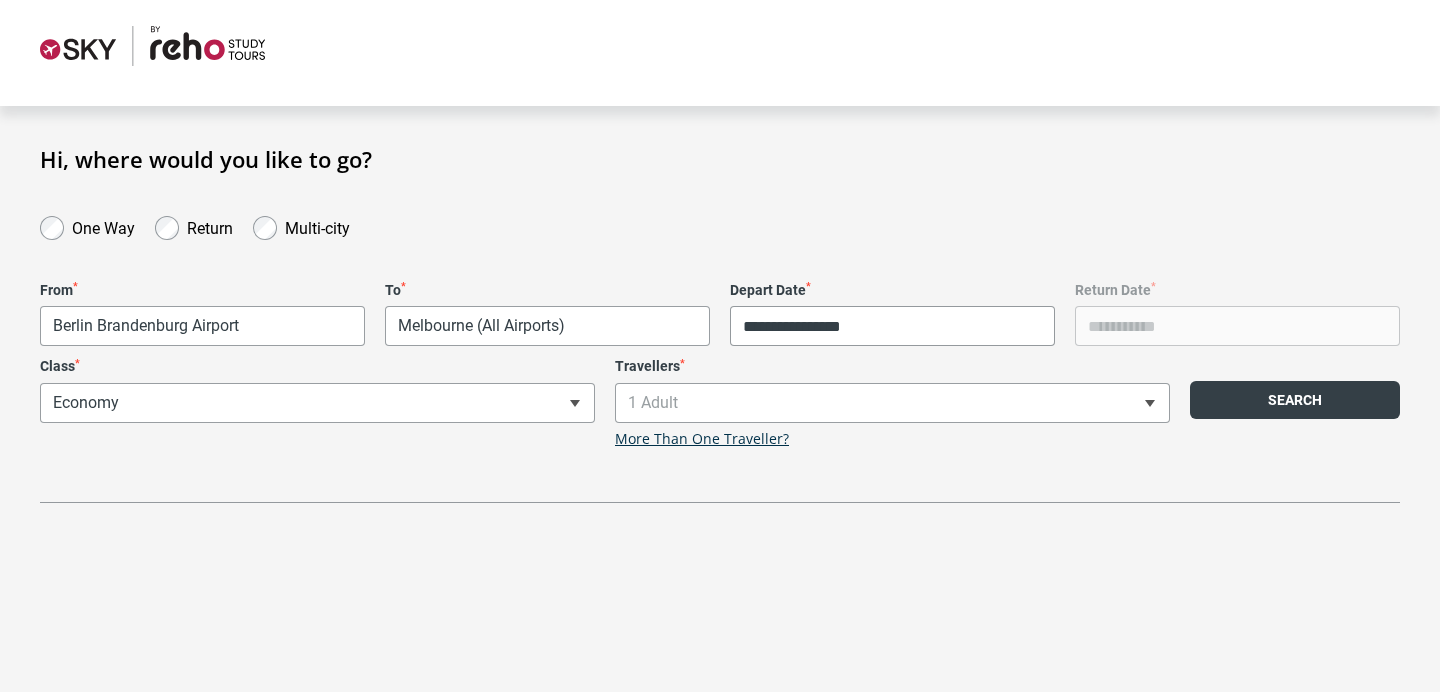 click on "Search" at bounding box center [1295, 400] 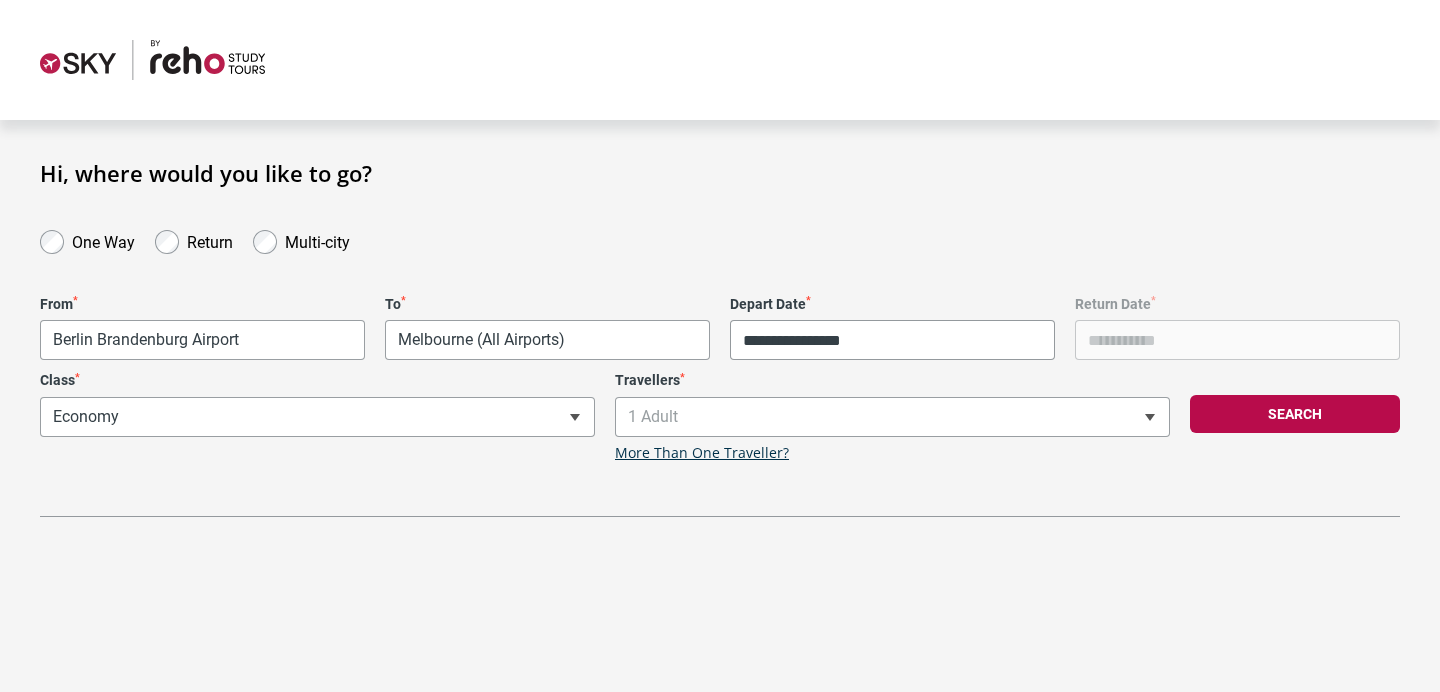 scroll, scrollTop: 14, scrollLeft: 0, axis: vertical 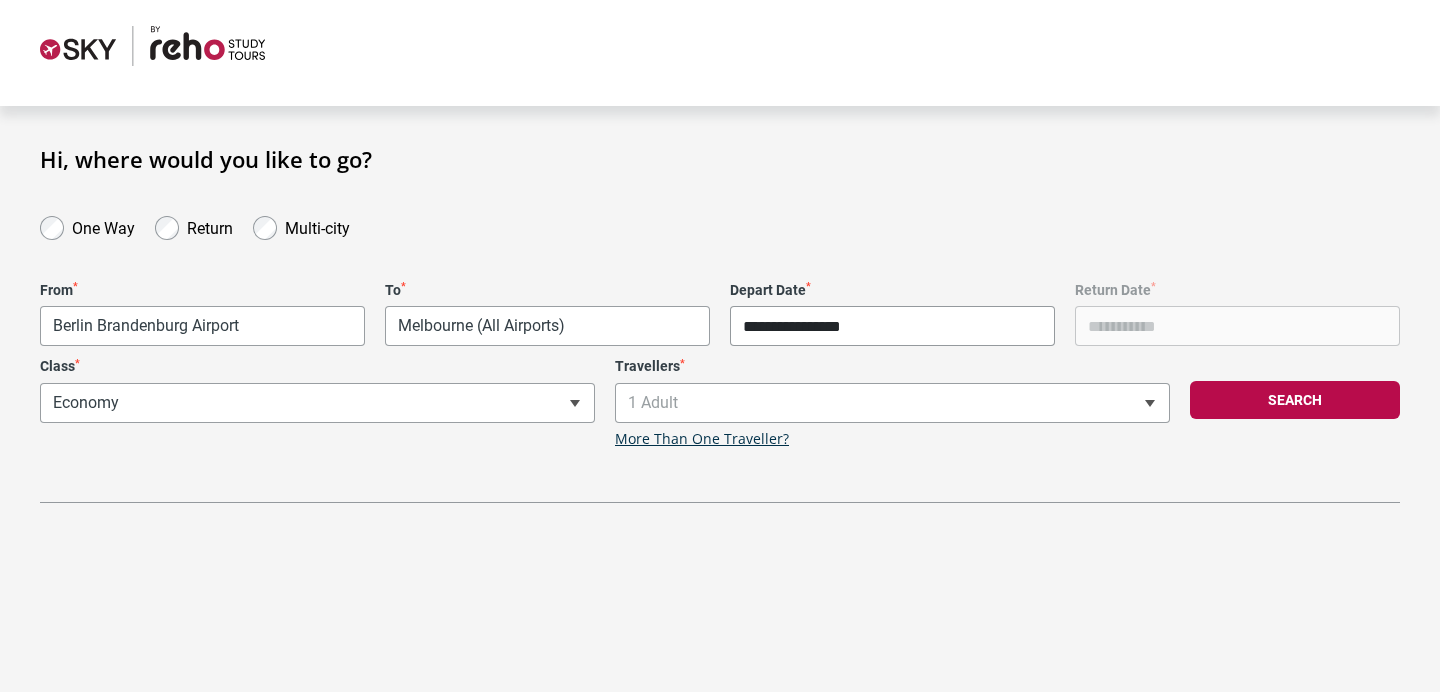 click on "**********" at bounding box center [892, 326] 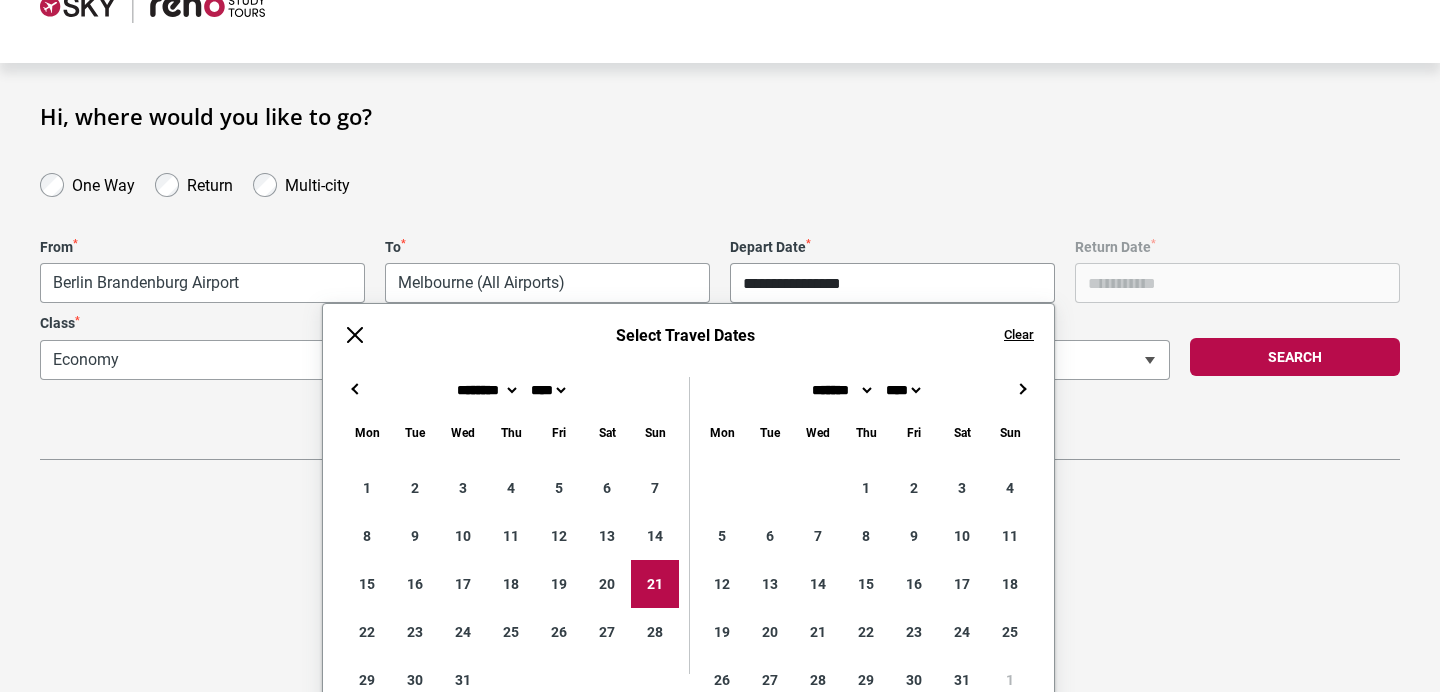 scroll, scrollTop: 79, scrollLeft: 0, axis: vertical 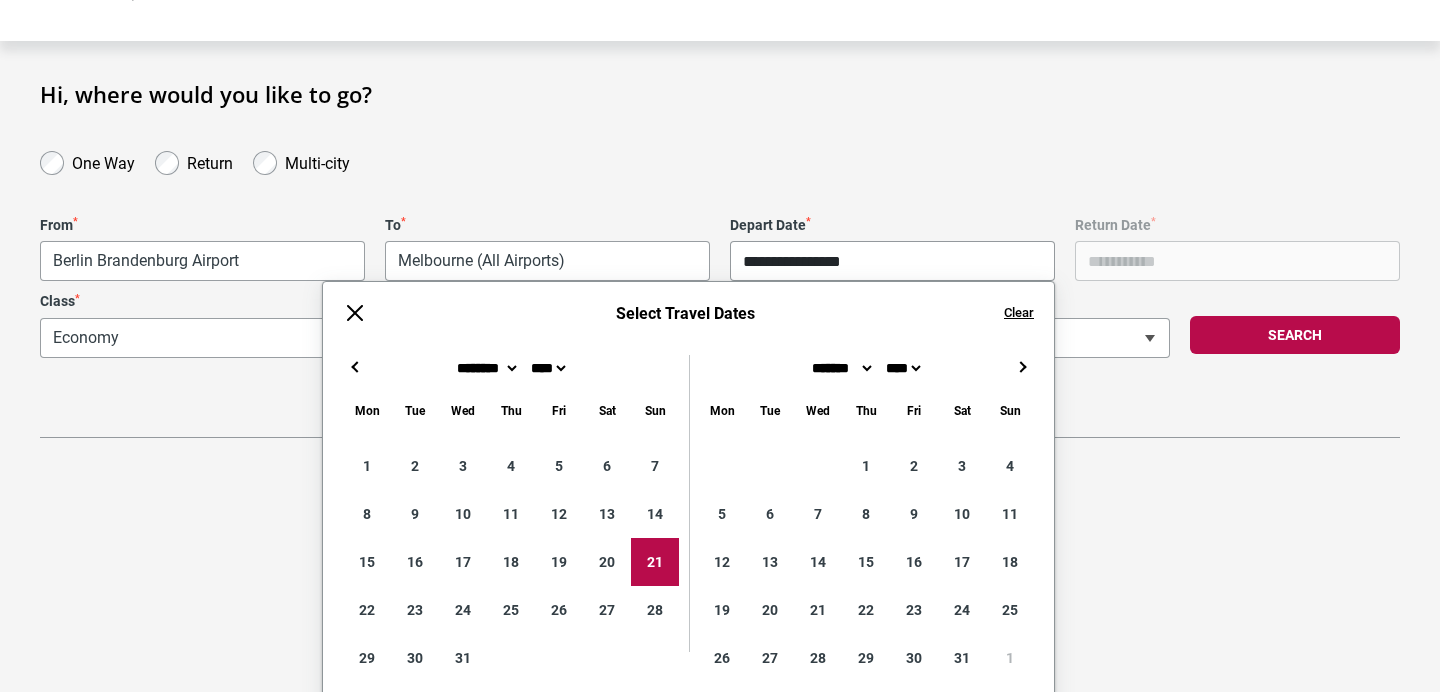 type on "**********" 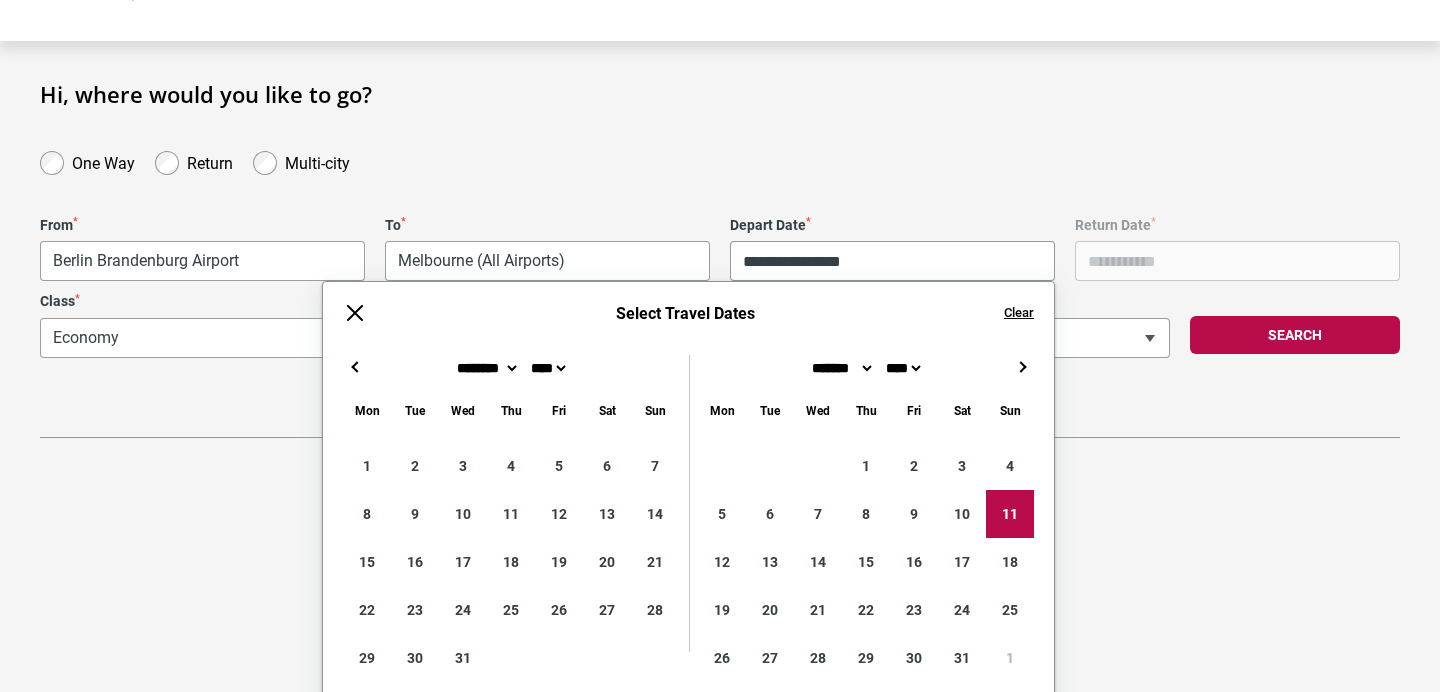 scroll, scrollTop: 14, scrollLeft: 0, axis: vertical 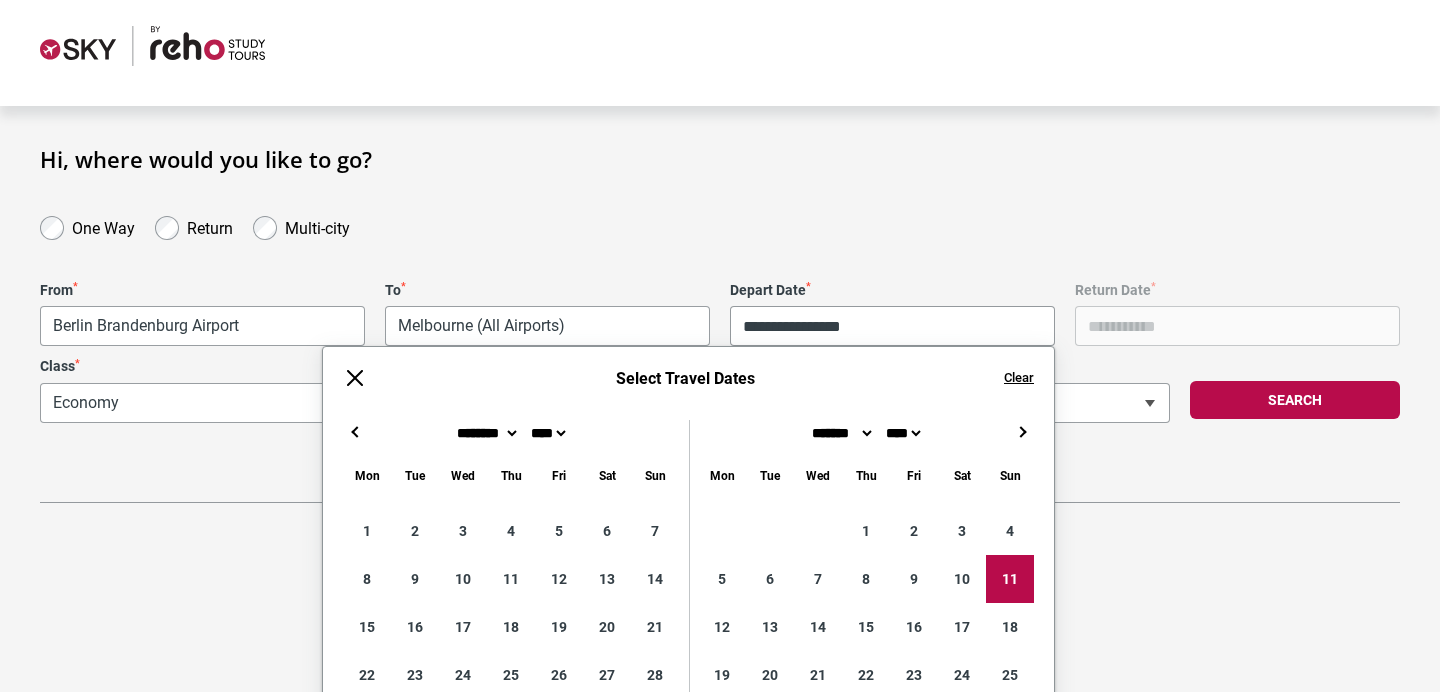 click on "**********" at bounding box center (720, 324) 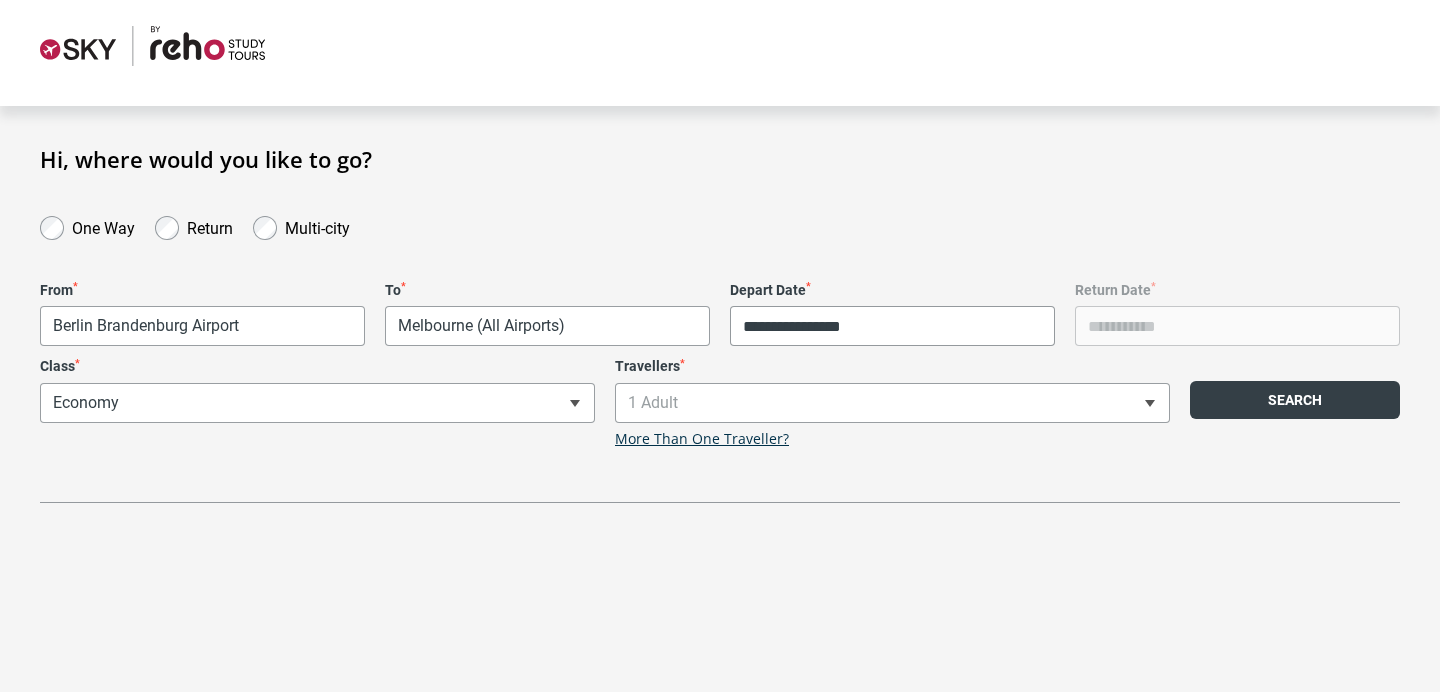 click on "Search" at bounding box center [1295, 400] 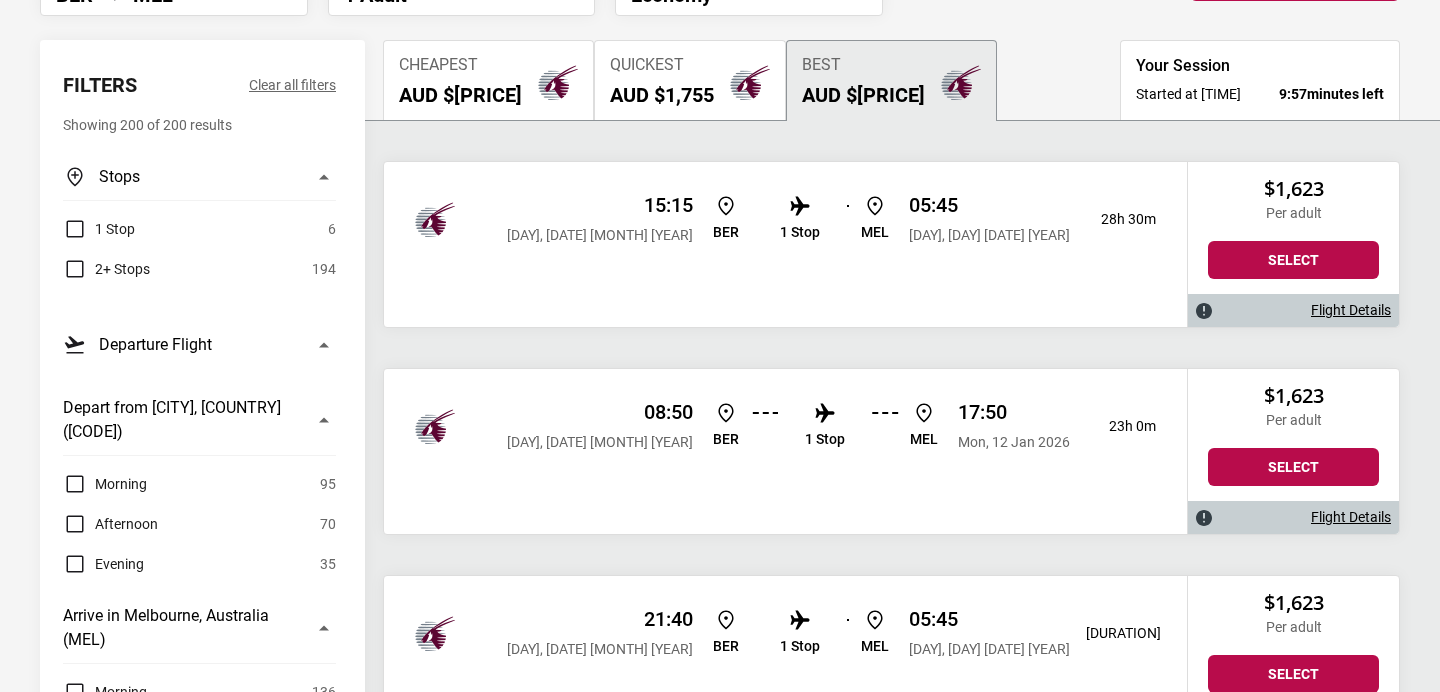 scroll, scrollTop: 214, scrollLeft: 0, axis: vertical 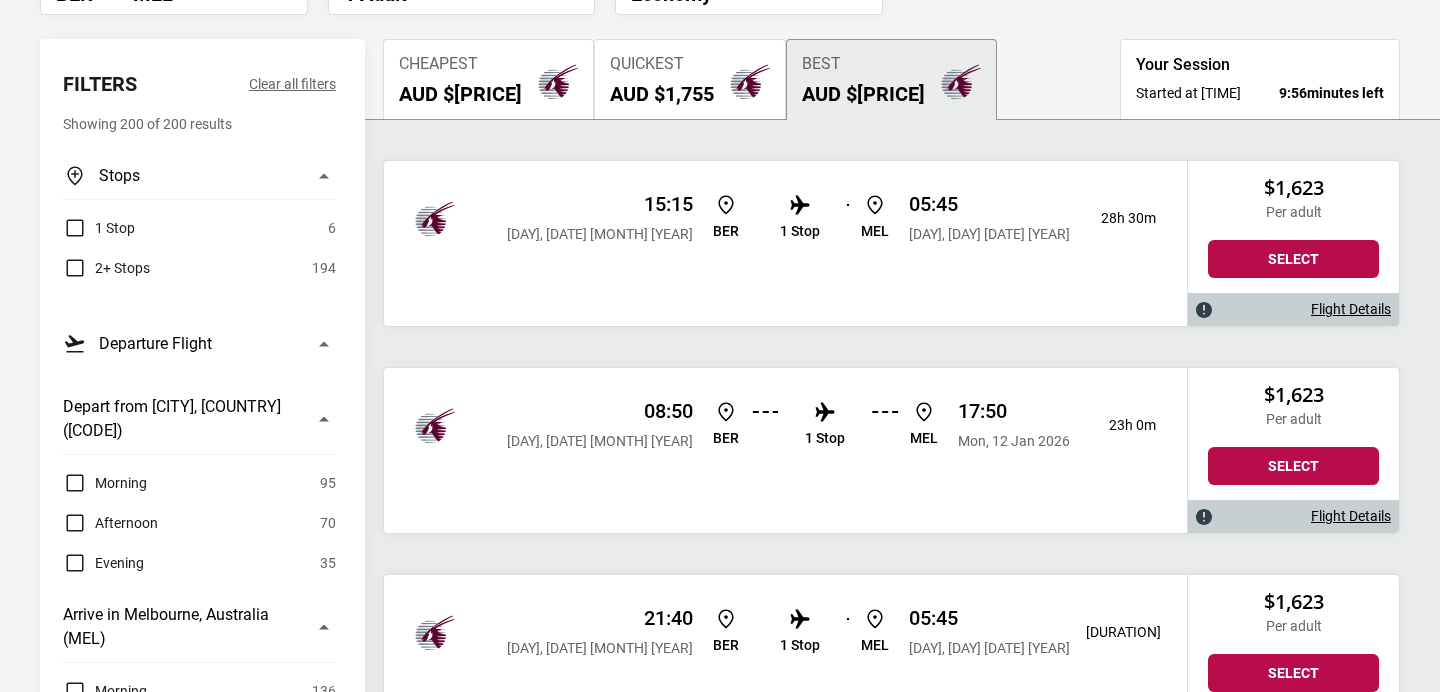 click on "Cheapest   AUD $1,623" at bounding box center (460, 80) 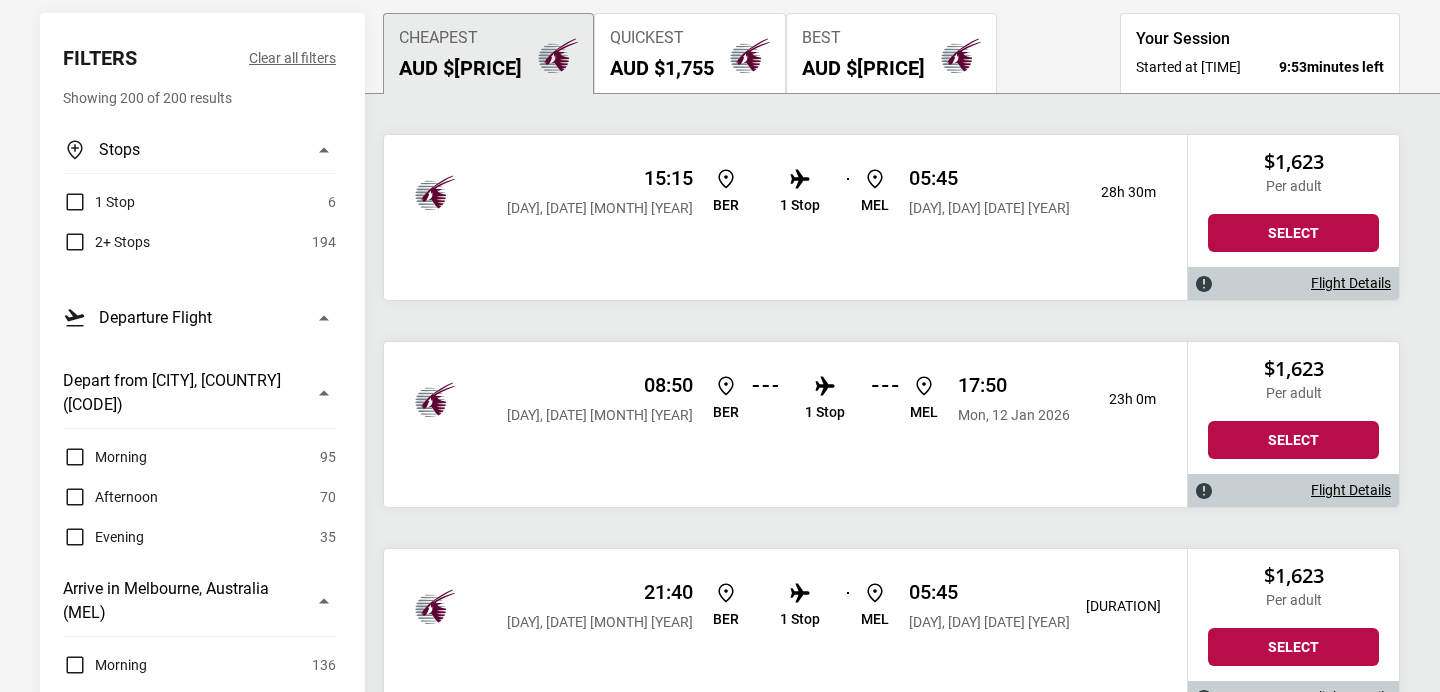 scroll, scrollTop: 0, scrollLeft: 0, axis: both 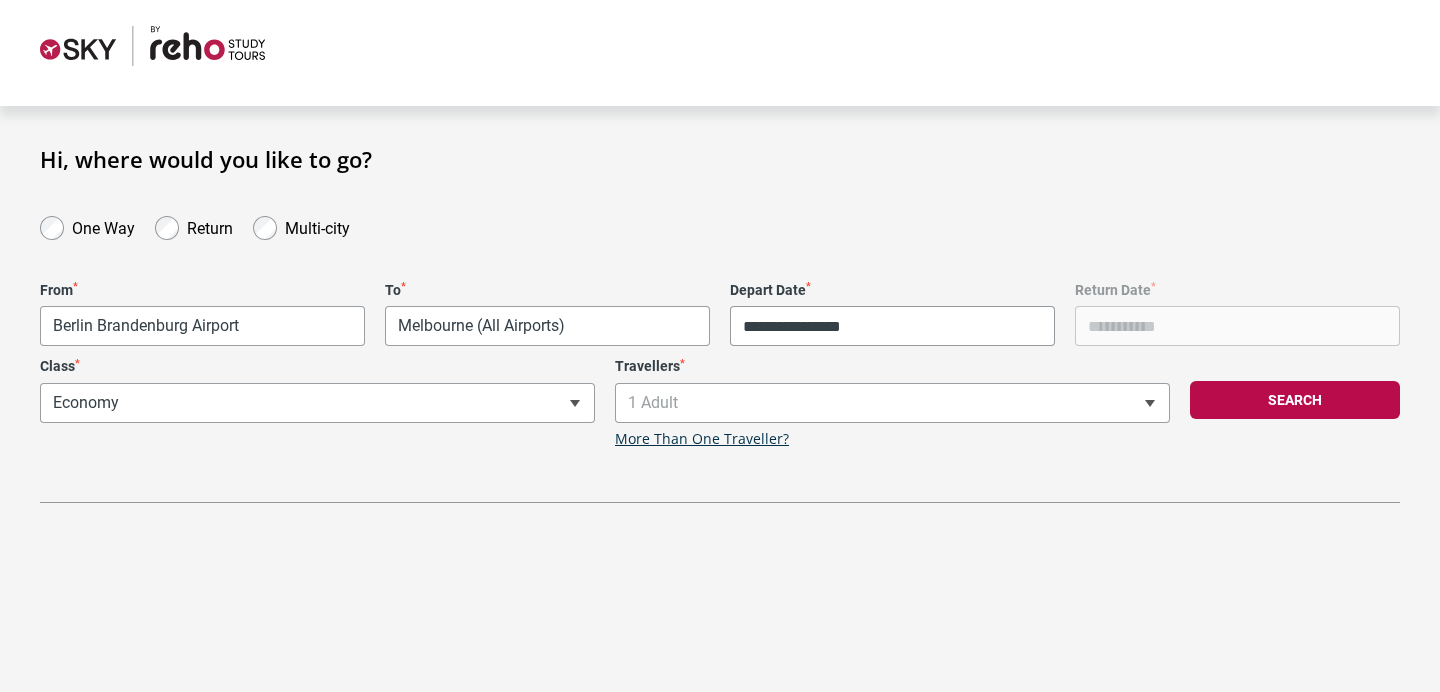 click on "**********" at bounding box center [720, 332] 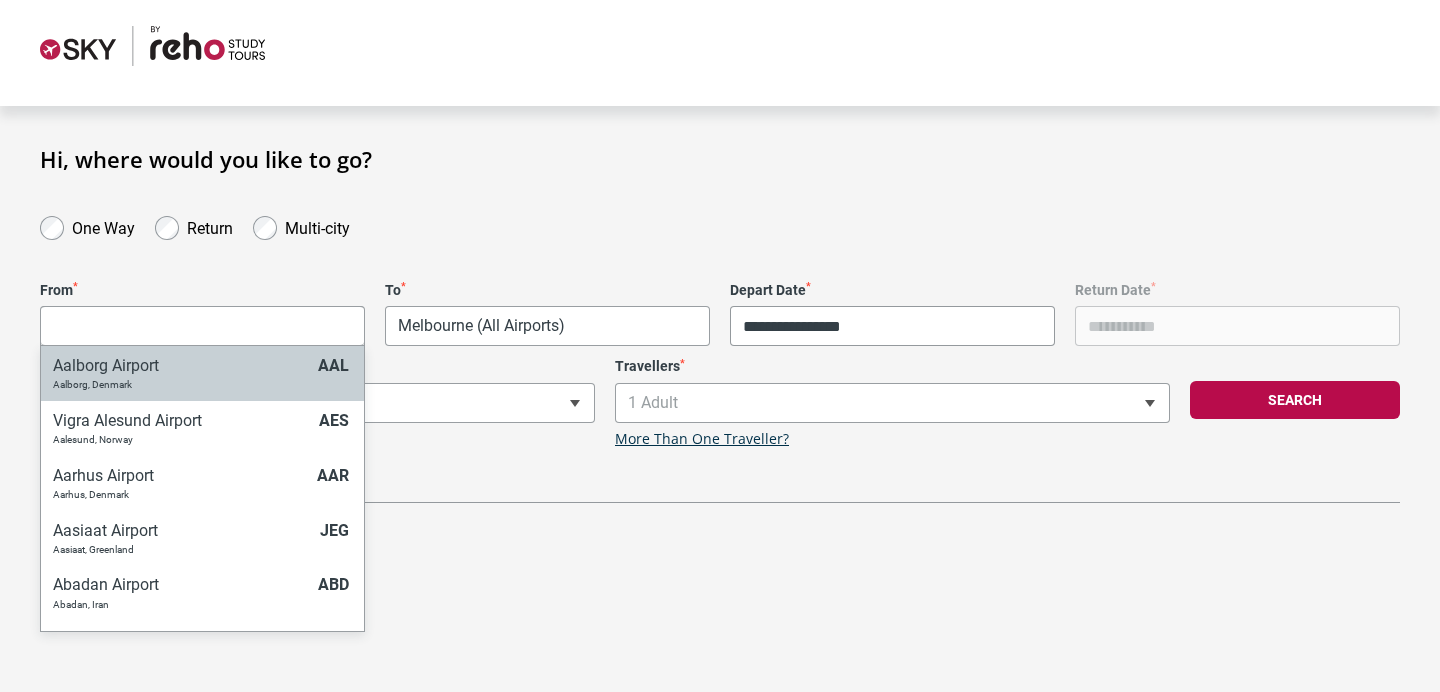 click at bounding box center [202, 326] 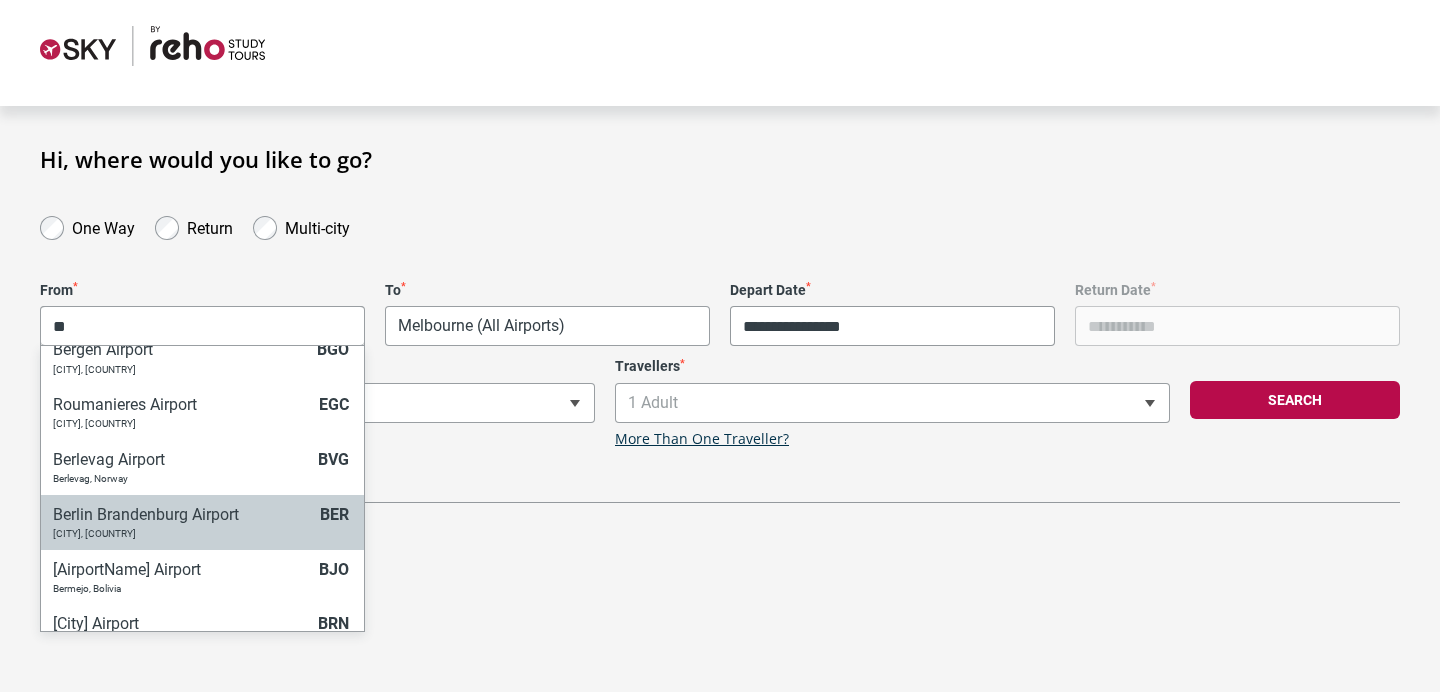 scroll, scrollTop: 477, scrollLeft: 0, axis: vertical 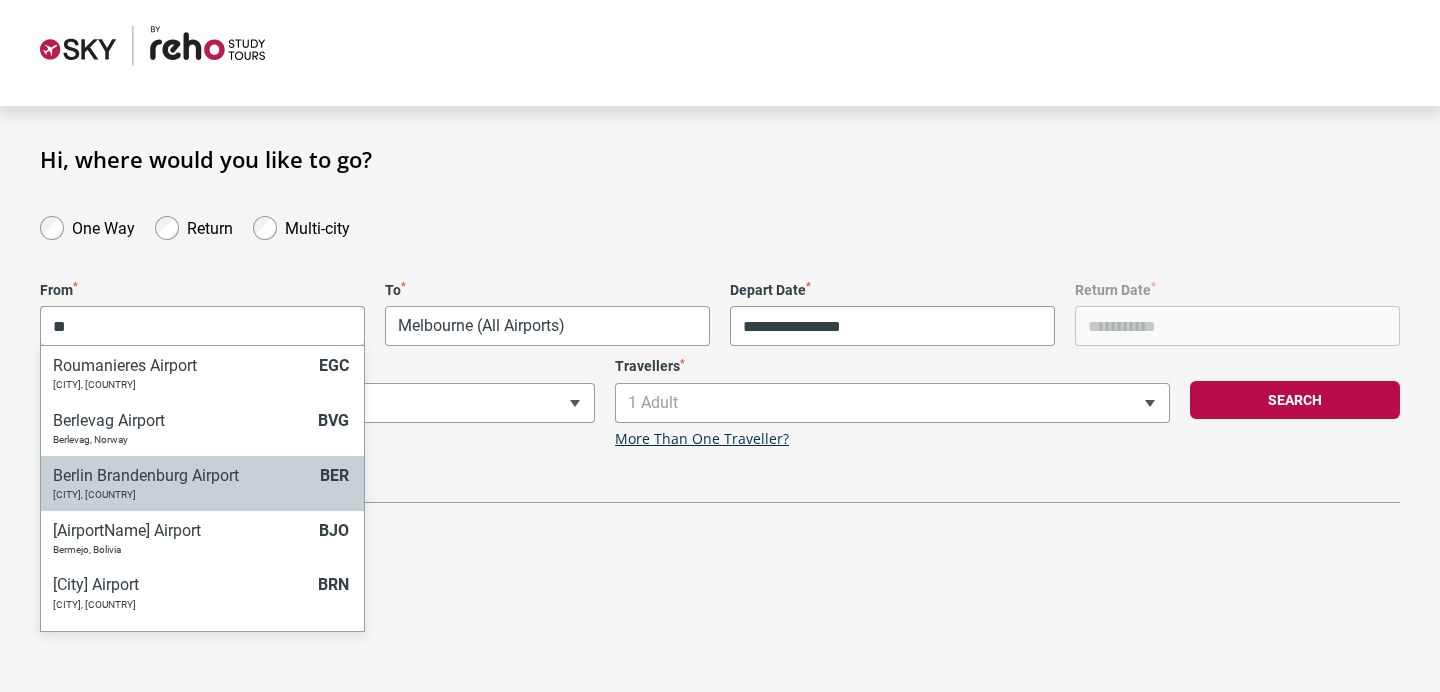 type on "*" 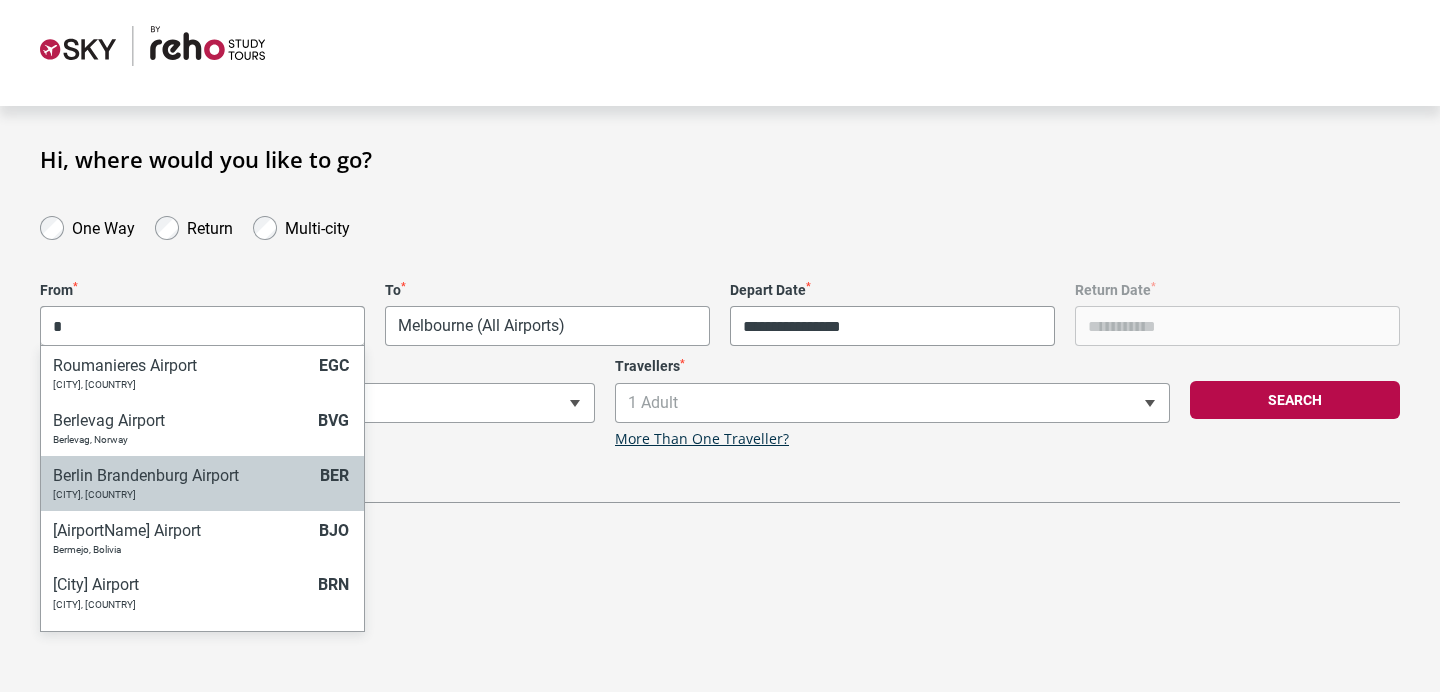 scroll, scrollTop: 0, scrollLeft: 0, axis: both 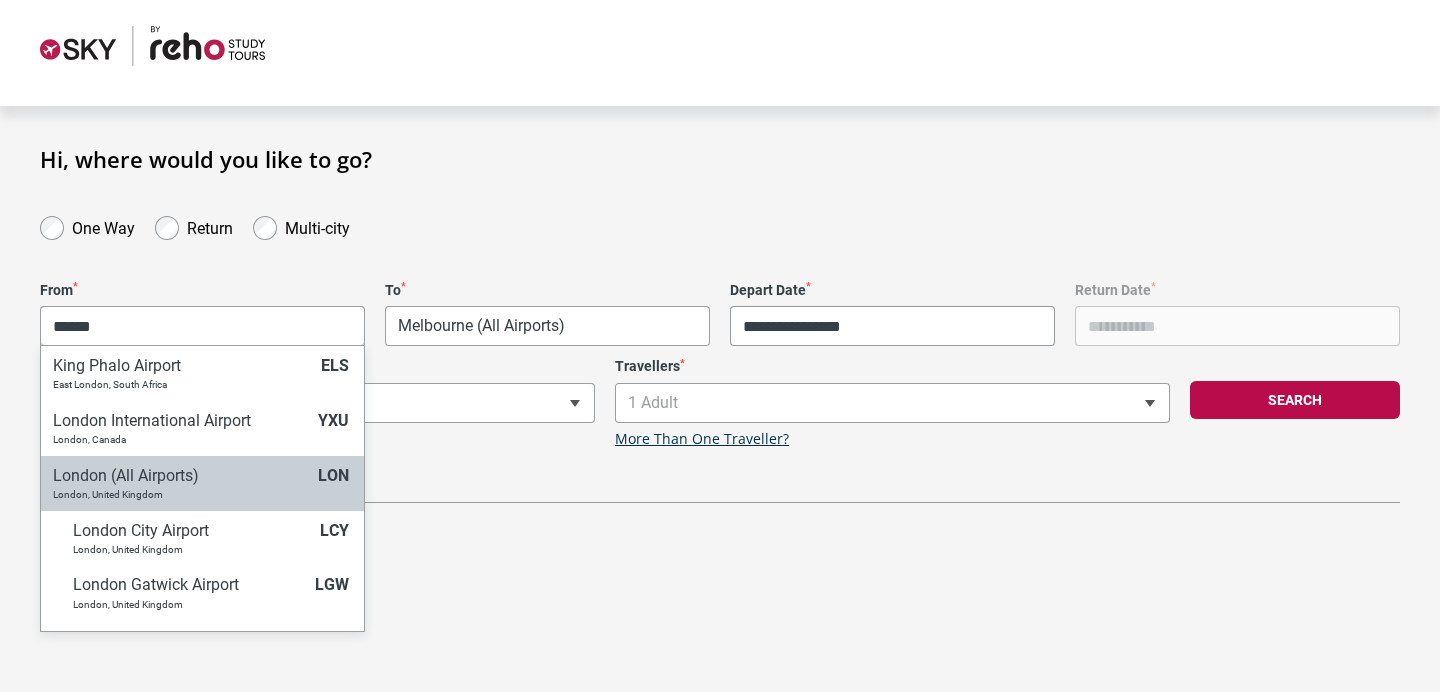 type on "******" 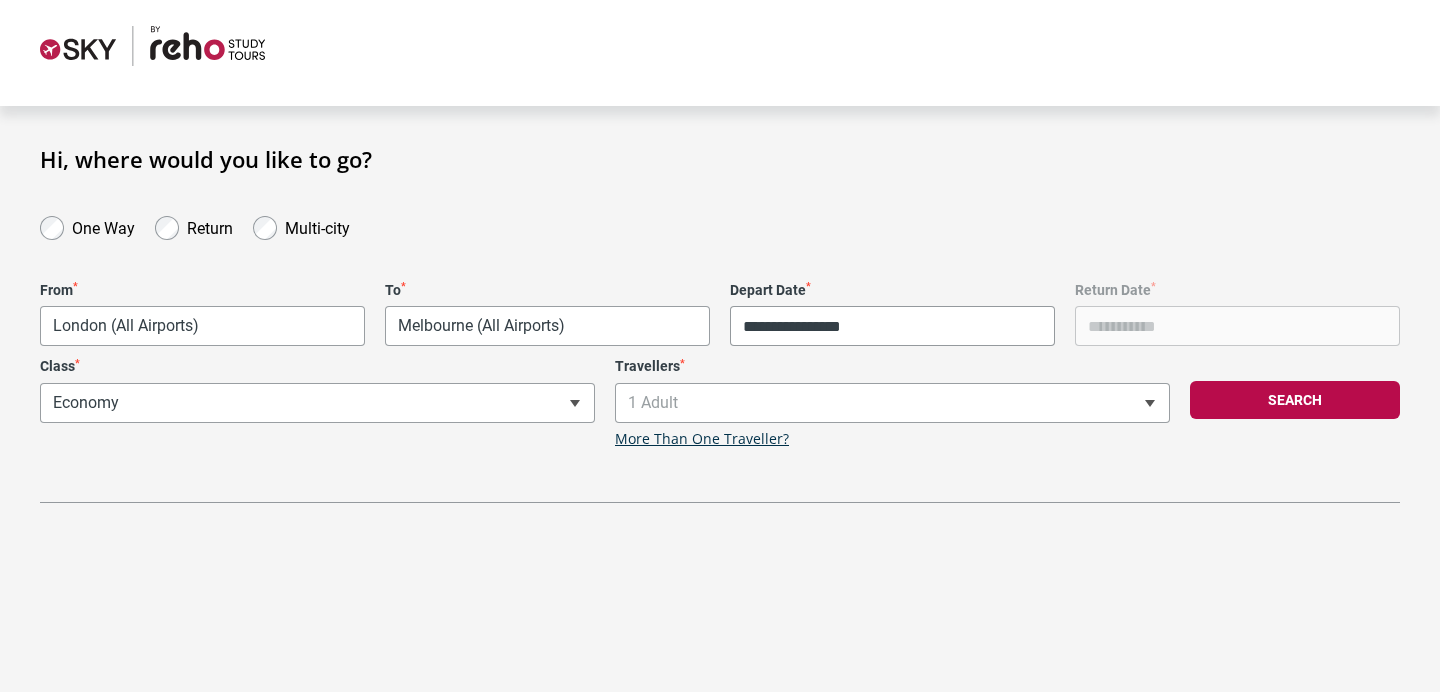 select on "LONC" 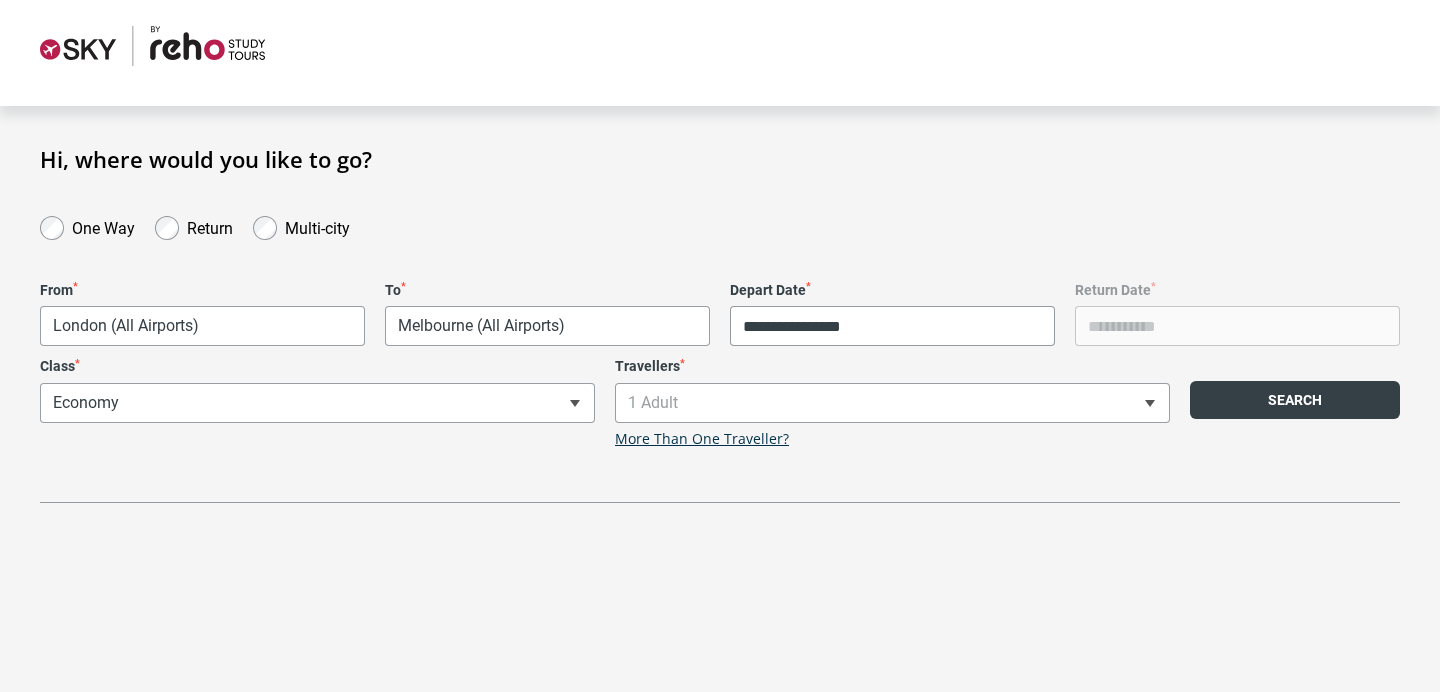 click on "Search" at bounding box center [1295, 400] 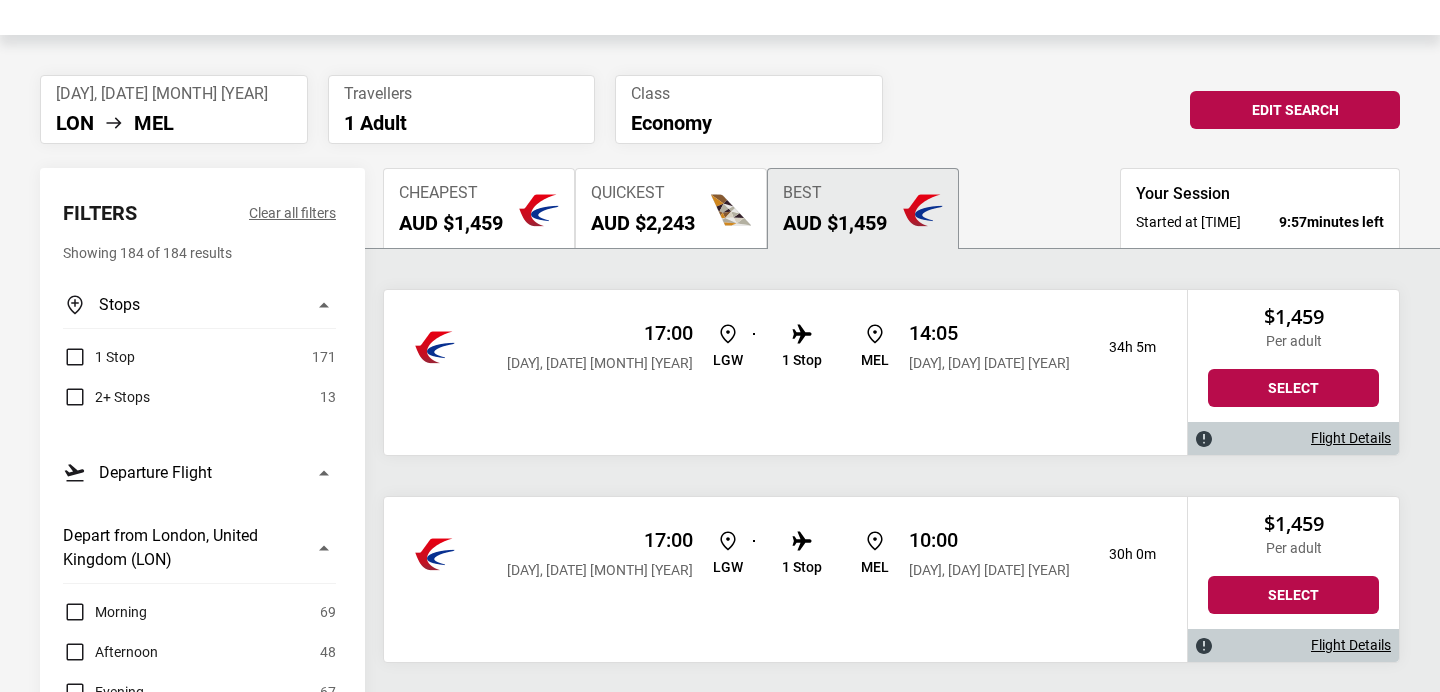 scroll, scrollTop: 86, scrollLeft: 0, axis: vertical 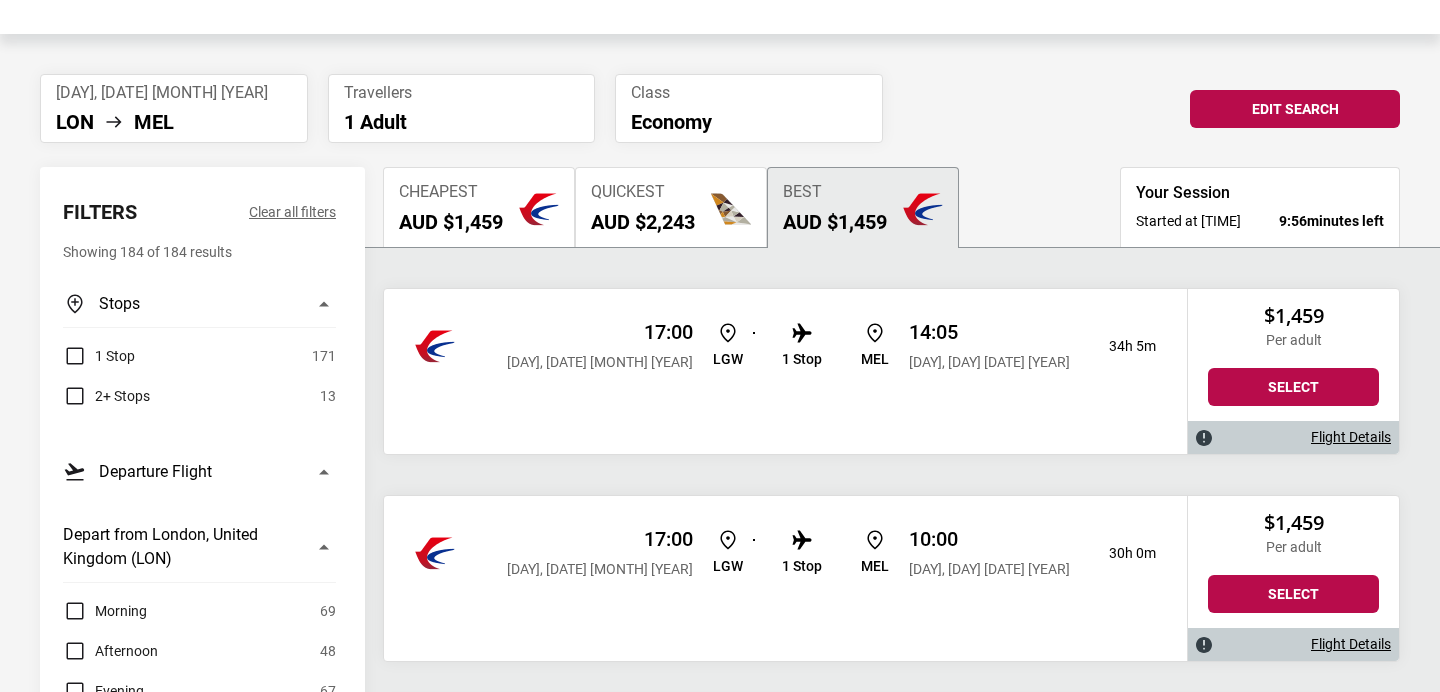 click on "Cheapest" at bounding box center (451, 192) 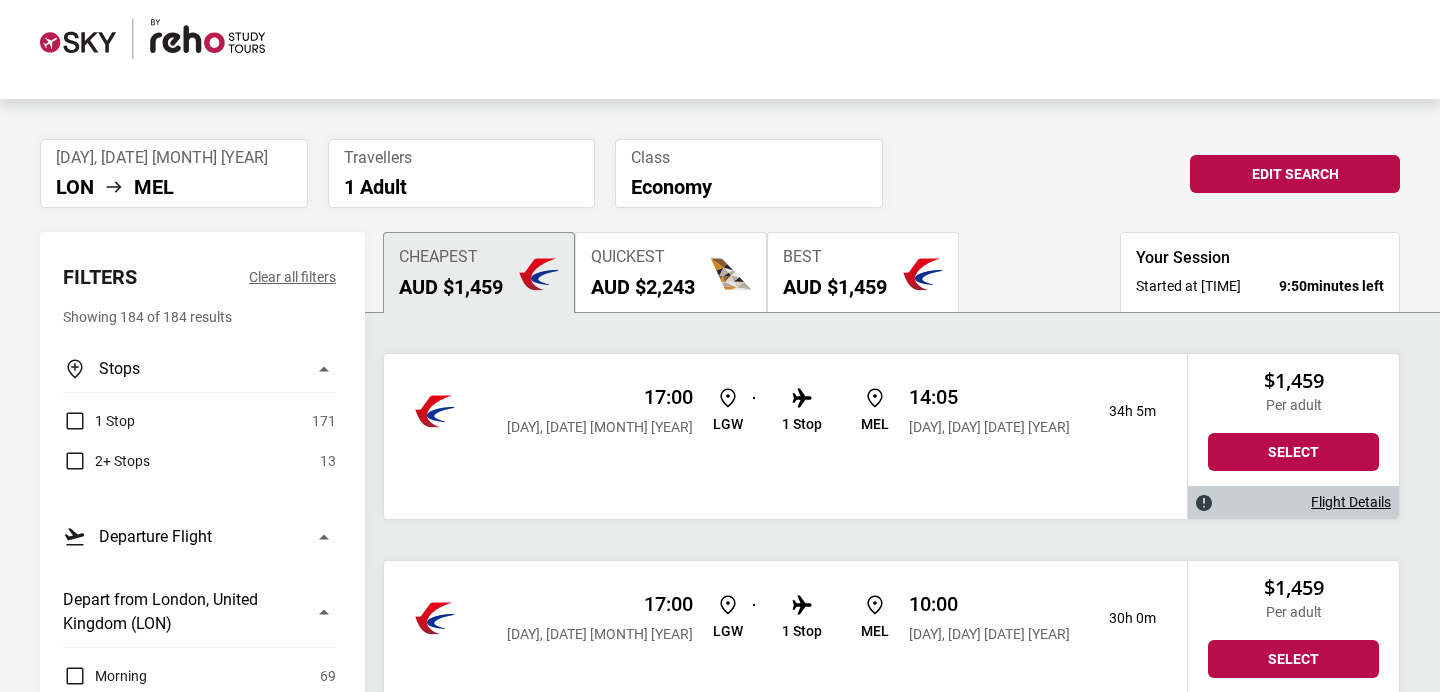 scroll, scrollTop: 0, scrollLeft: 0, axis: both 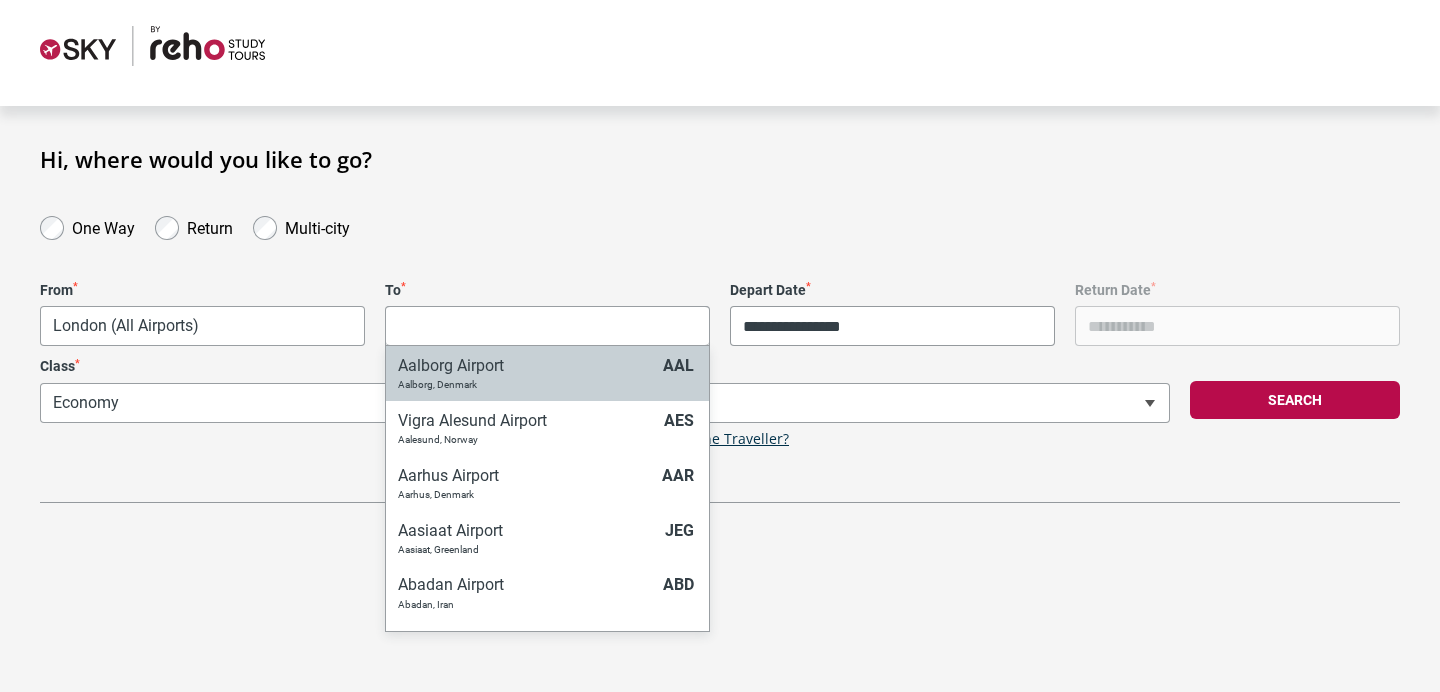 click on "**********" at bounding box center [720, 332] 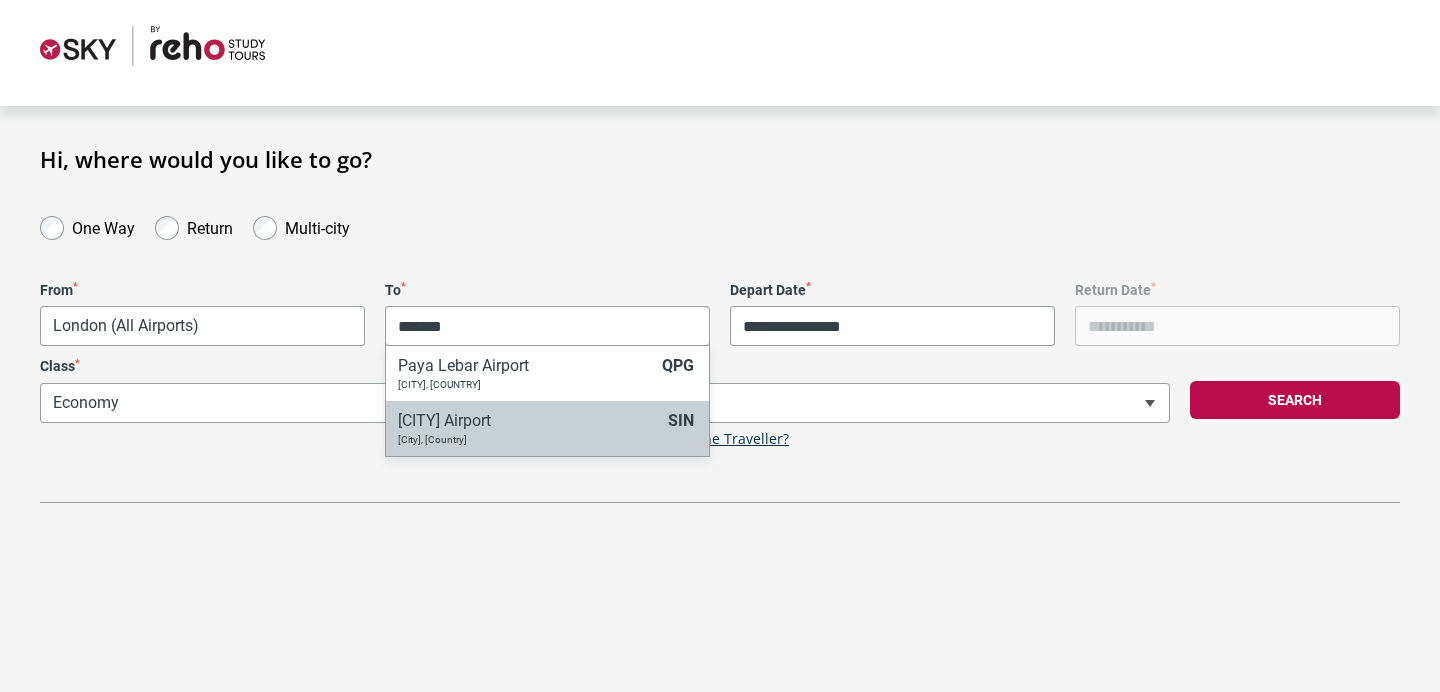 type on "*******" 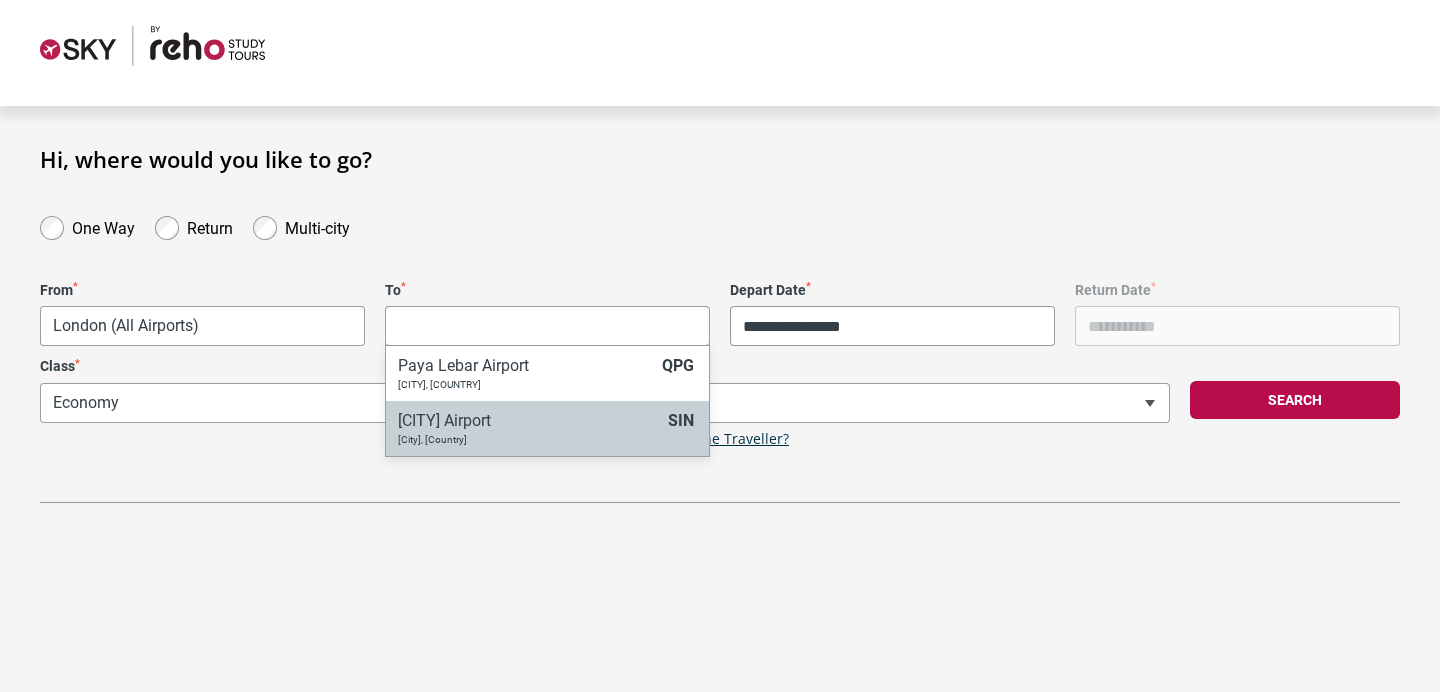 select on "SINA" 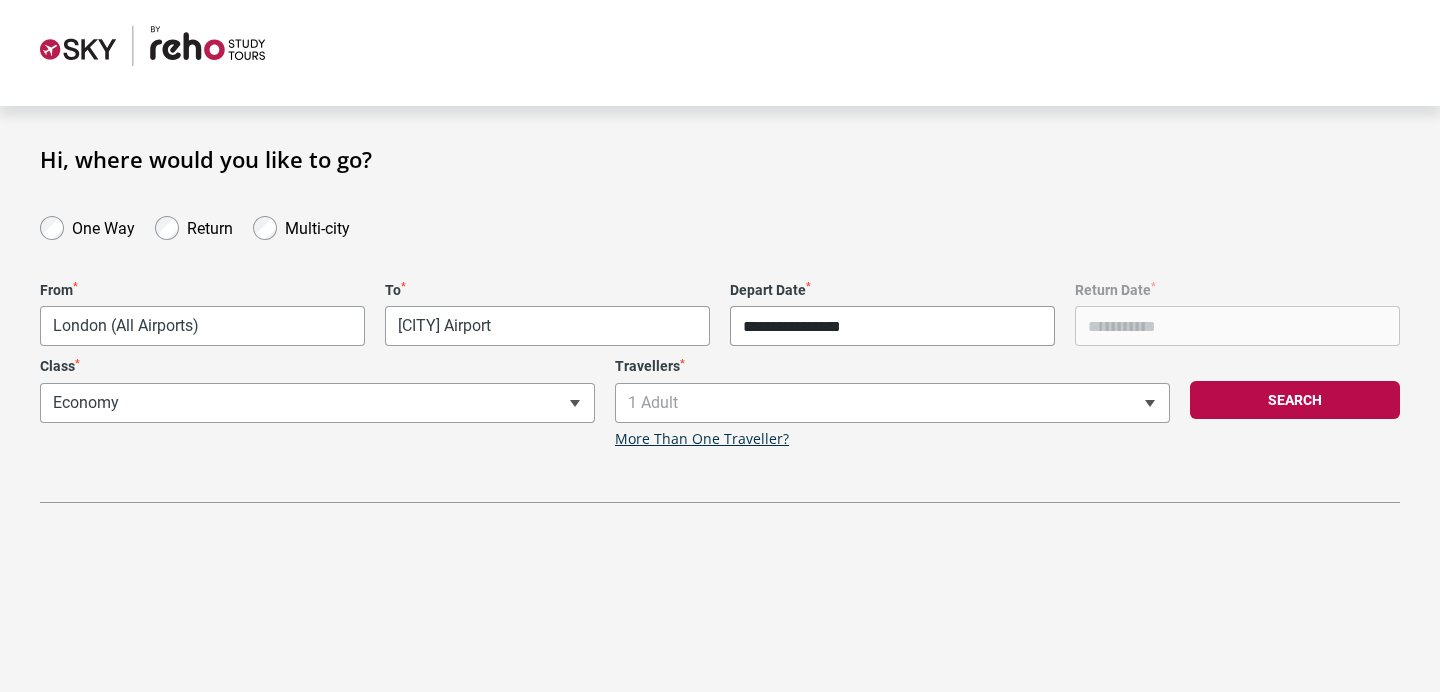 click on "**********" at bounding box center (892, 326) 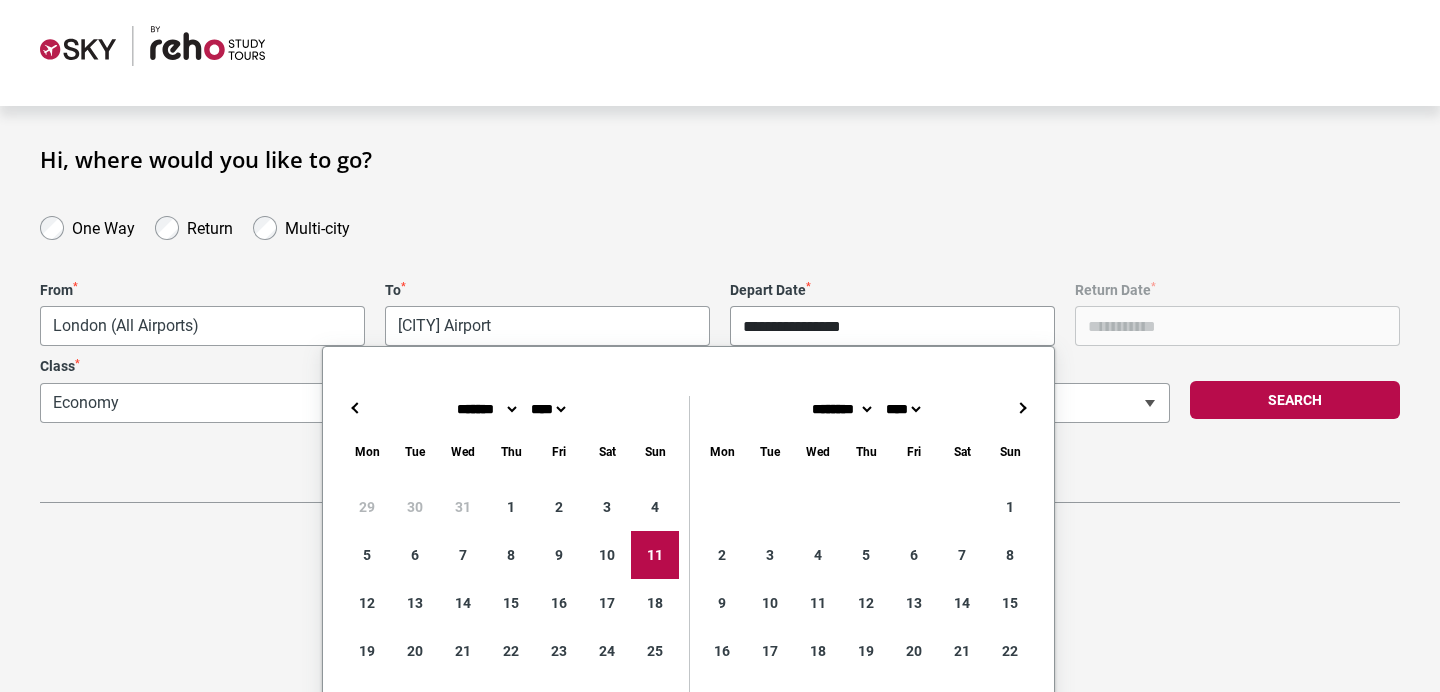 type on "**********" 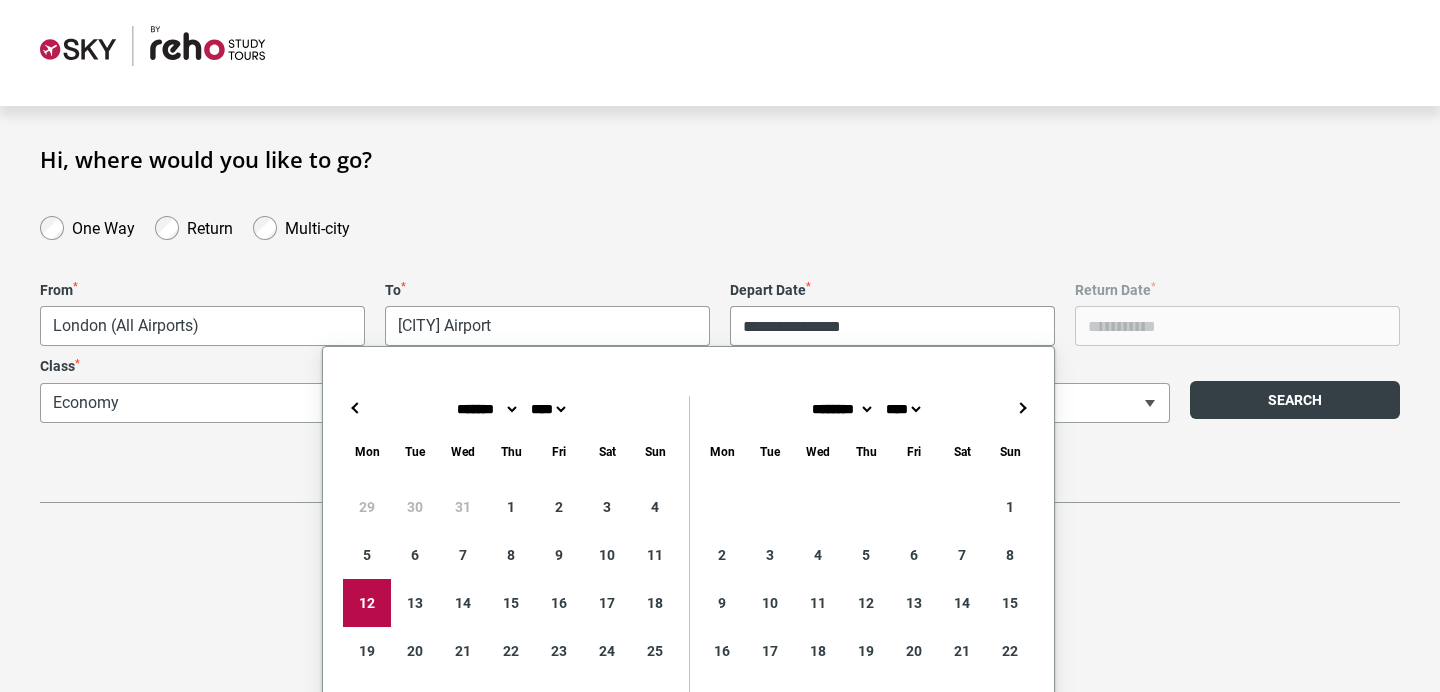 click on "Search" at bounding box center [1295, 400] 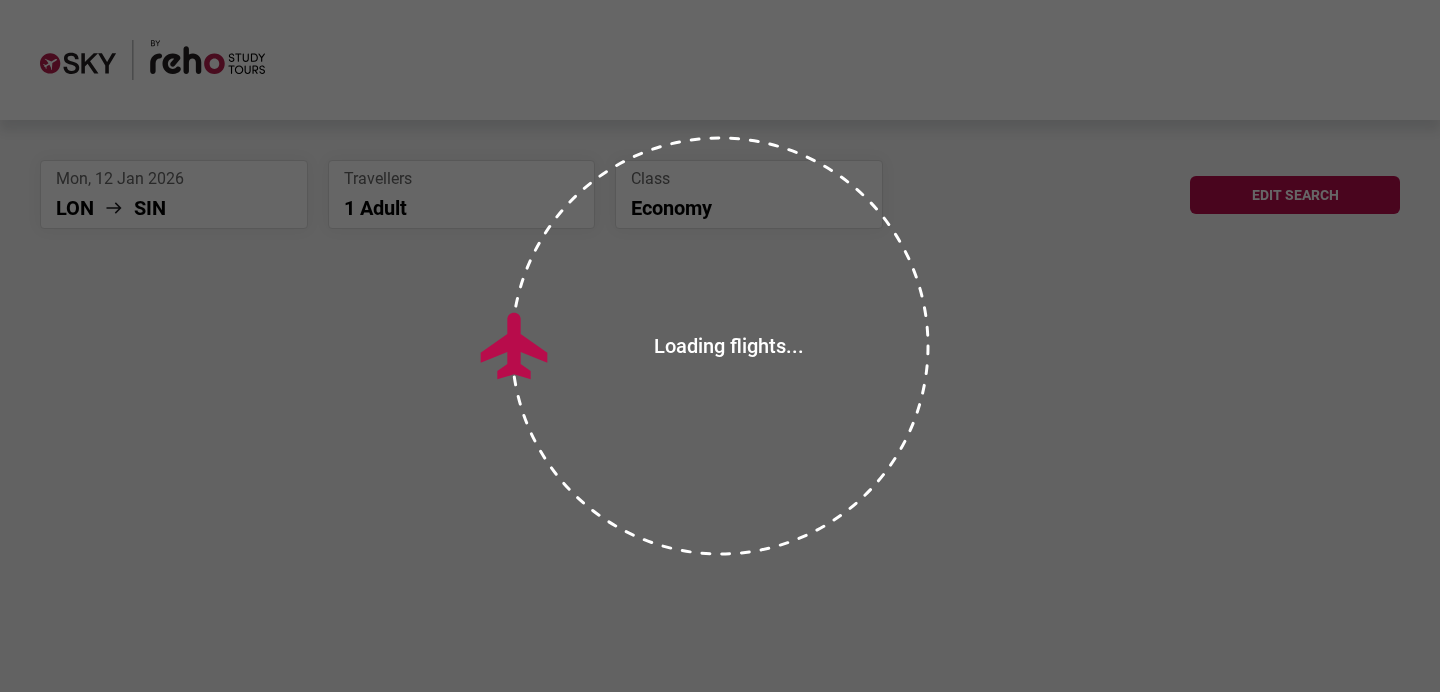 scroll, scrollTop: 0, scrollLeft: 0, axis: both 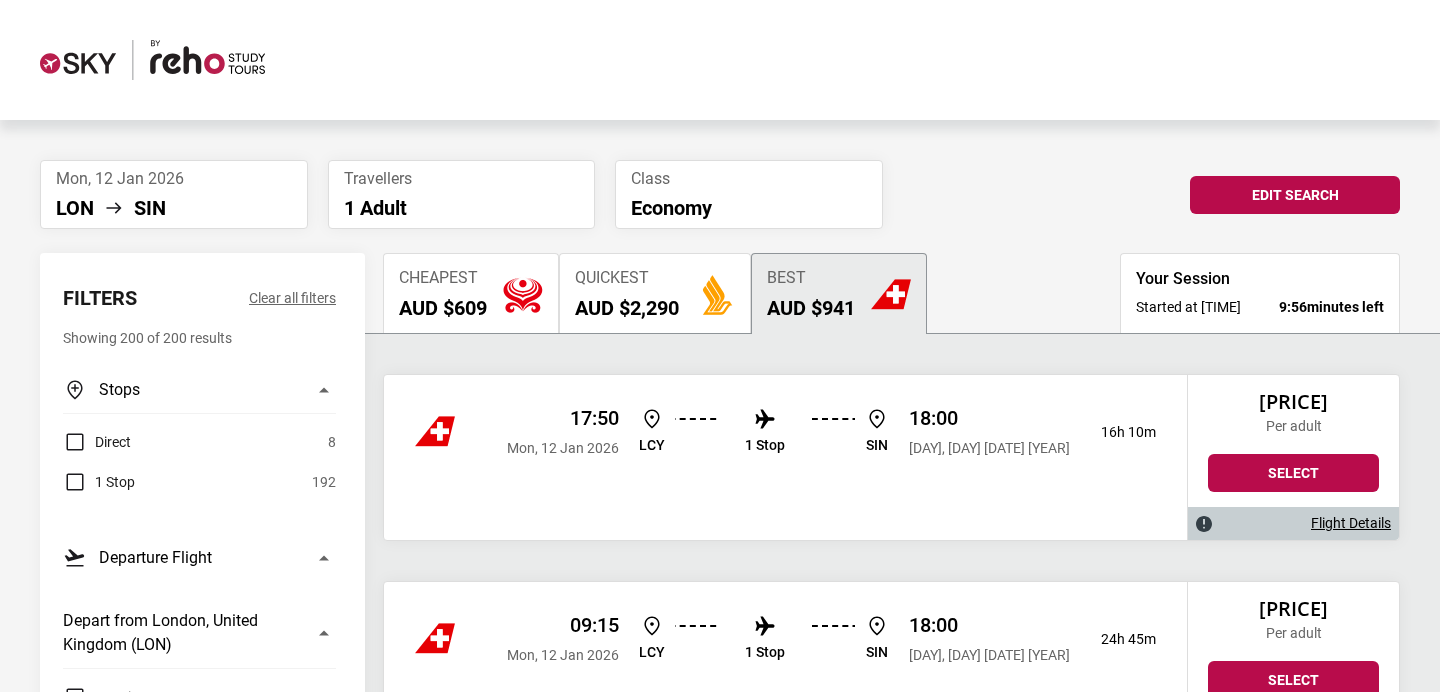 click on "Cheapest   AUD $[PRICE]" at bounding box center (443, 294) 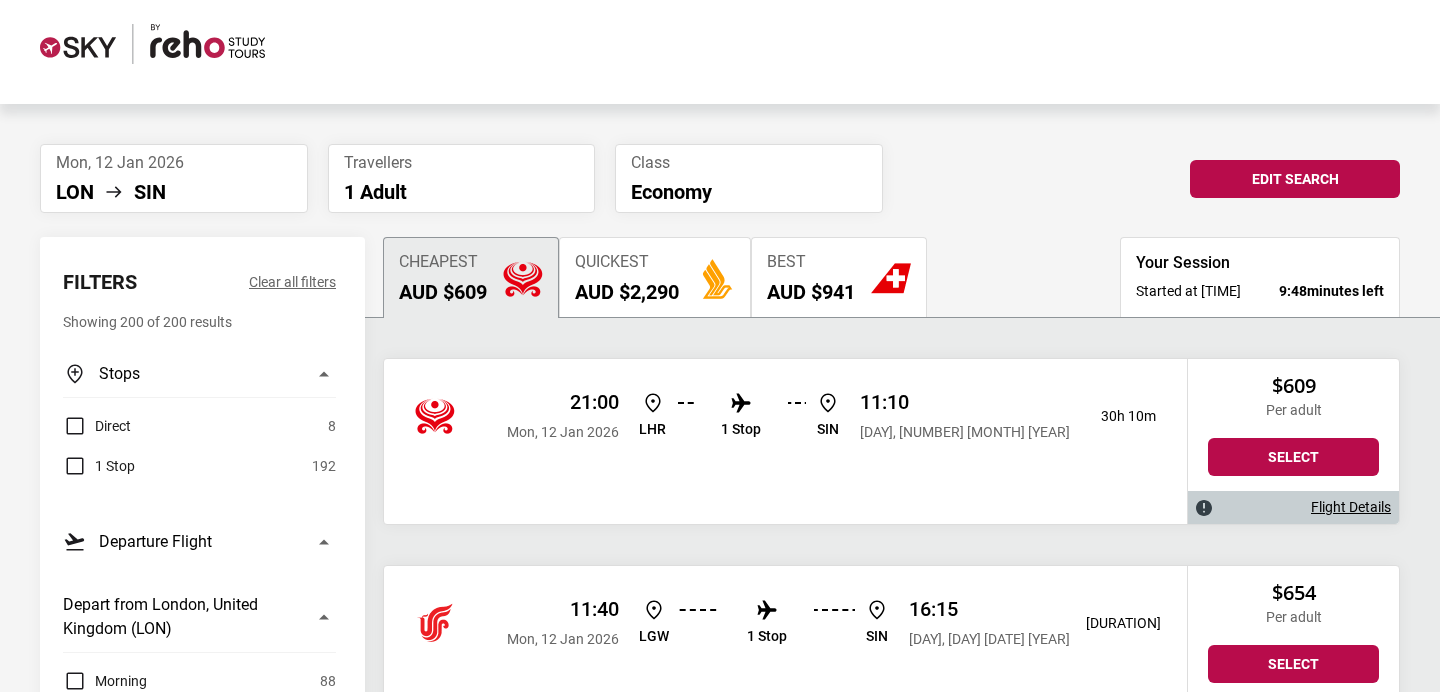 scroll, scrollTop: 23, scrollLeft: 0, axis: vertical 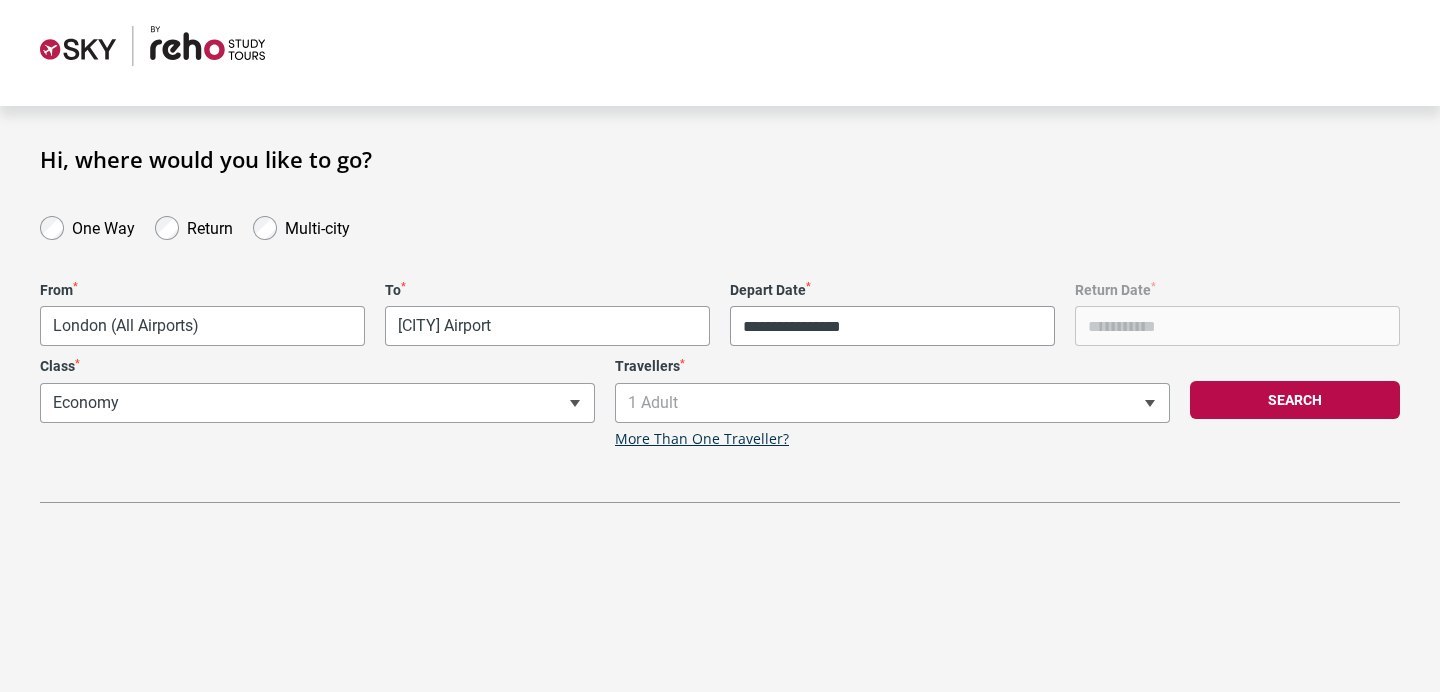 click on "**********" at bounding box center (720, 332) 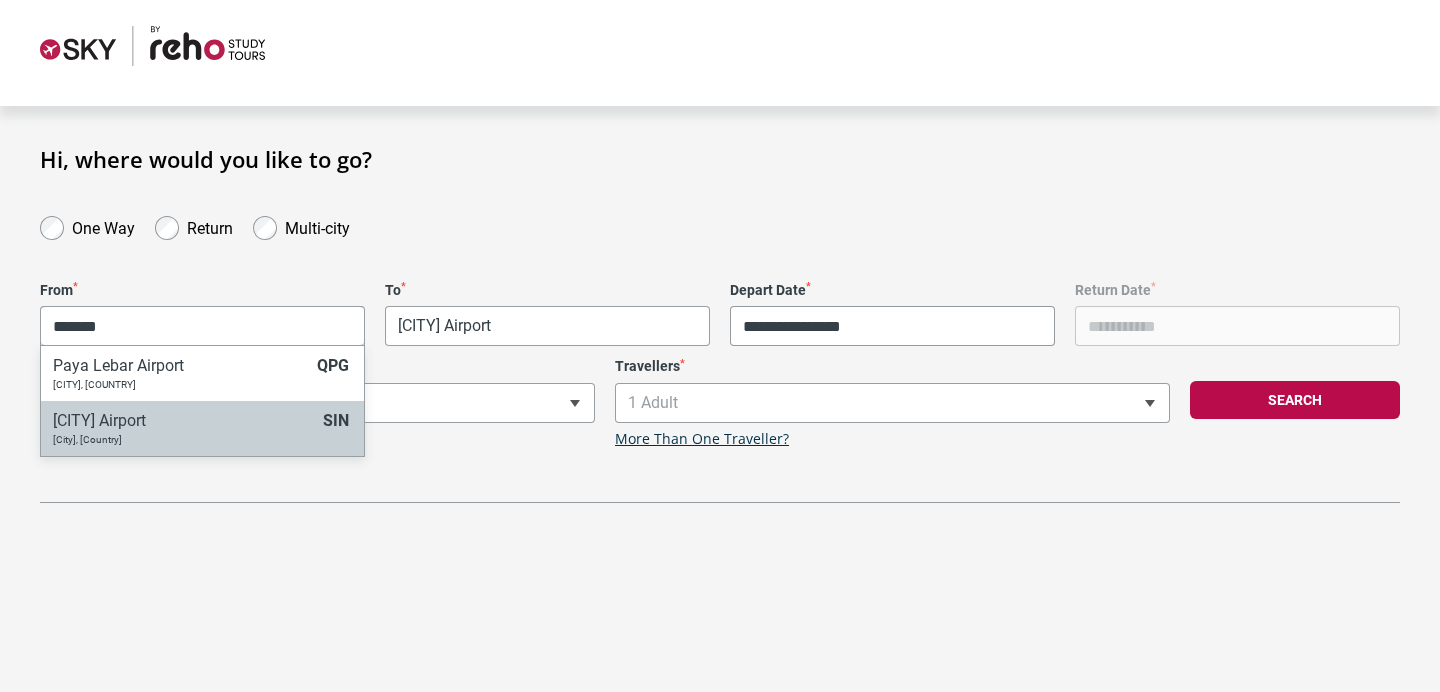 type on "*******" 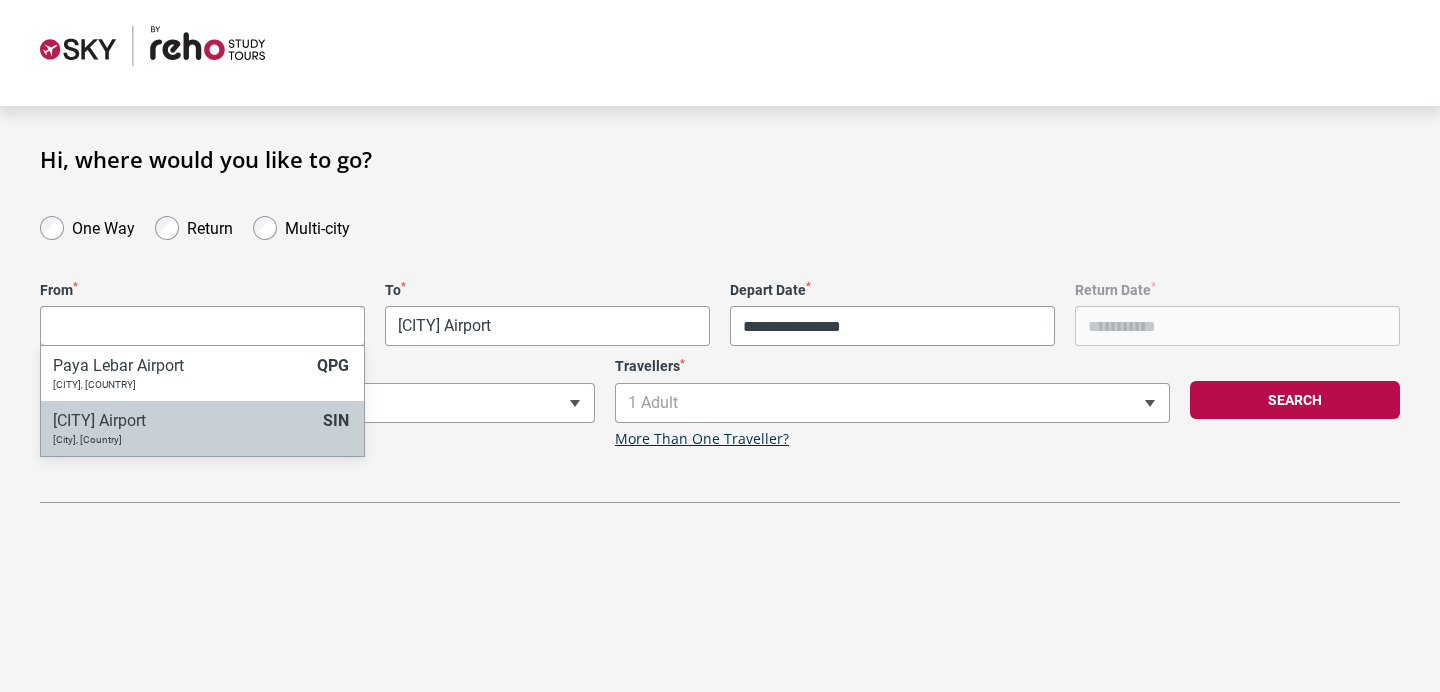 select on "SINA" 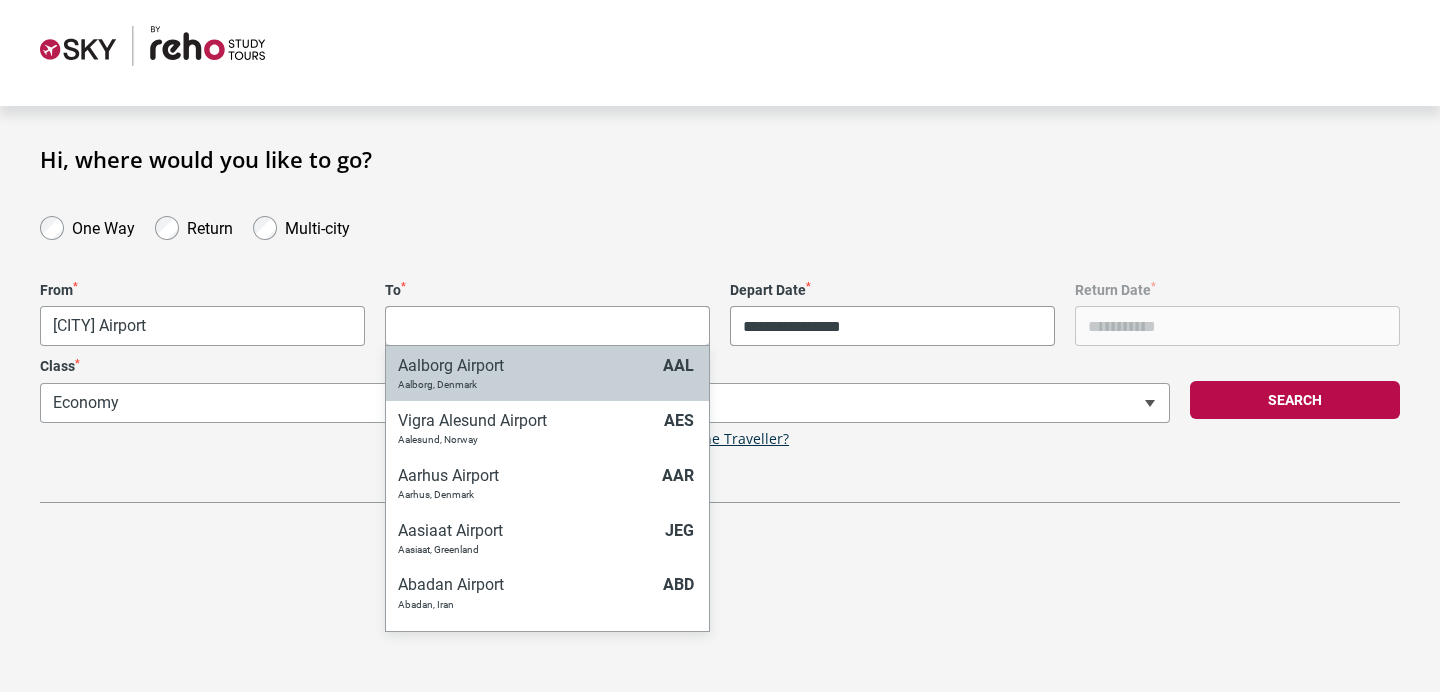 click on "**********" at bounding box center (720, 332) 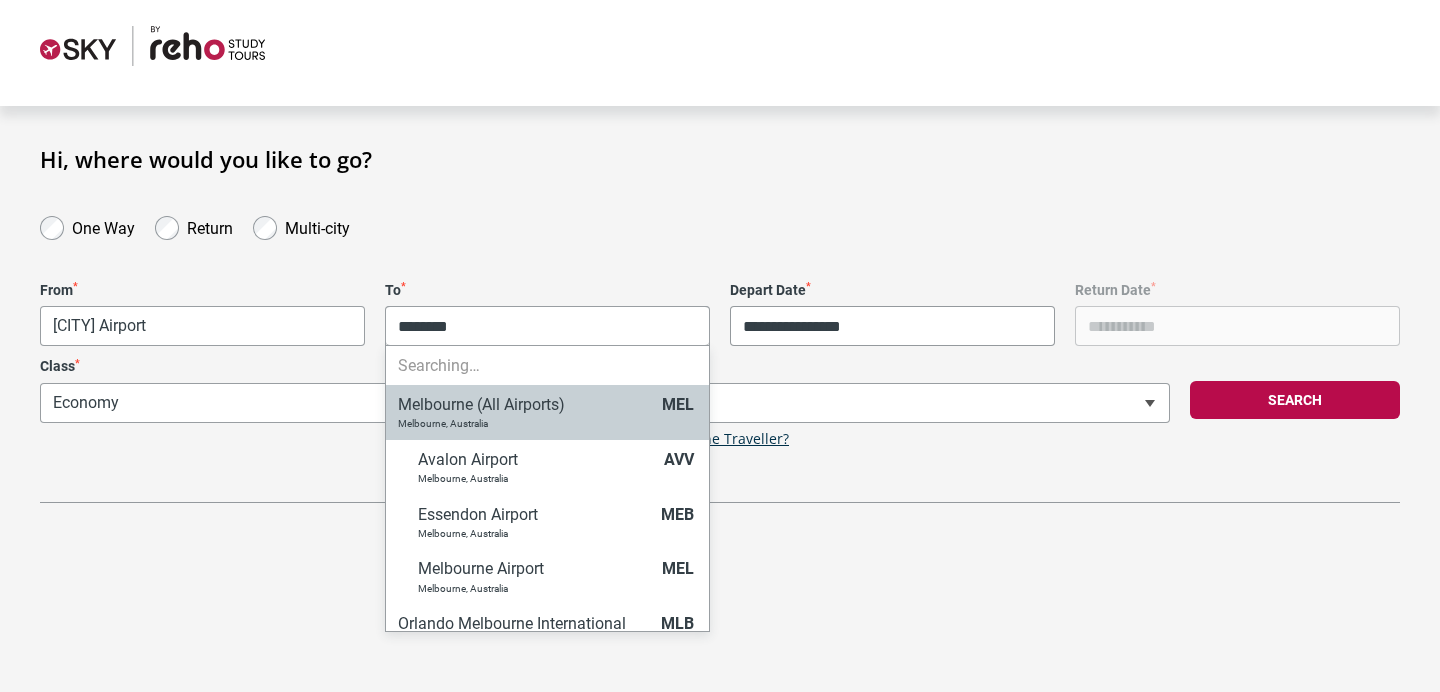 type on "*********" 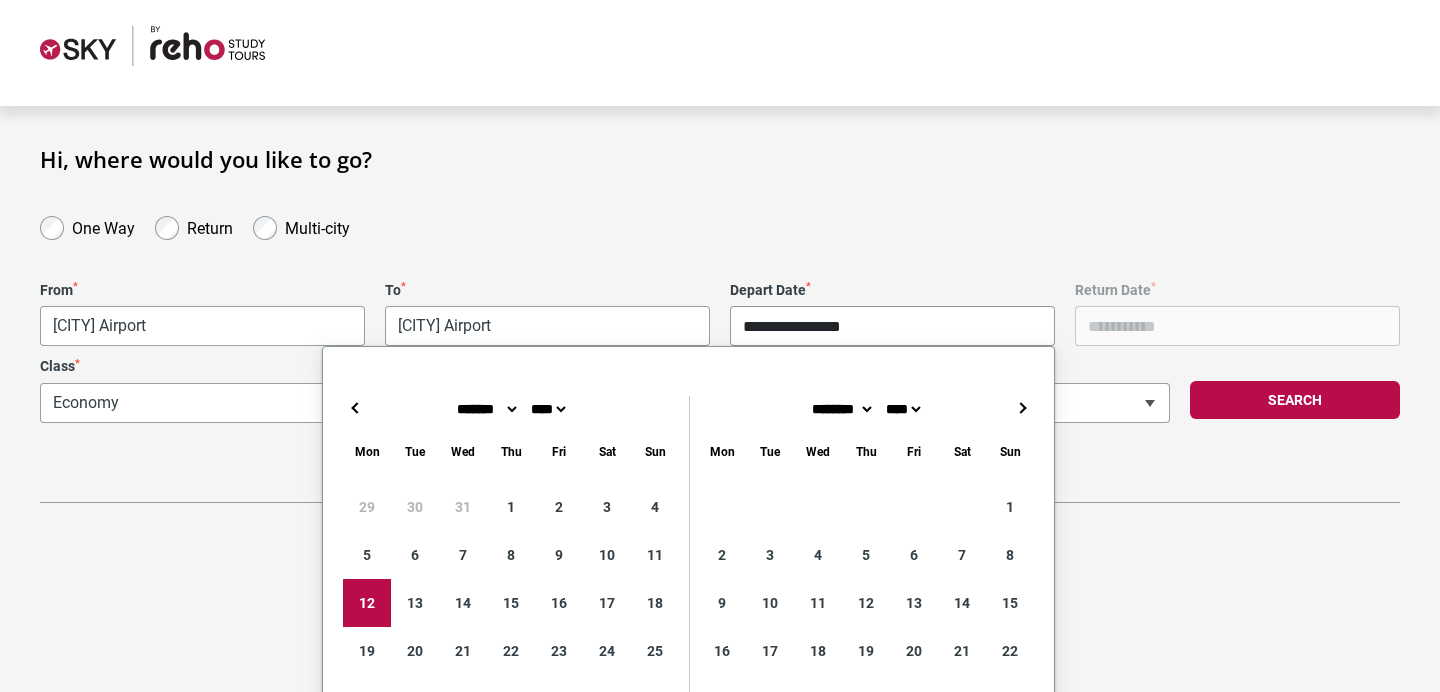 click on "**********" at bounding box center [892, 326] 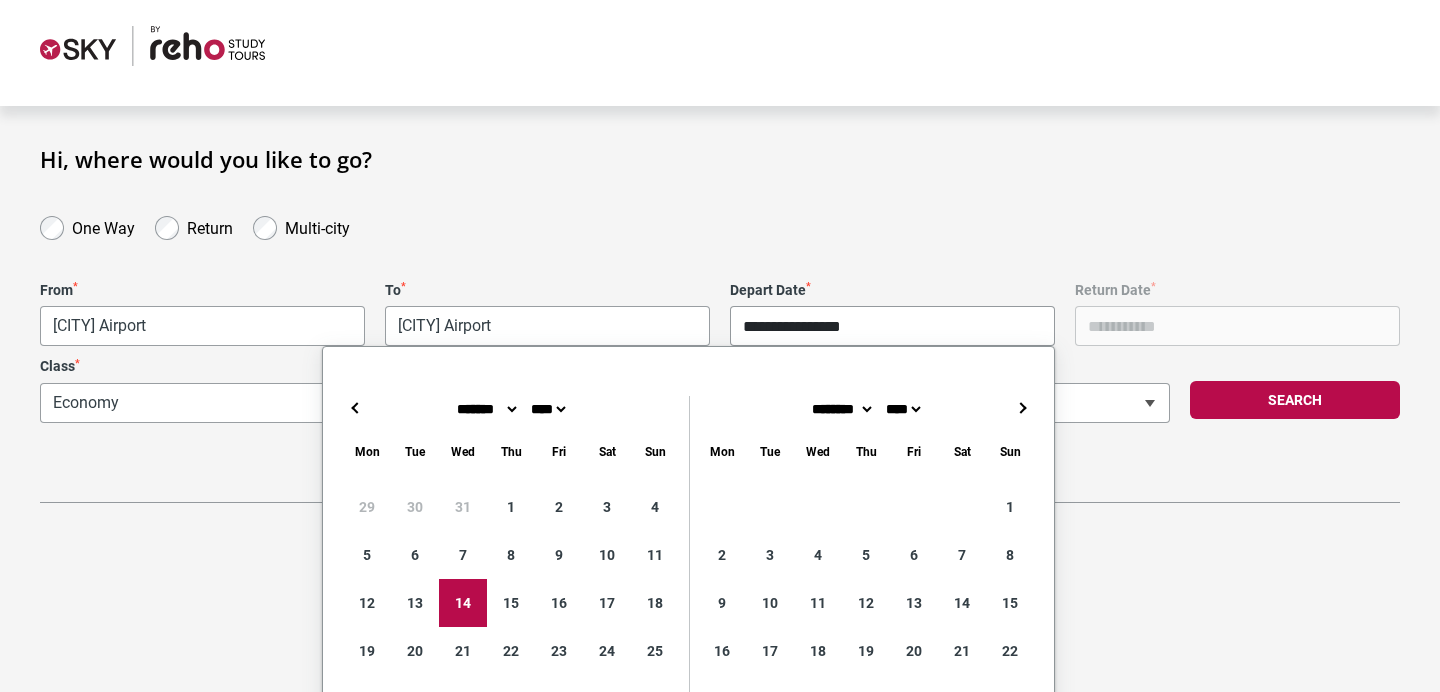 type on "**********" 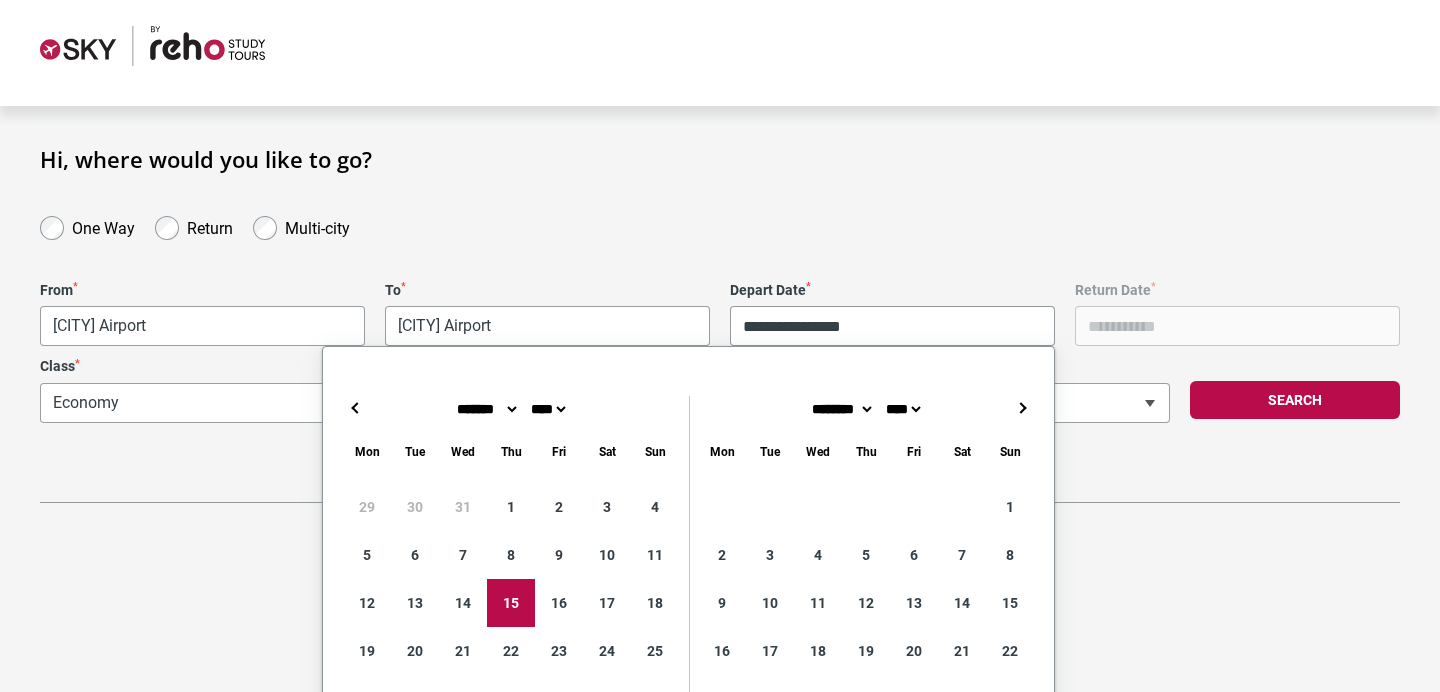 click on "**********" at bounding box center [720, 357] 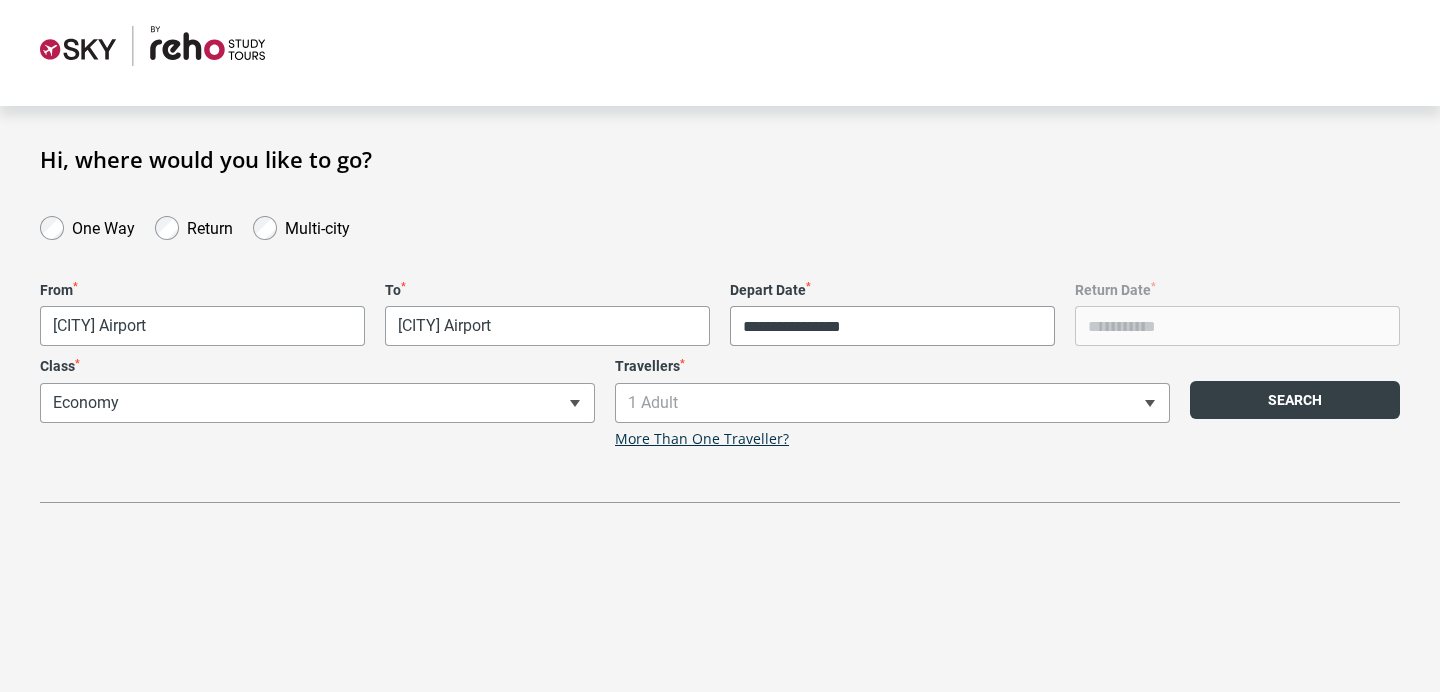 click on "Search" at bounding box center [1295, 400] 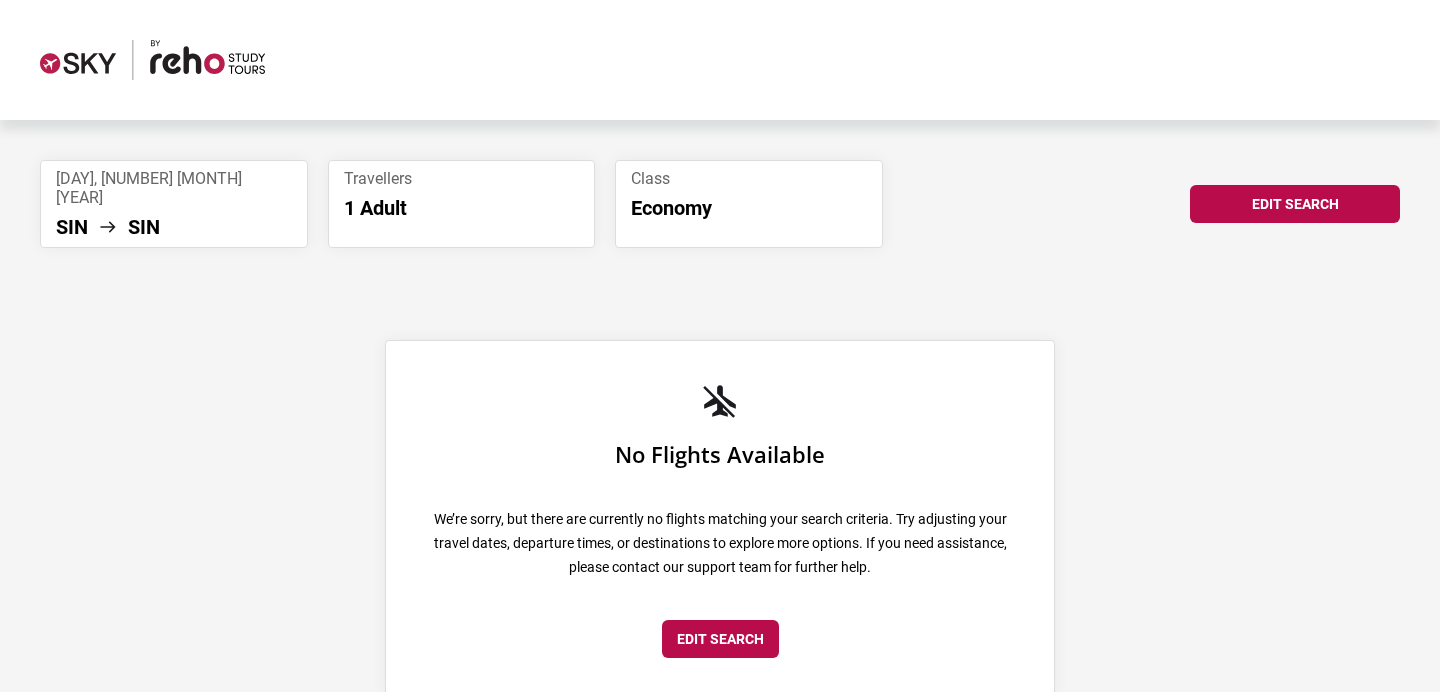 scroll, scrollTop: 14, scrollLeft: 0, axis: vertical 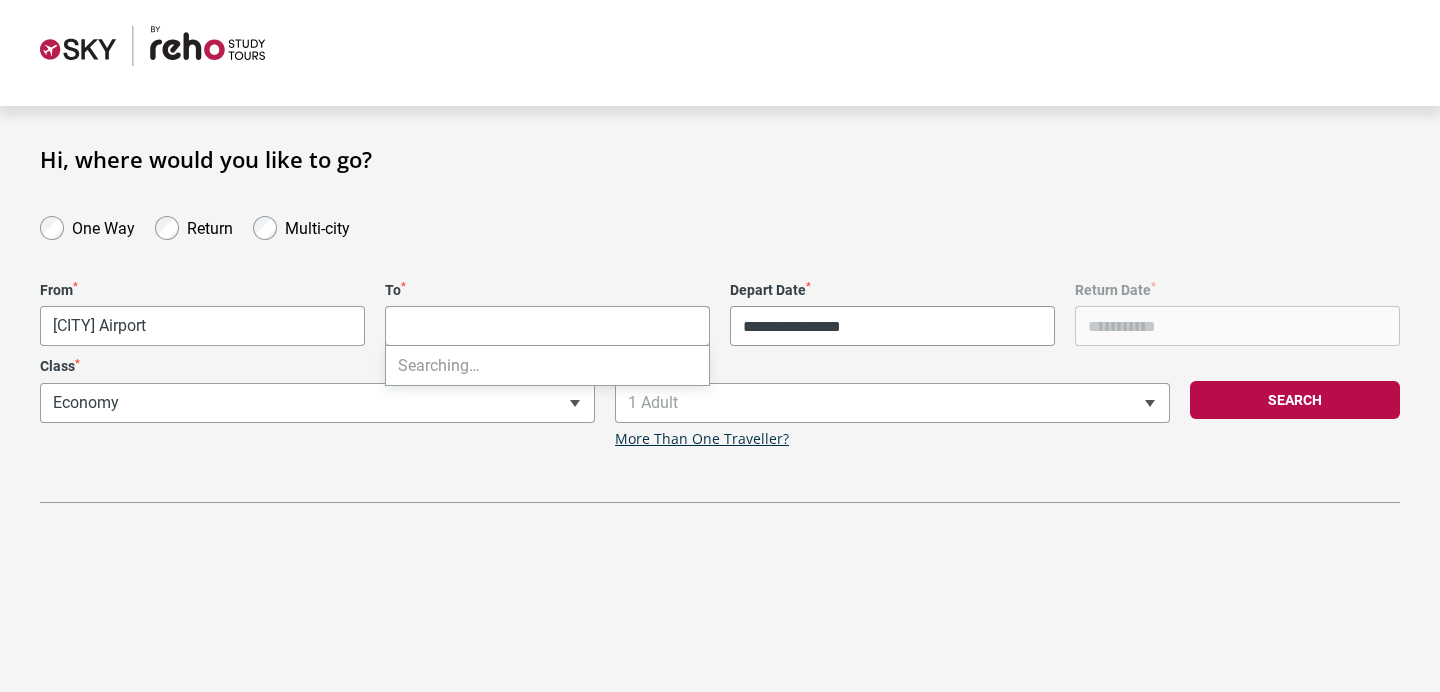 click on "**********" at bounding box center [720, 332] 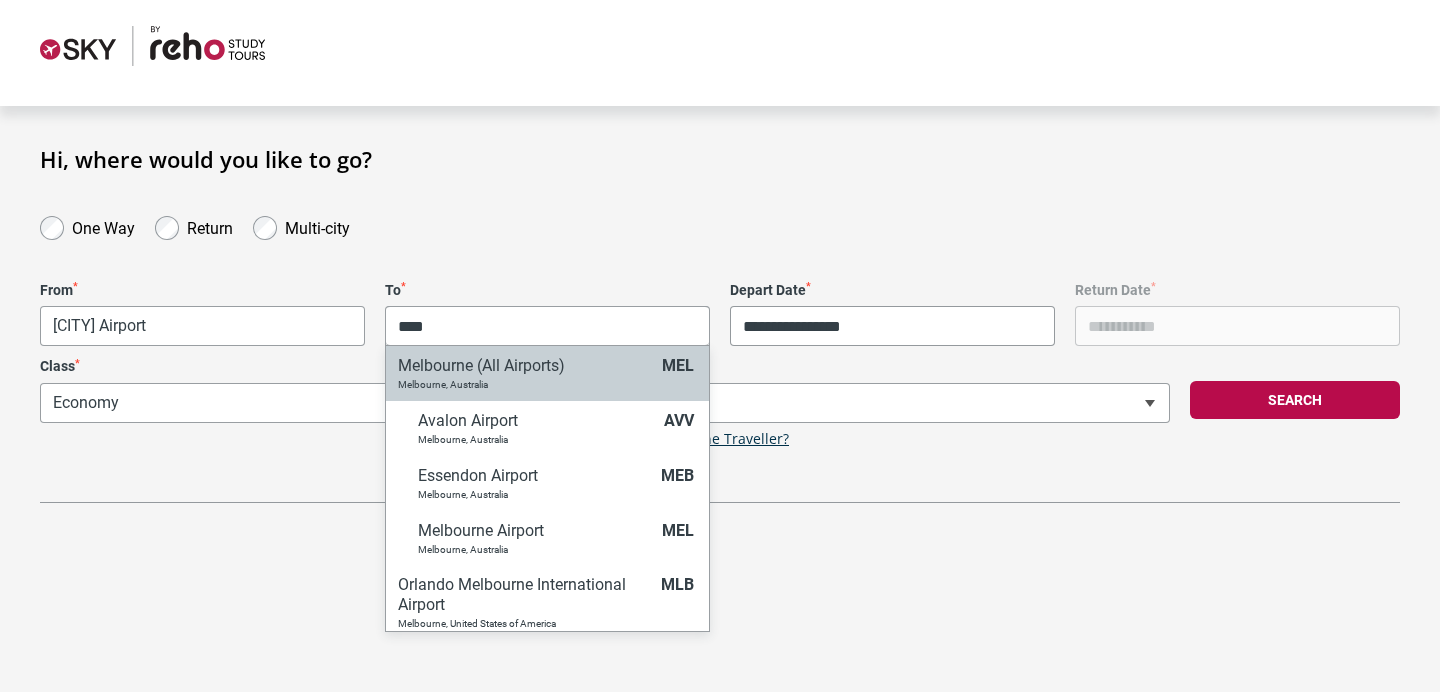 type on "****" 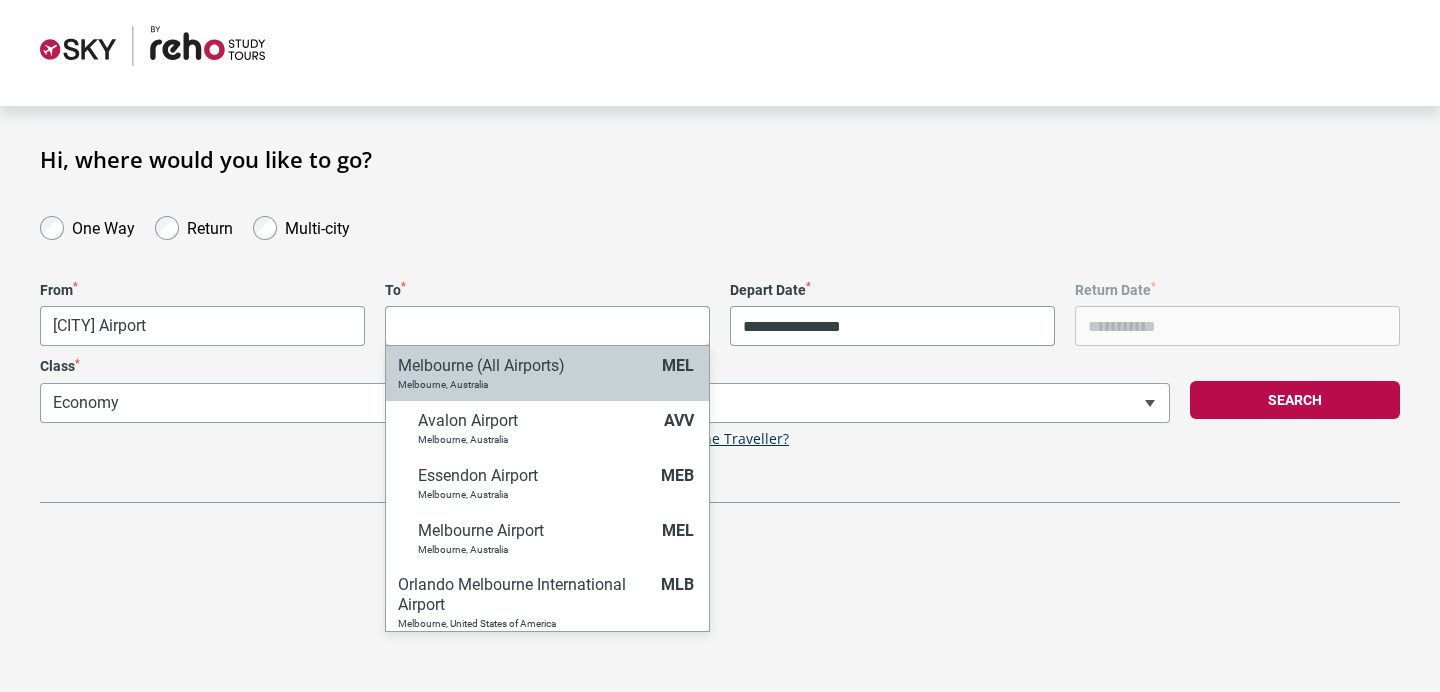 select on "MELC" 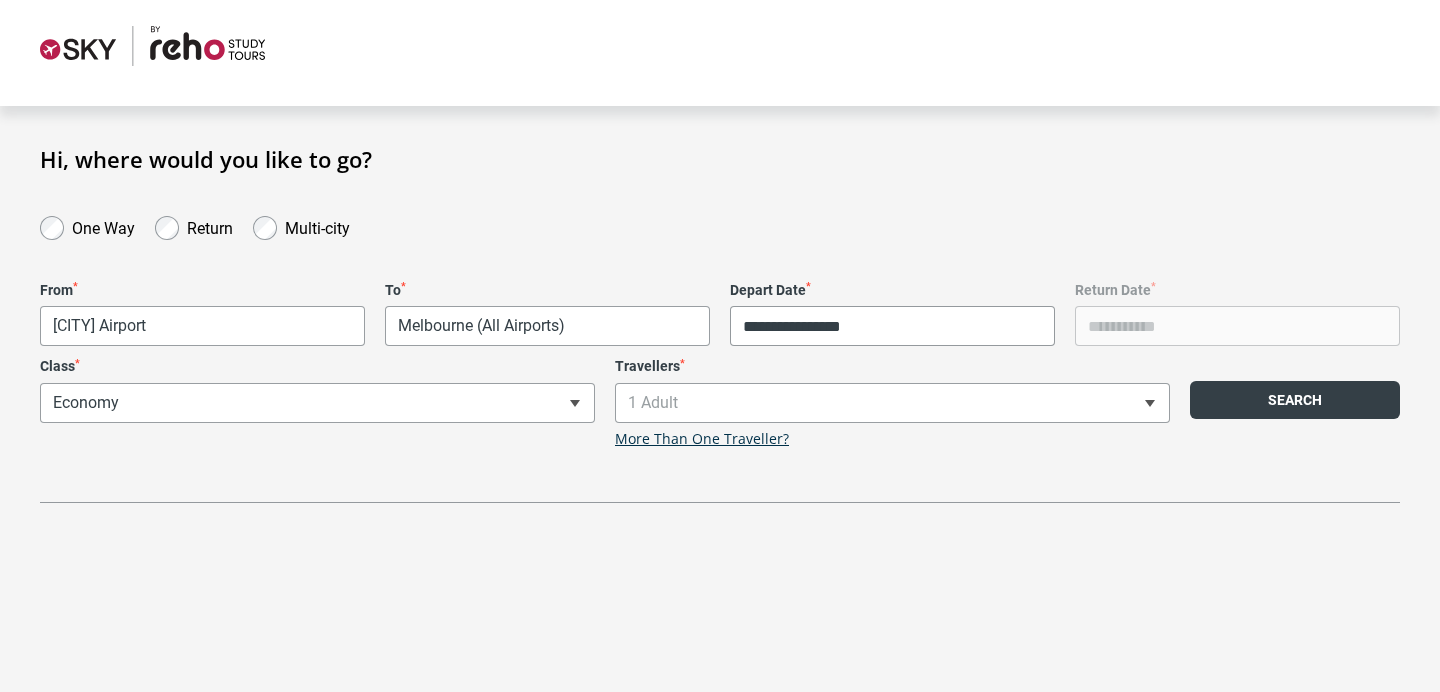 click on "Search" at bounding box center (1295, 400) 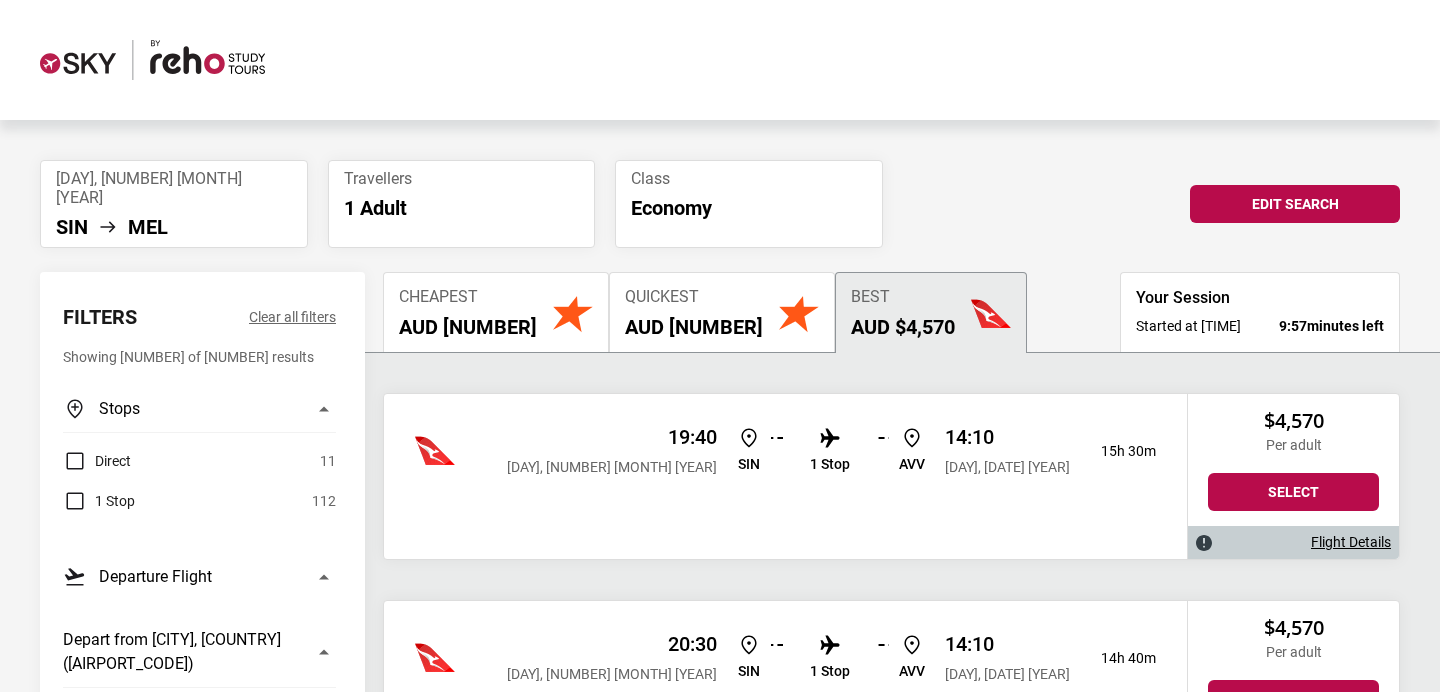 click at bounding box center (573, 314) 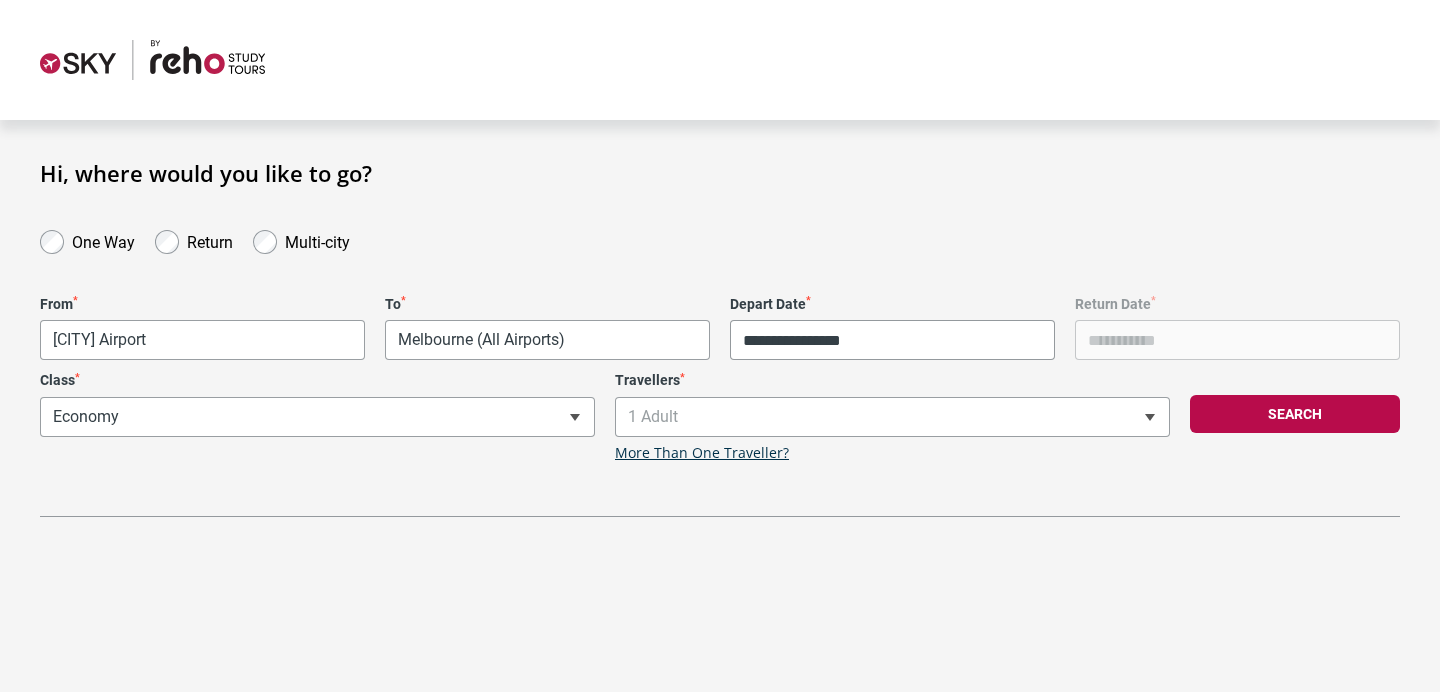 scroll, scrollTop: 14, scrollLeft: 0, axis: vertical 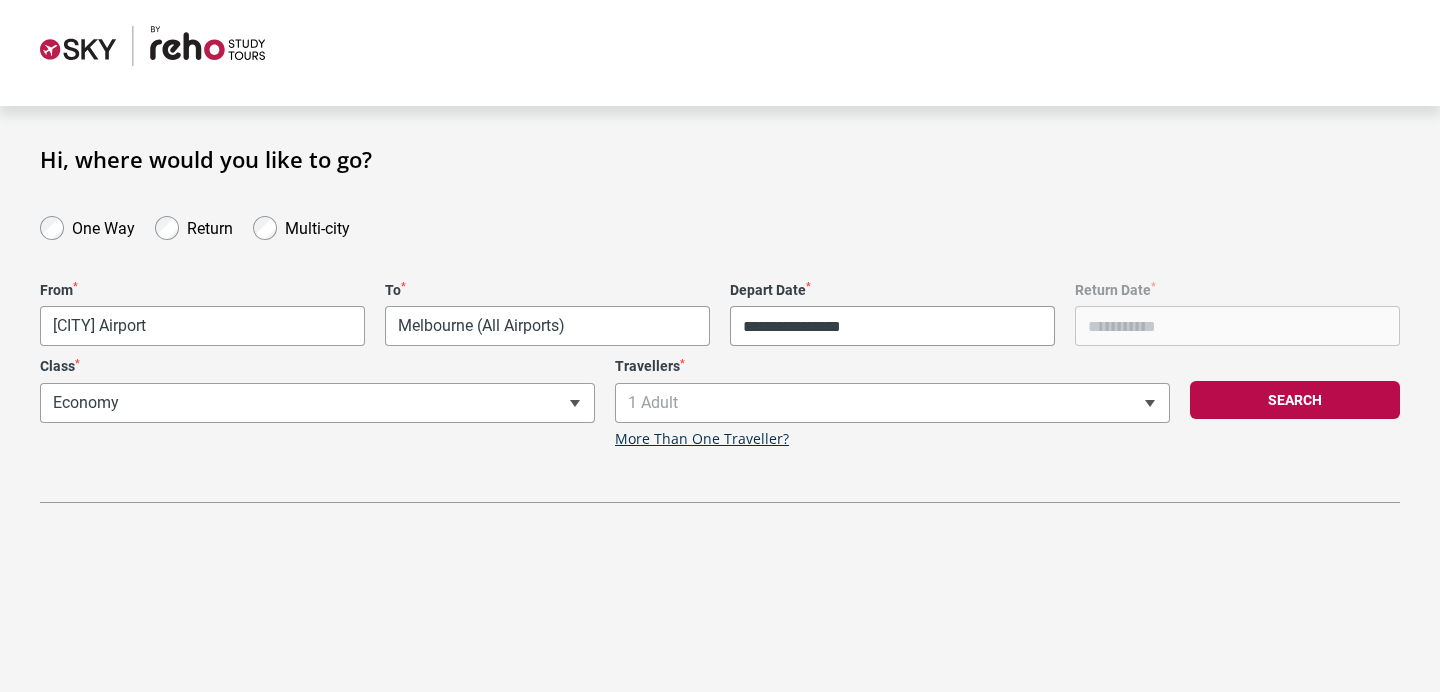 click on "**********" at bounding box center [720, 332] 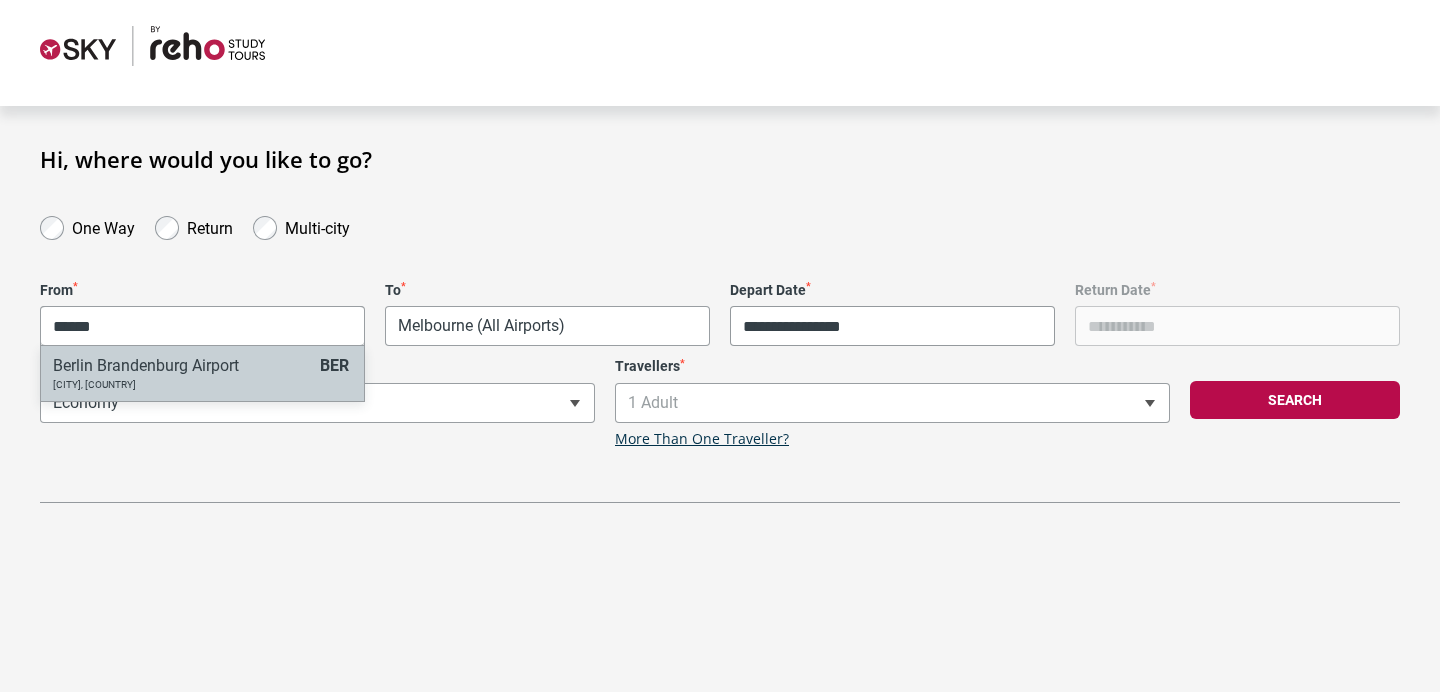 type on "******" 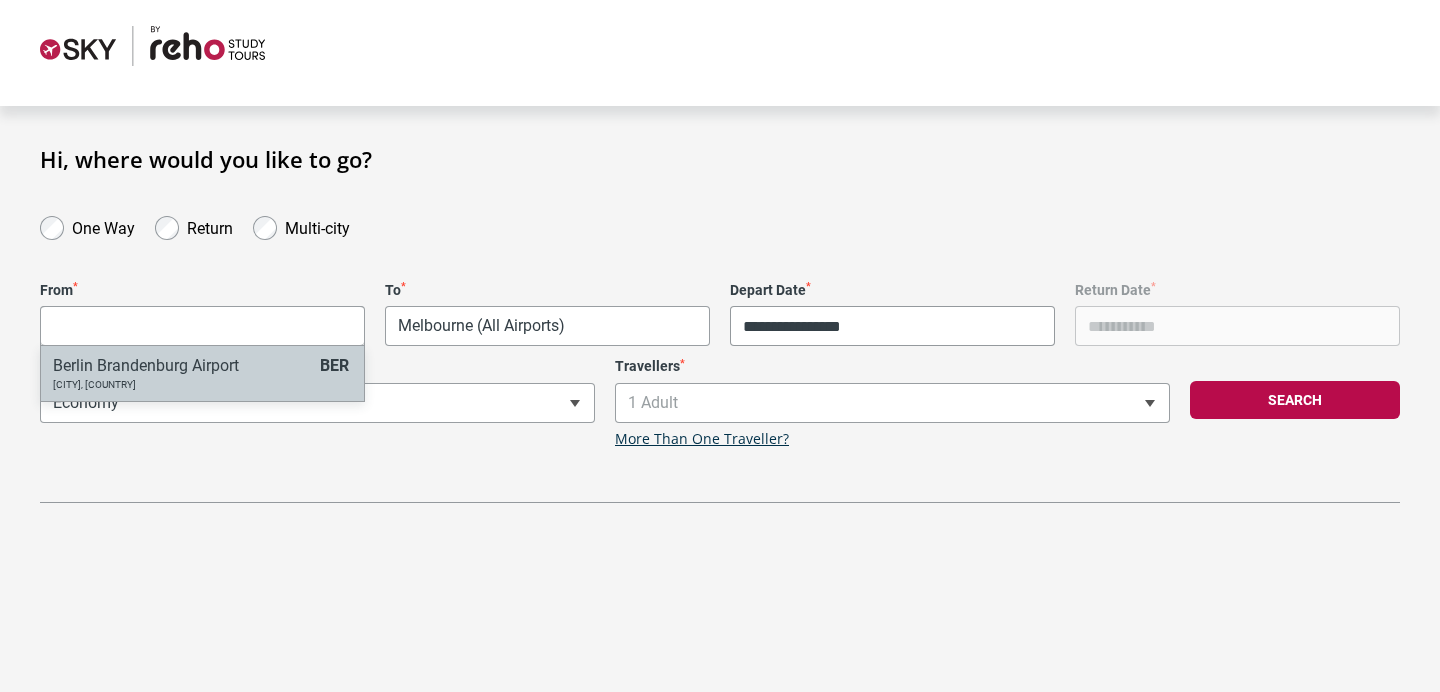 select on "BERA" 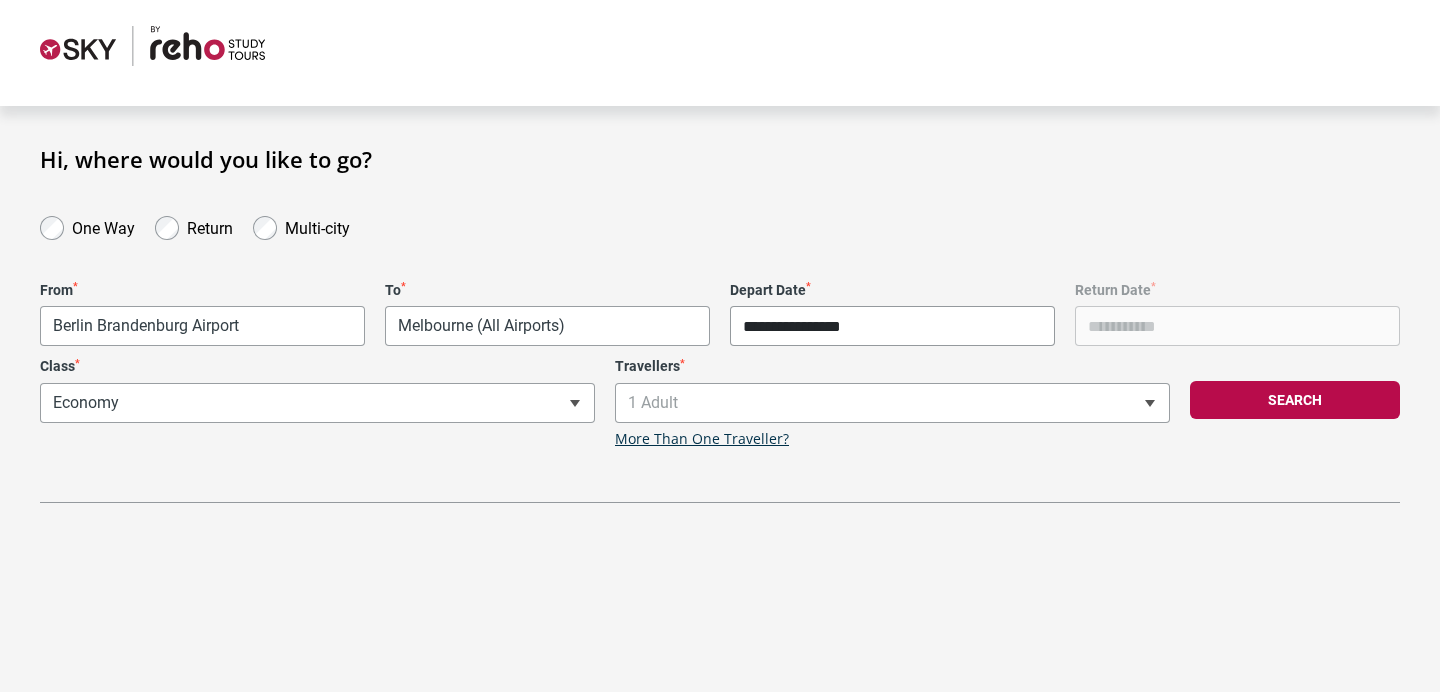click on "**********" at bounding box center (892, 326) 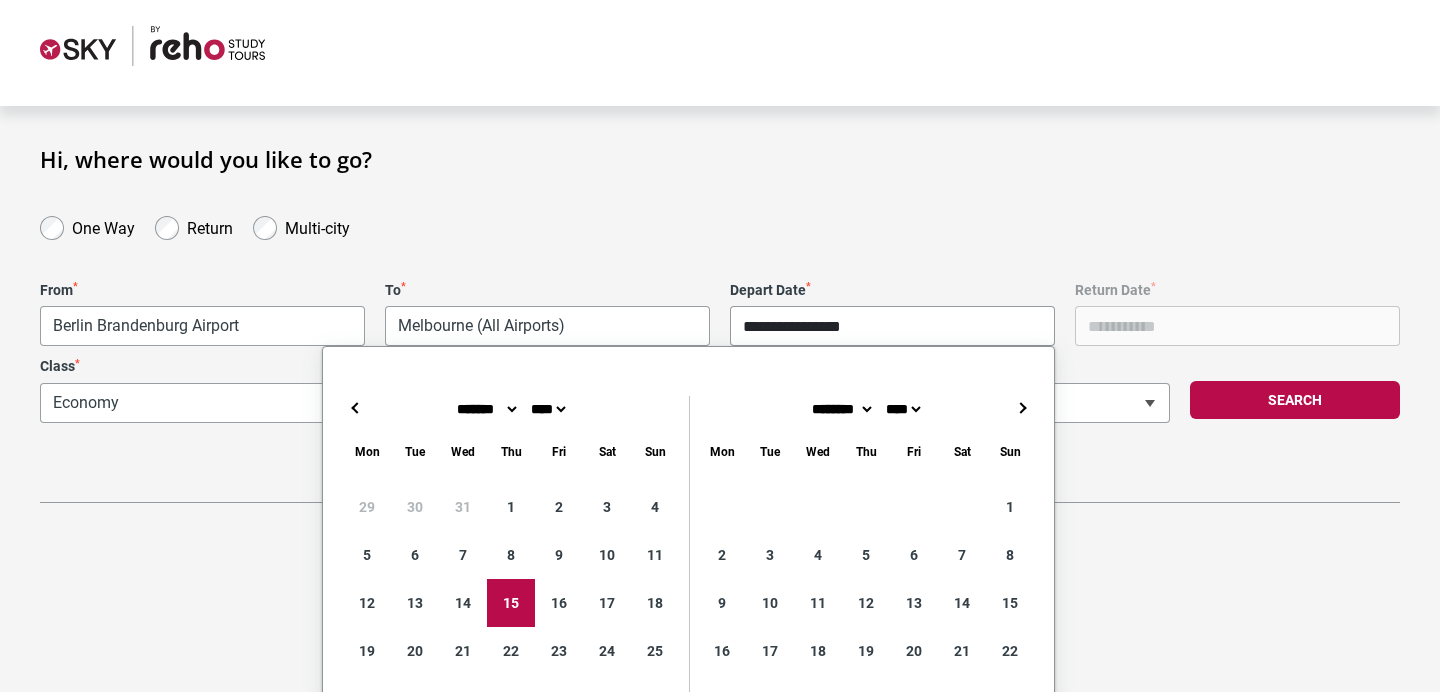 type on "**********" 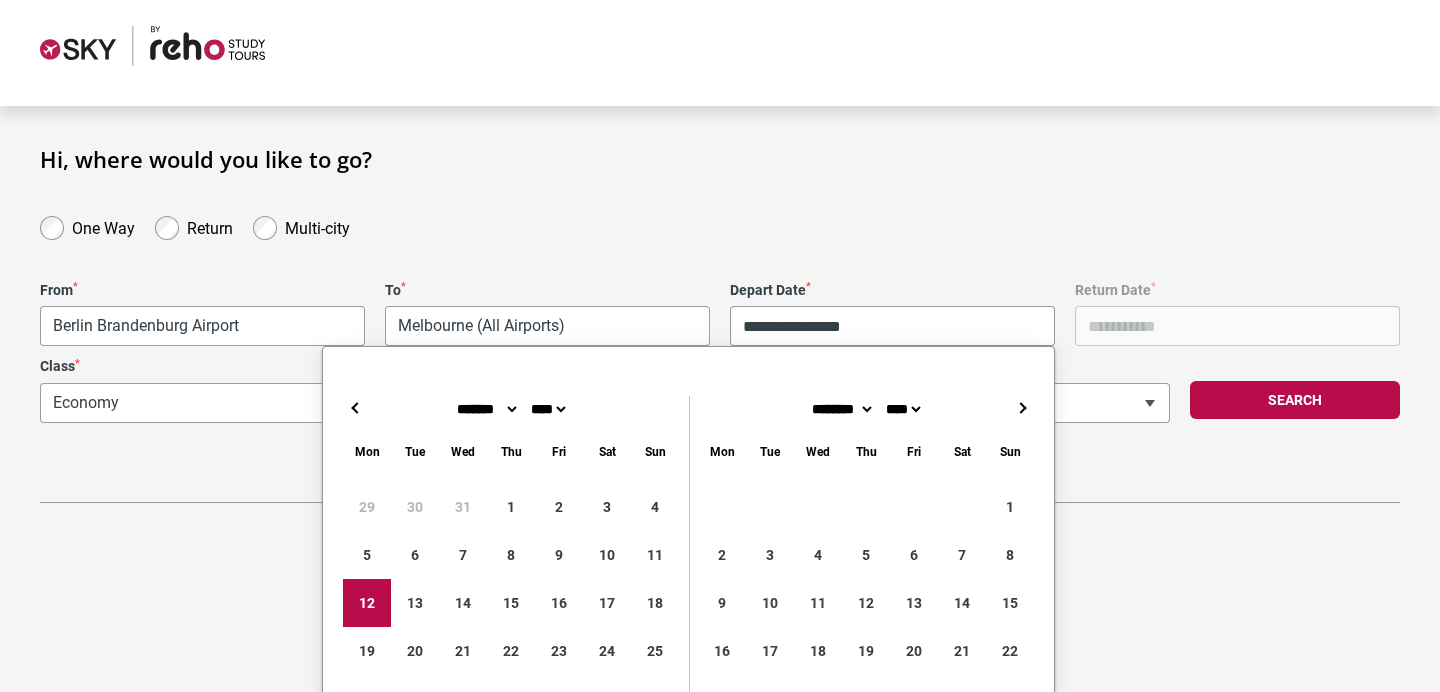 click on "**********" at bounding box center (720, 332) 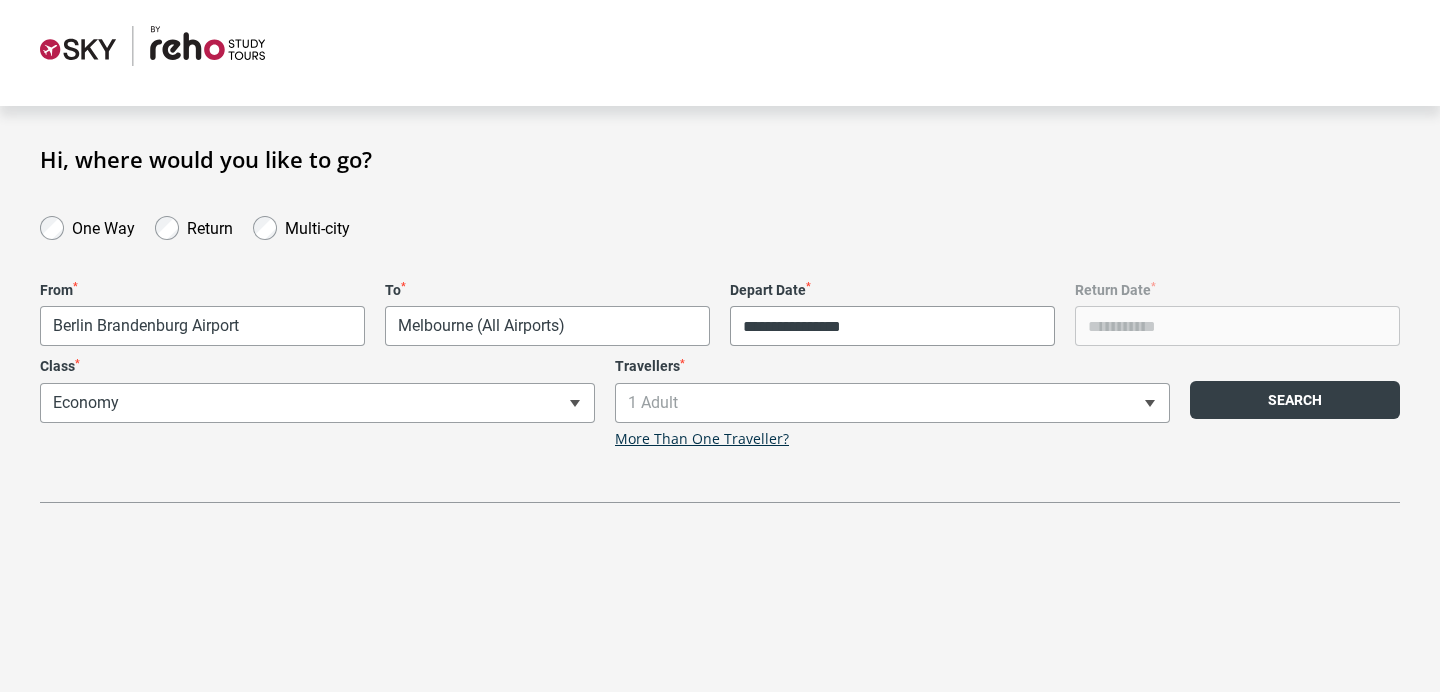 click on "Search" at bounding box center [1295, 400] 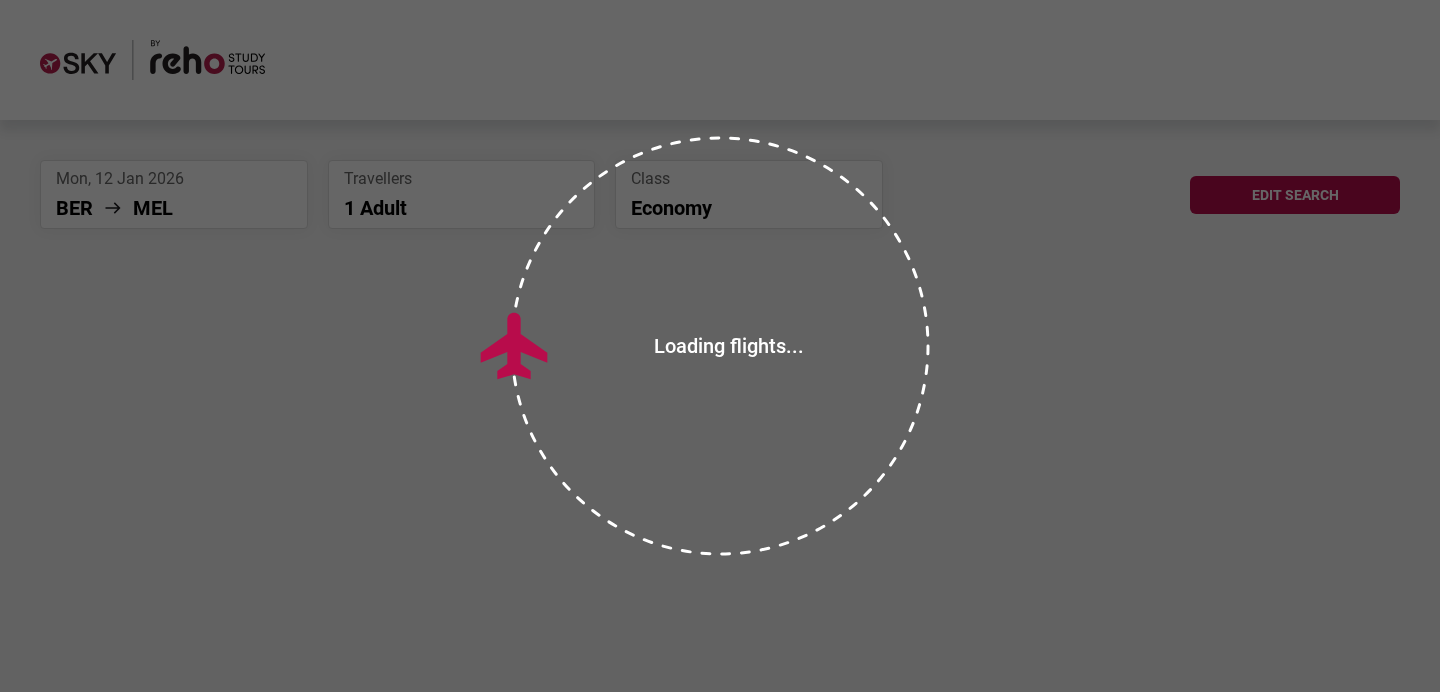 scroll, scrollTop: 0, scrollLeft: 0, axis: both 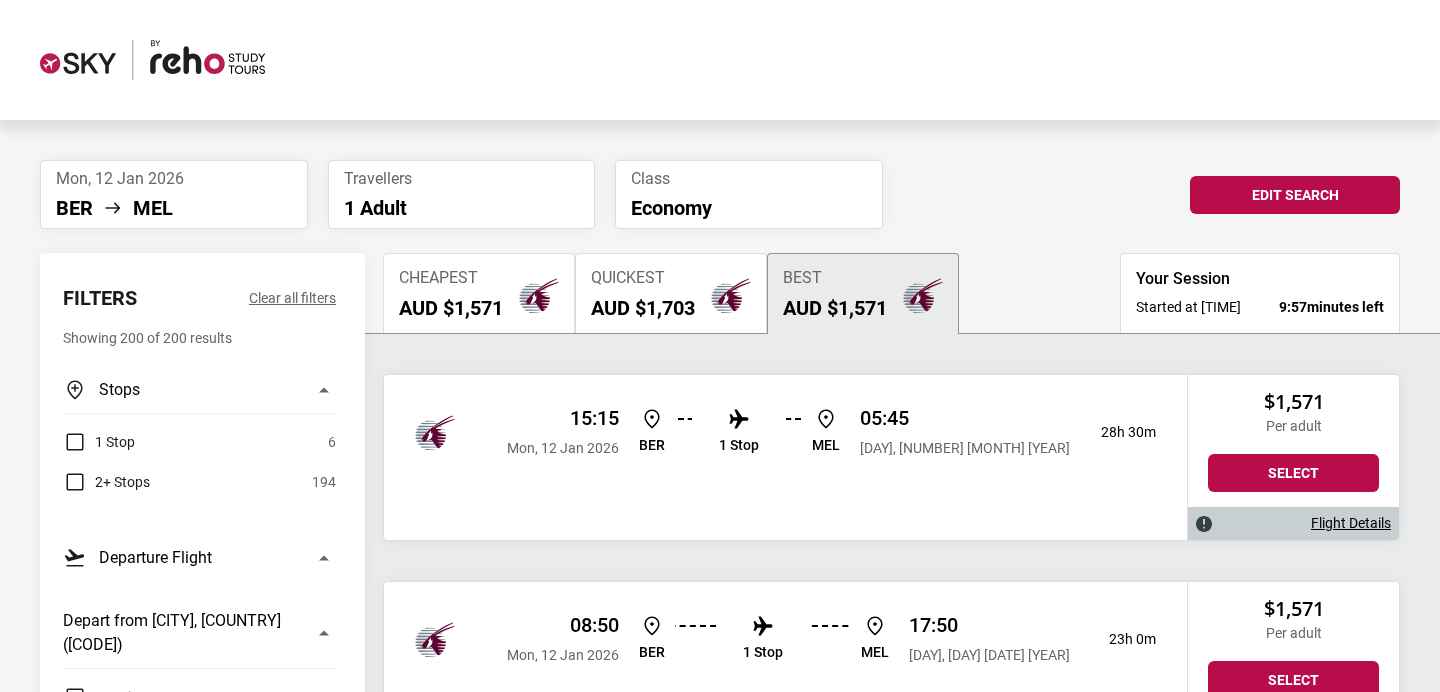click on "Cheapest" at bounding box center (451, 278) 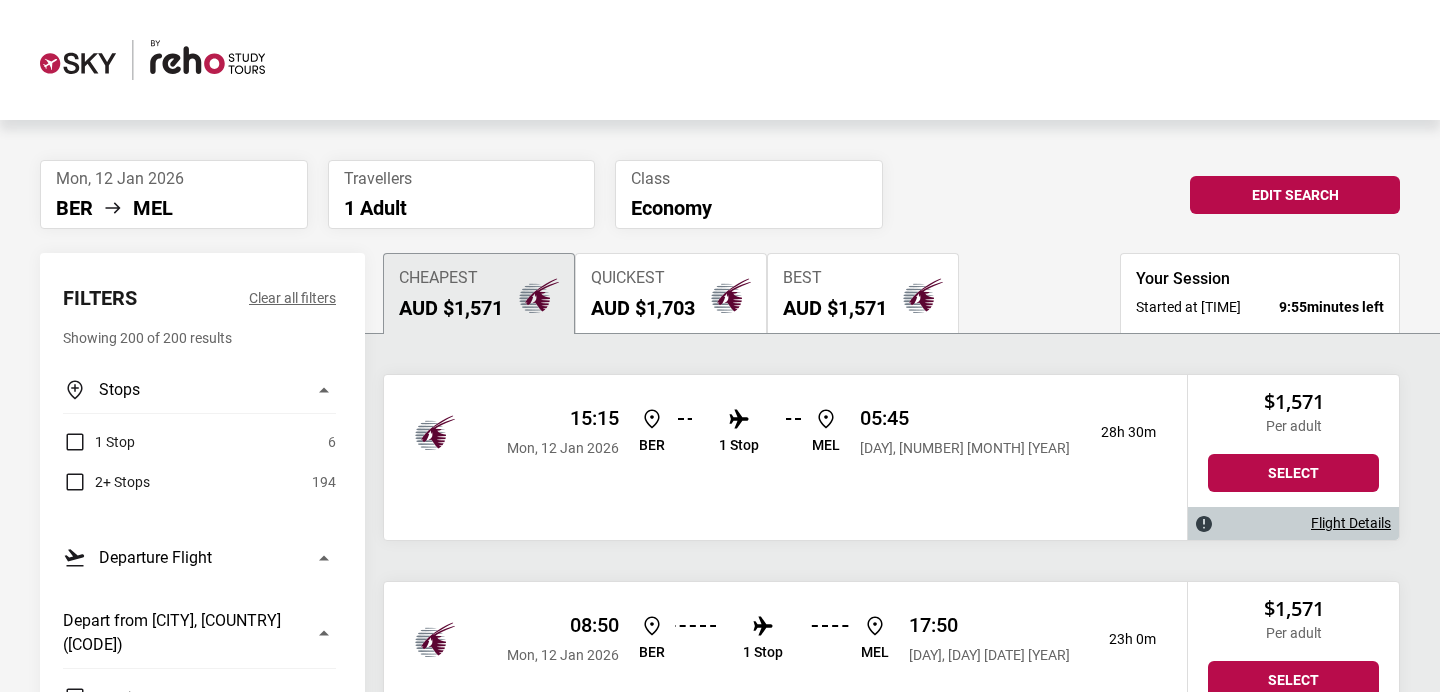scroll, scrollTop: 14, scrollLeft: 0, axis: vertical 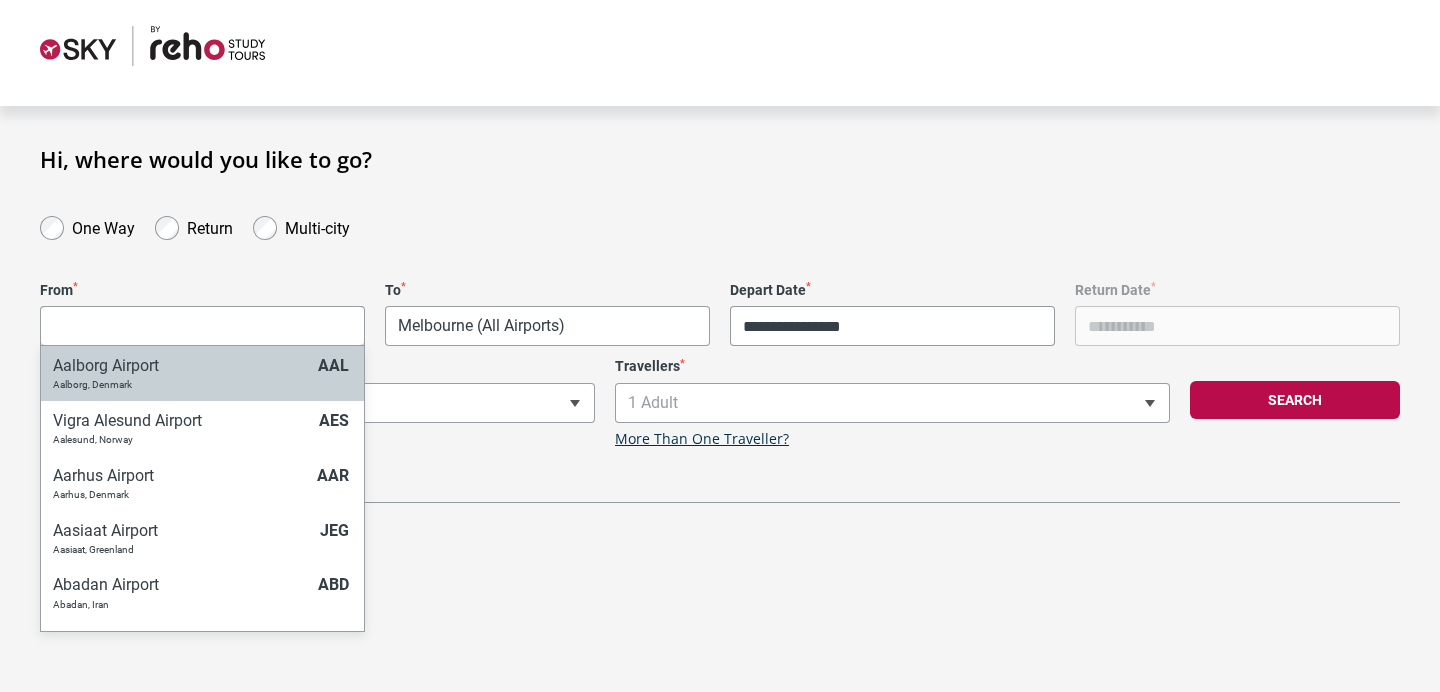 click on "**********" at bounding box center [720, 332] 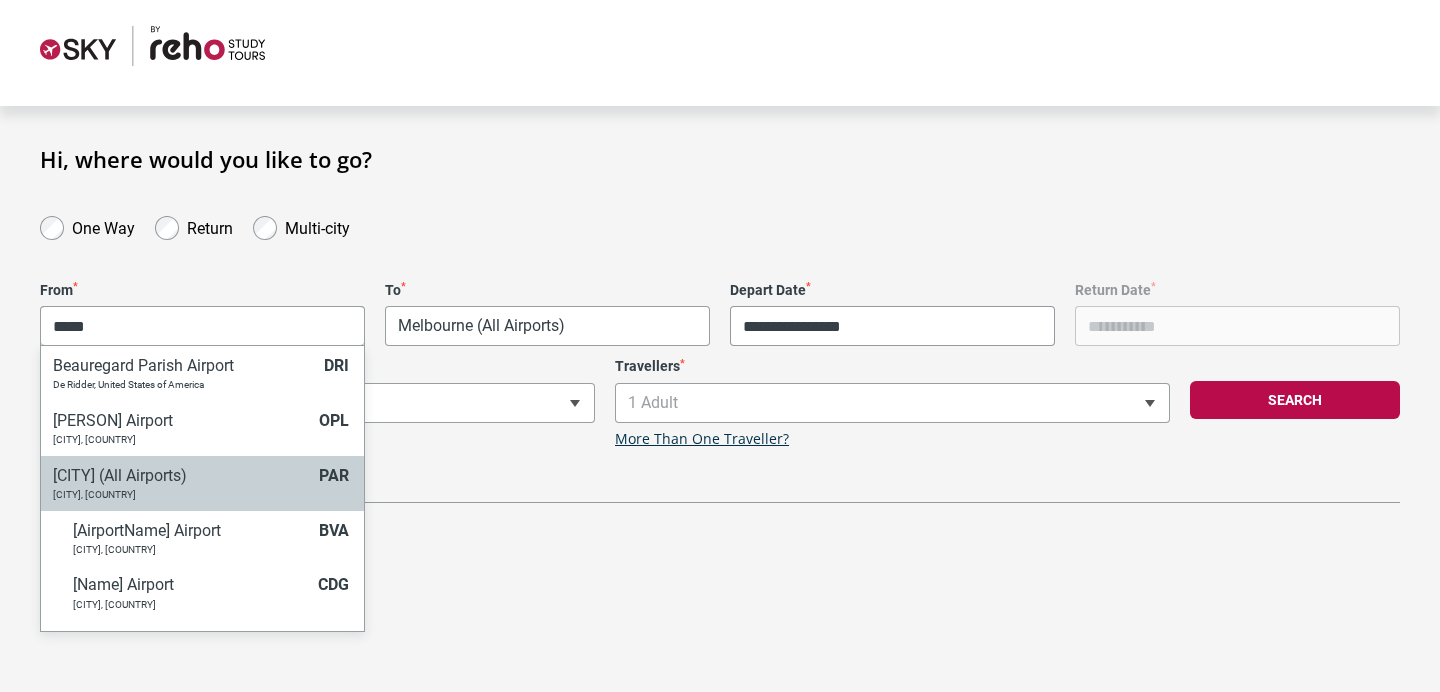 type on "*****" 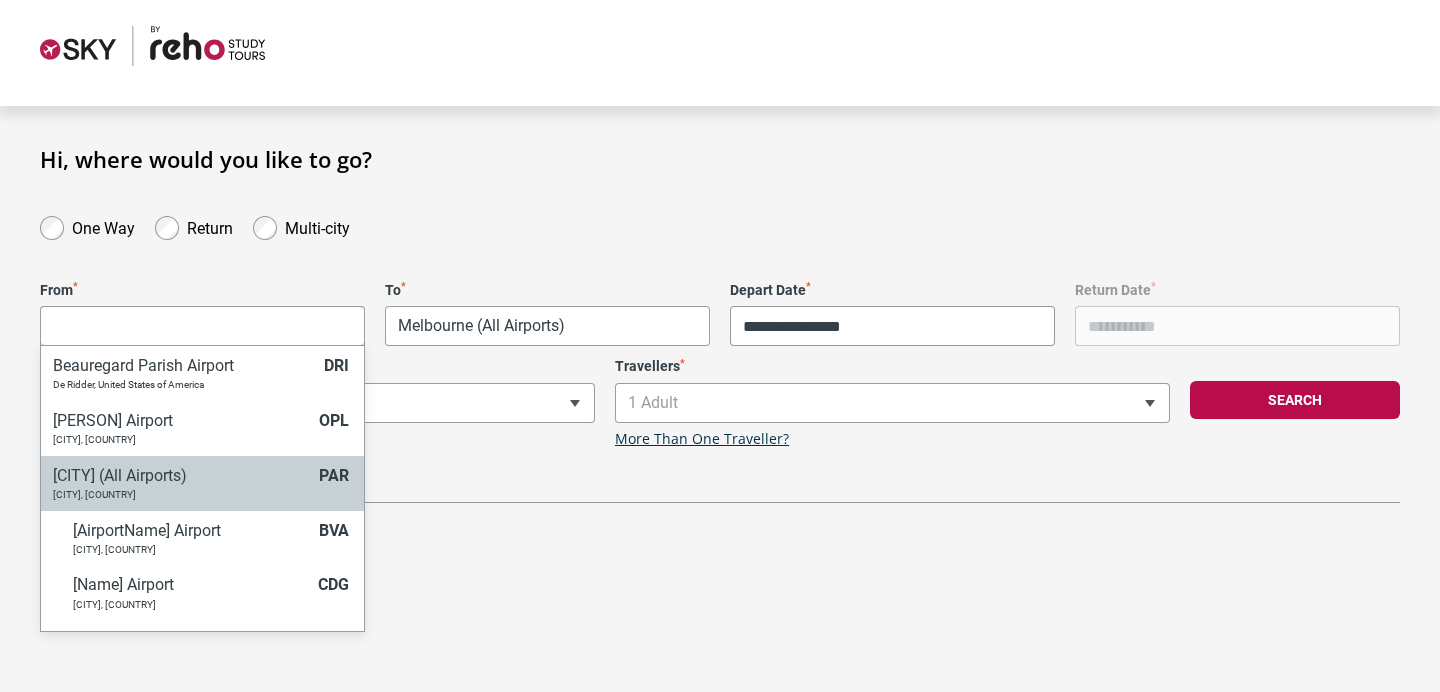 select on "[AIRPORT_CODE]" 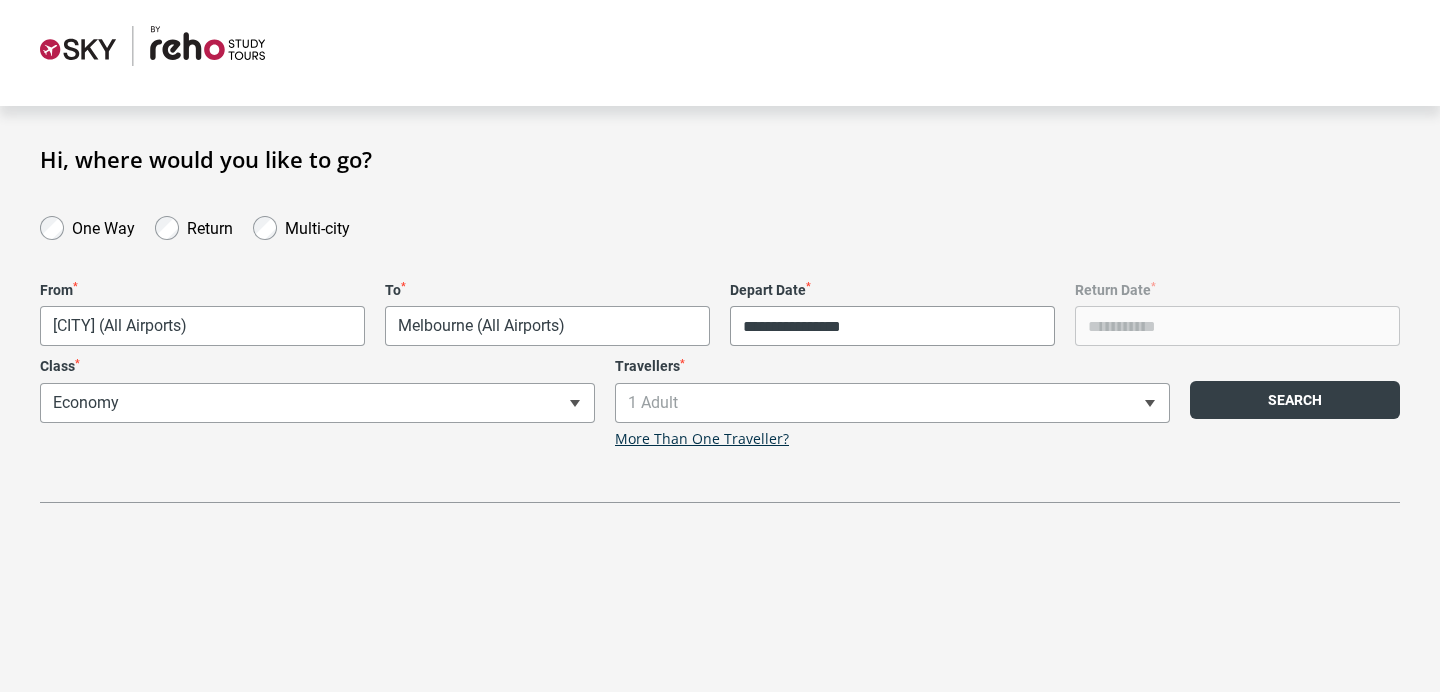 click on "Search" at bounding box center (1295, 400) 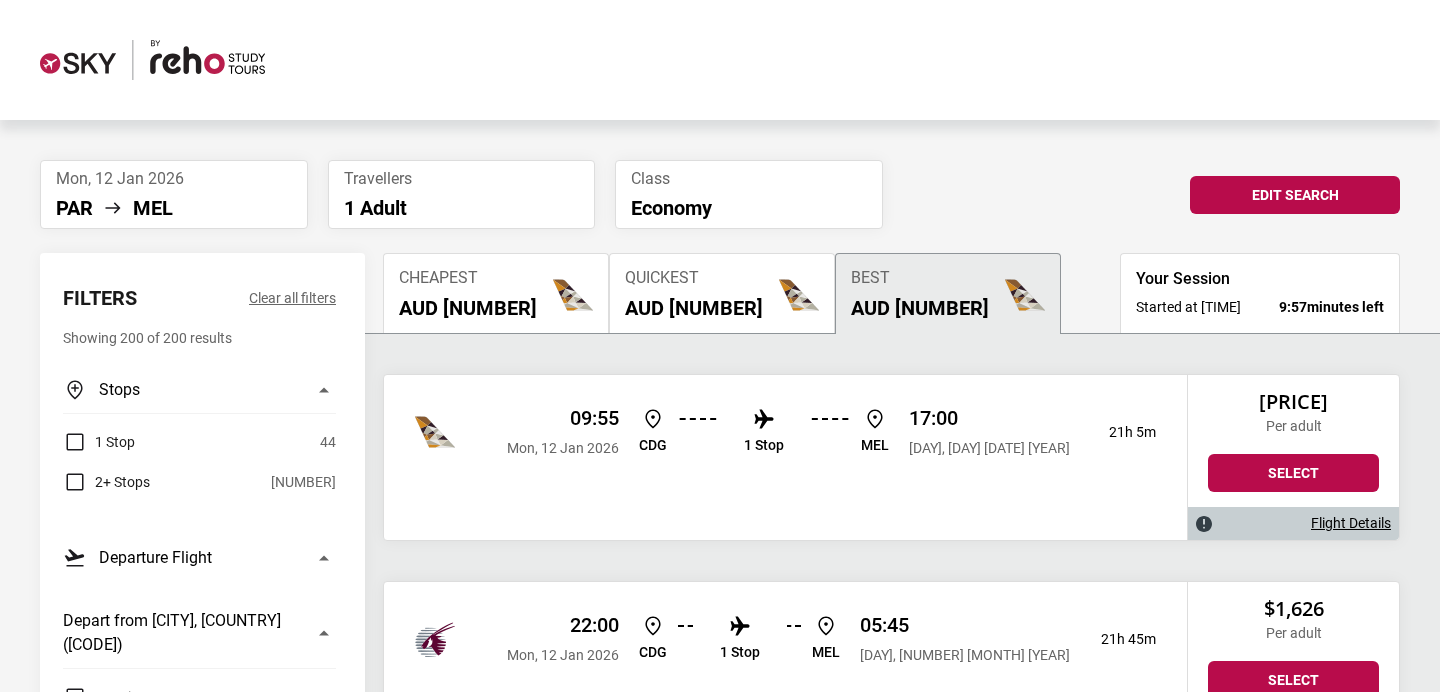 scroll, scrollTop: 14, scrollLeft: 0, axis: vertical 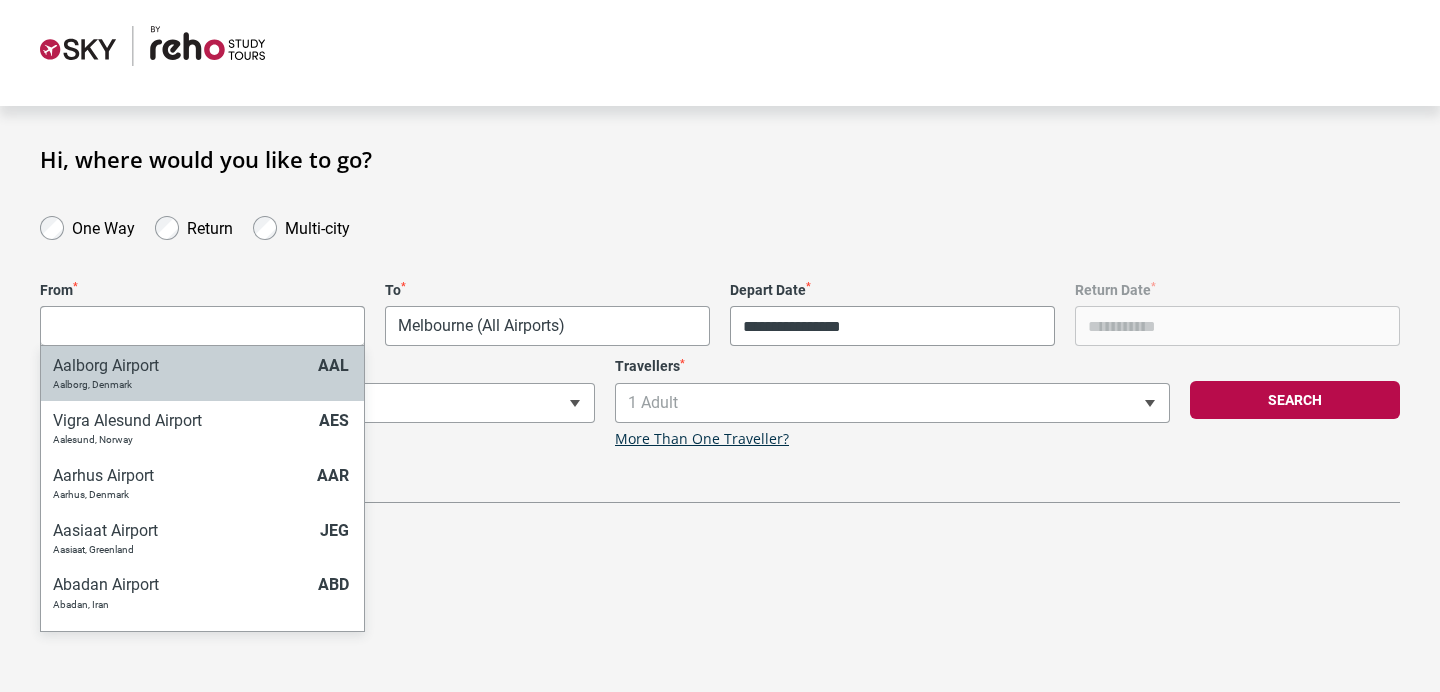 click on "**********" at bounding box center [720, 332] 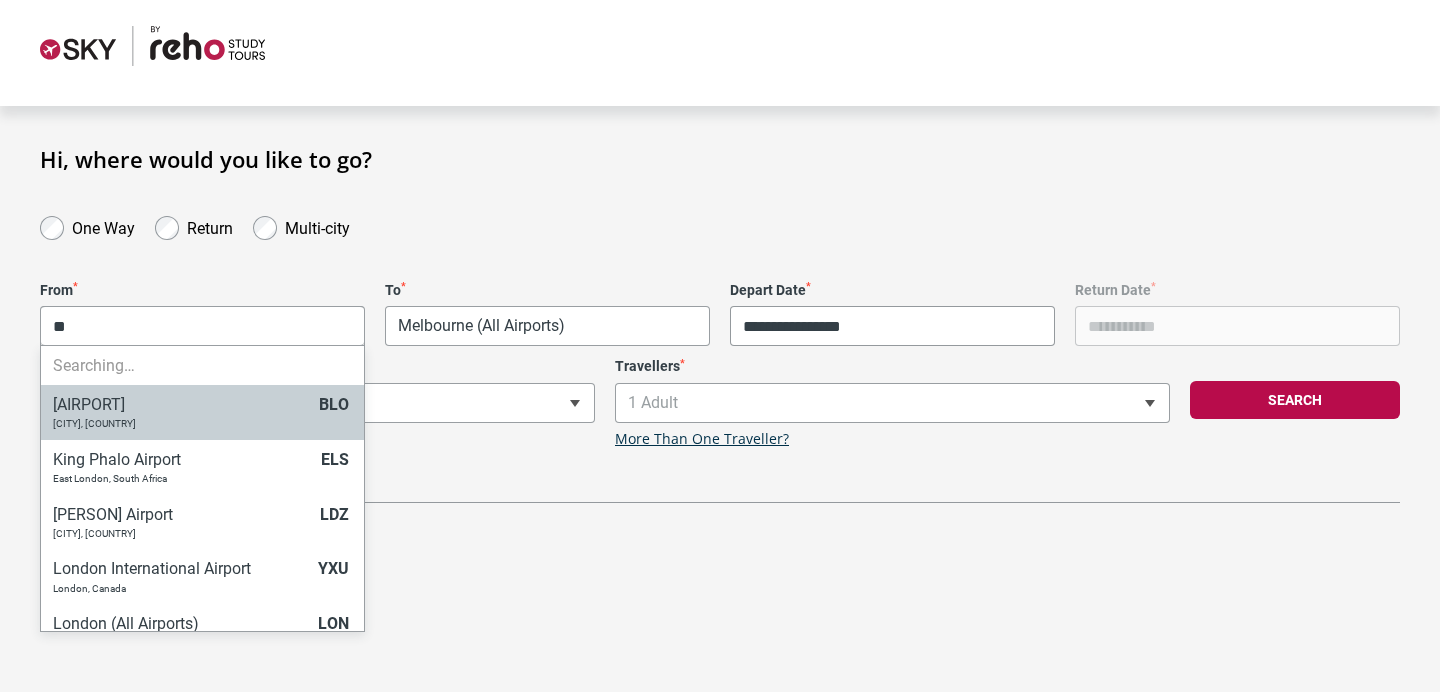 type on "*" 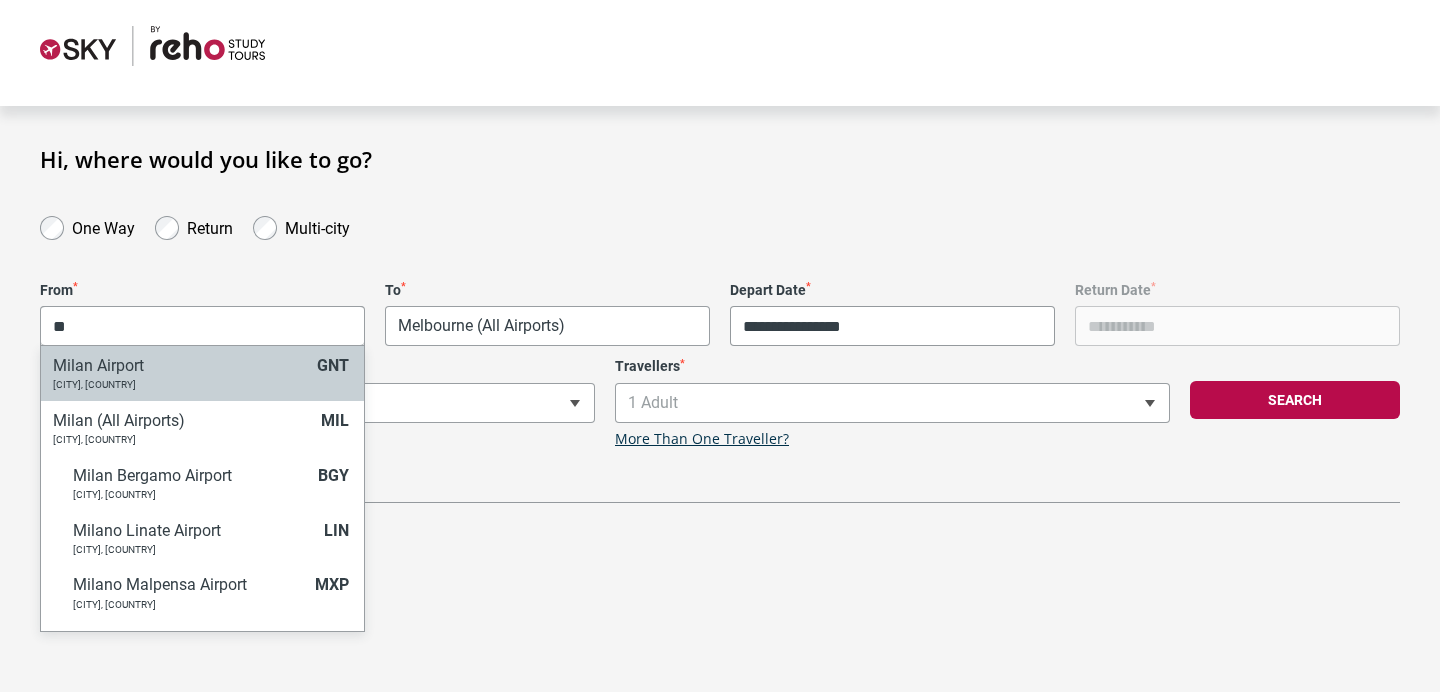 type on "*" 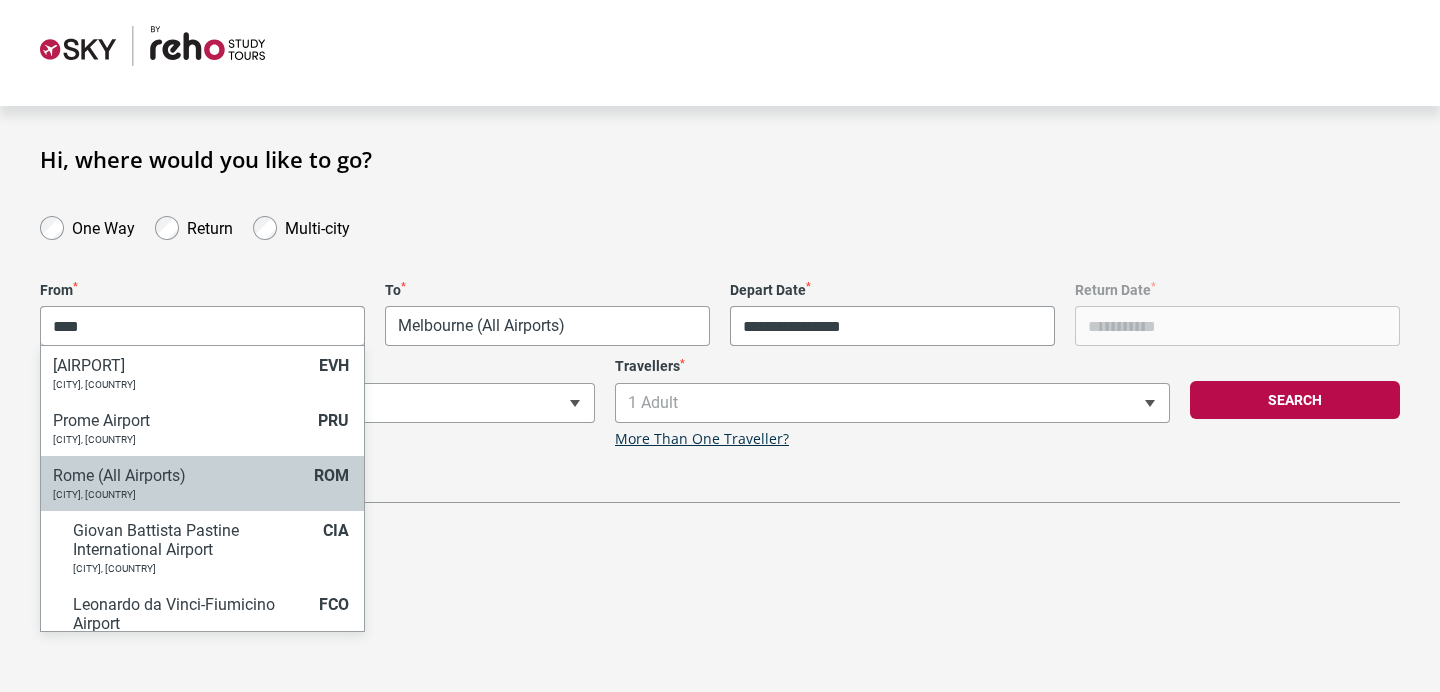 type on "****" 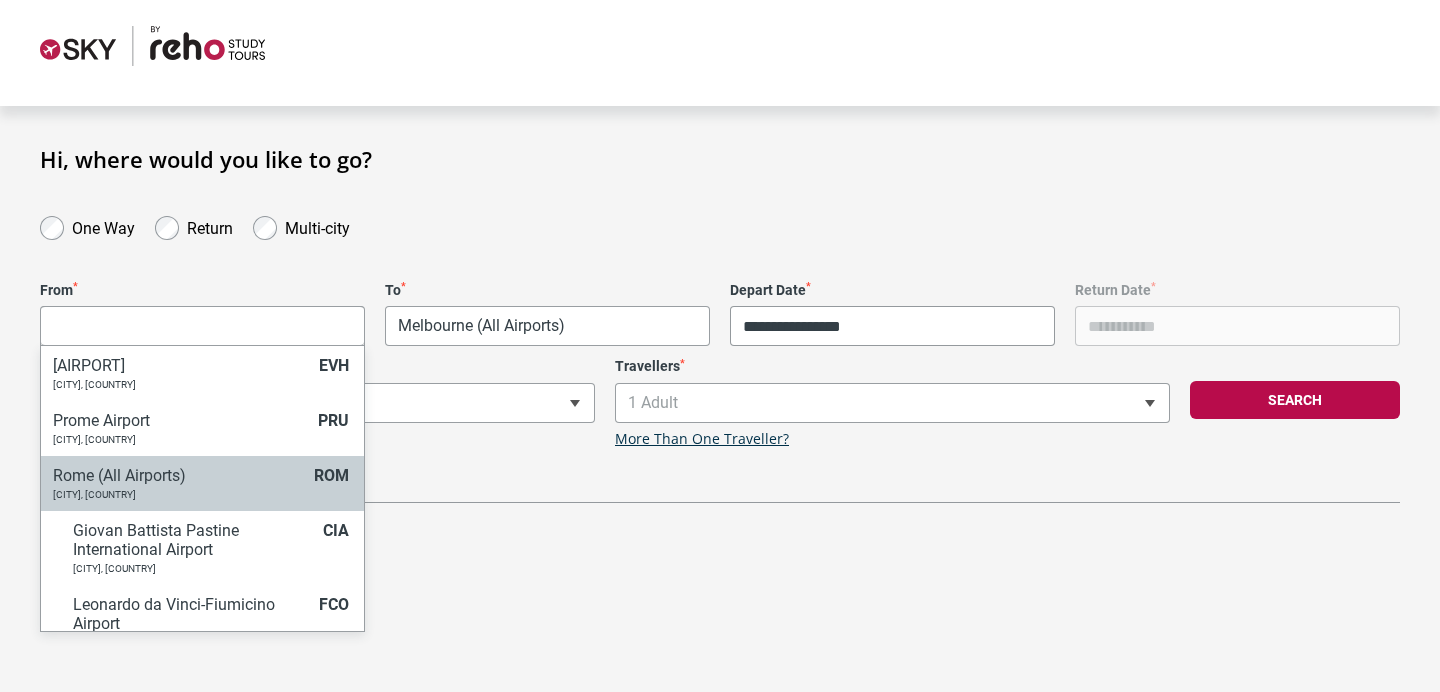 select on "ROMC" 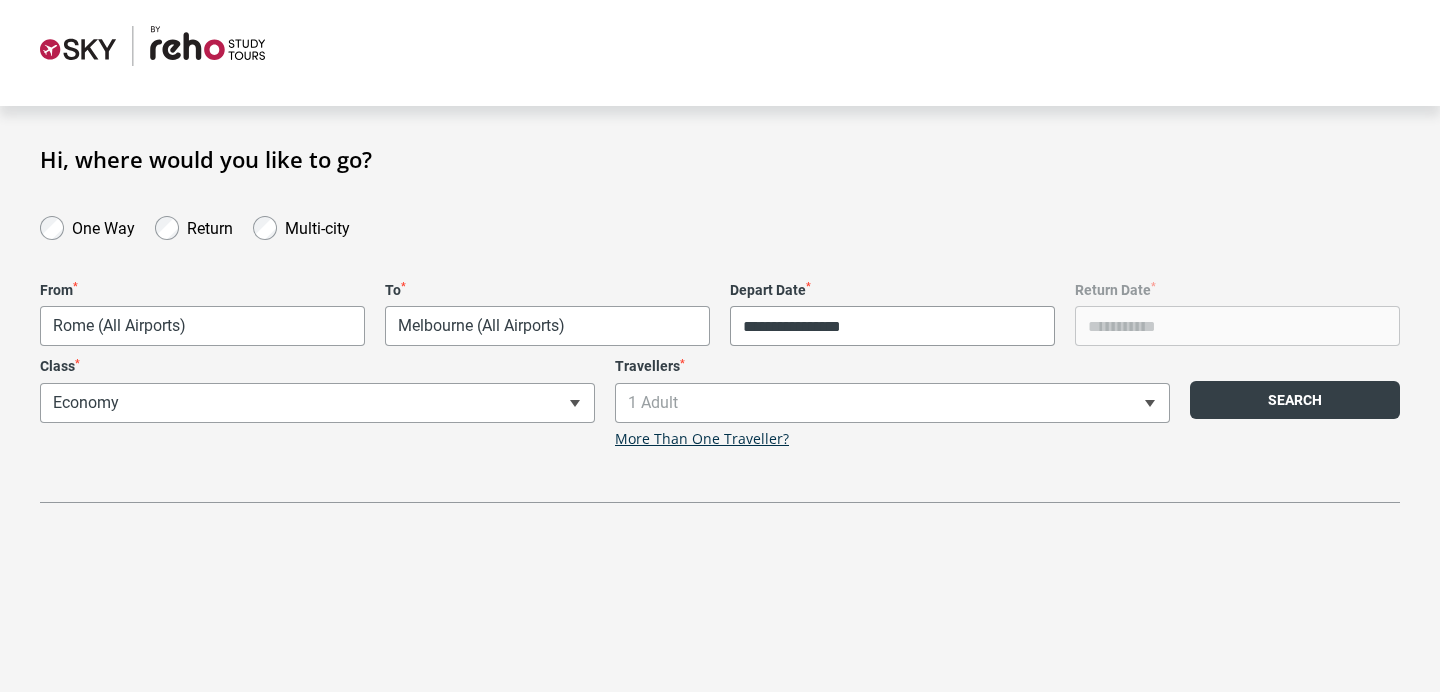 click on "Search" at bounding box center [1295, 400] 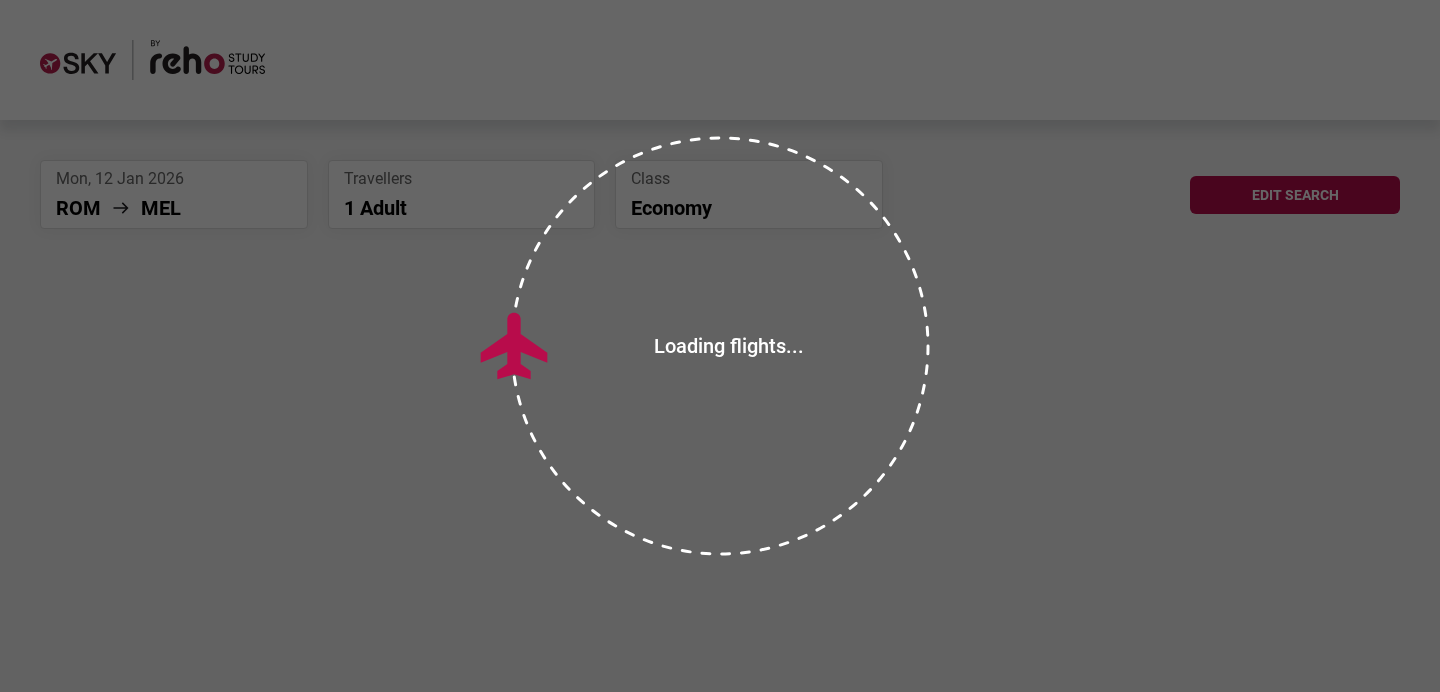 scroll, scrollTop: 0, scrollLeft: 0, axis: both 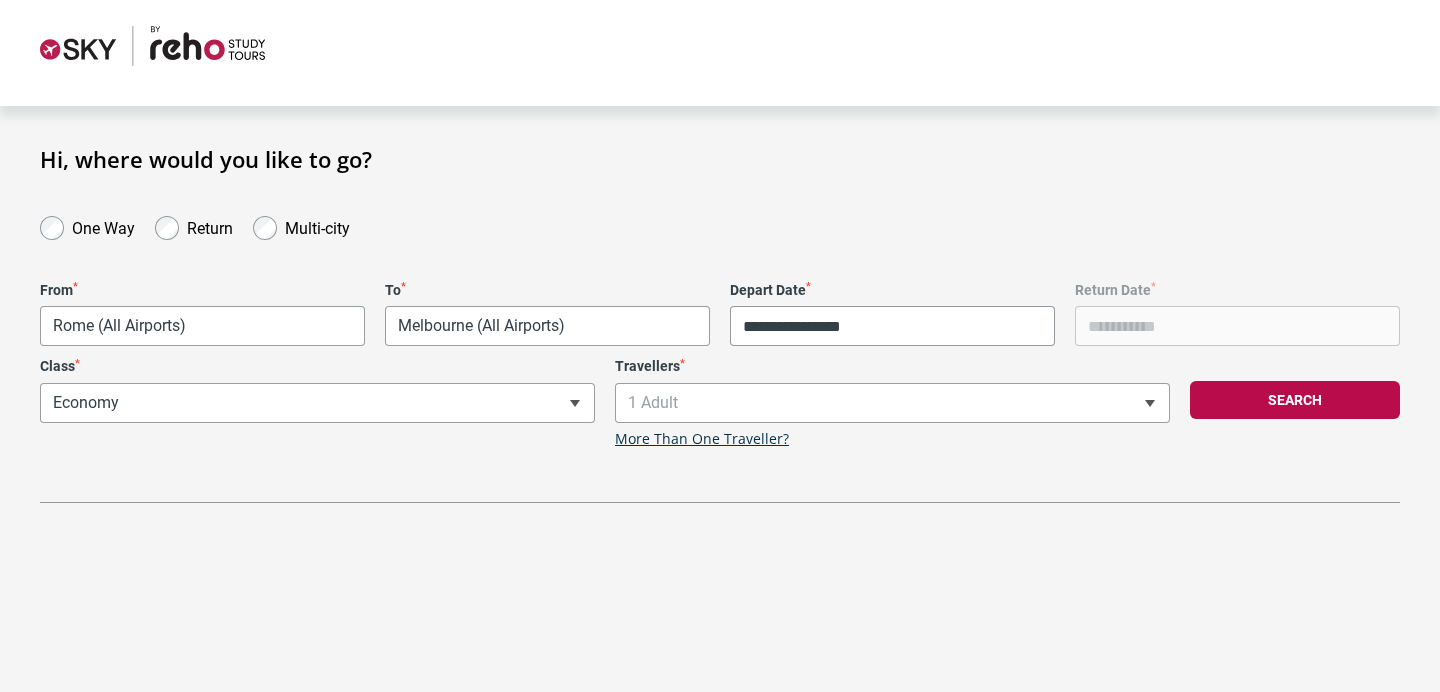 click on "**********" at bounding box center [720, 332] 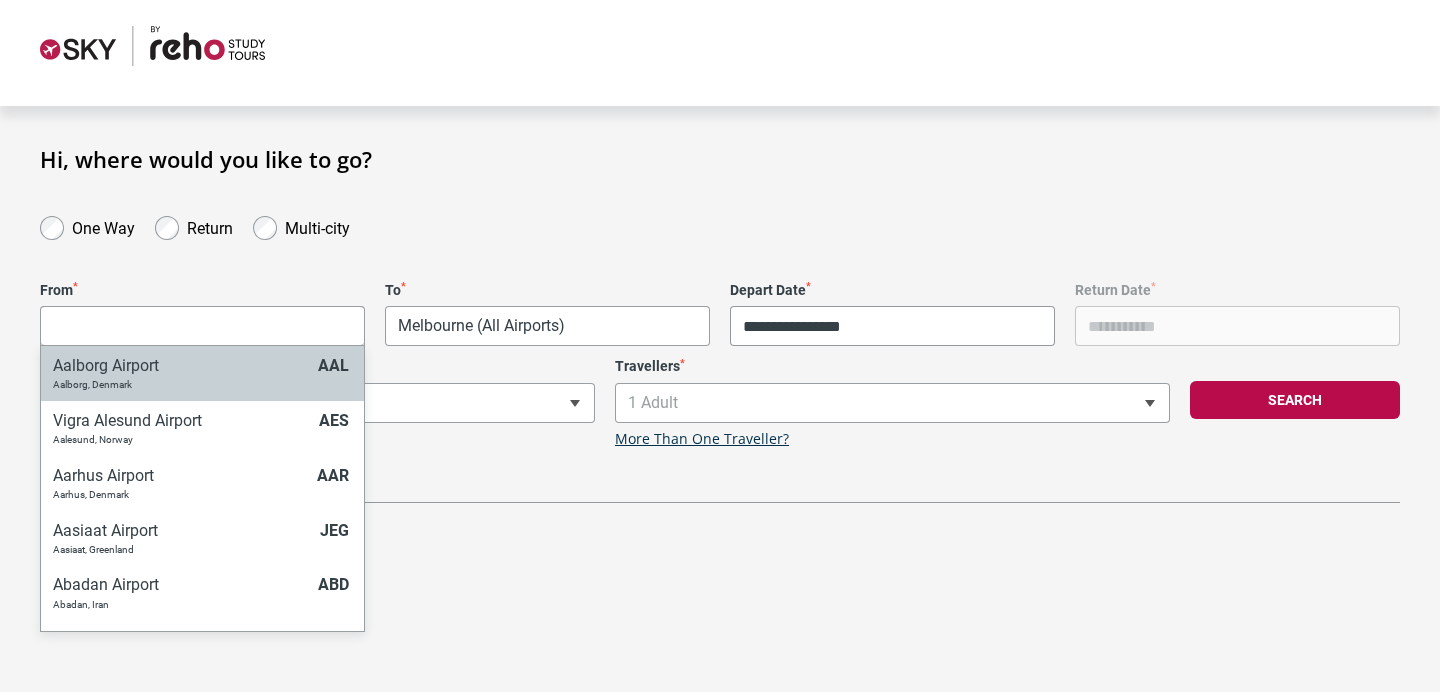 click at bounding box center [202, 326] 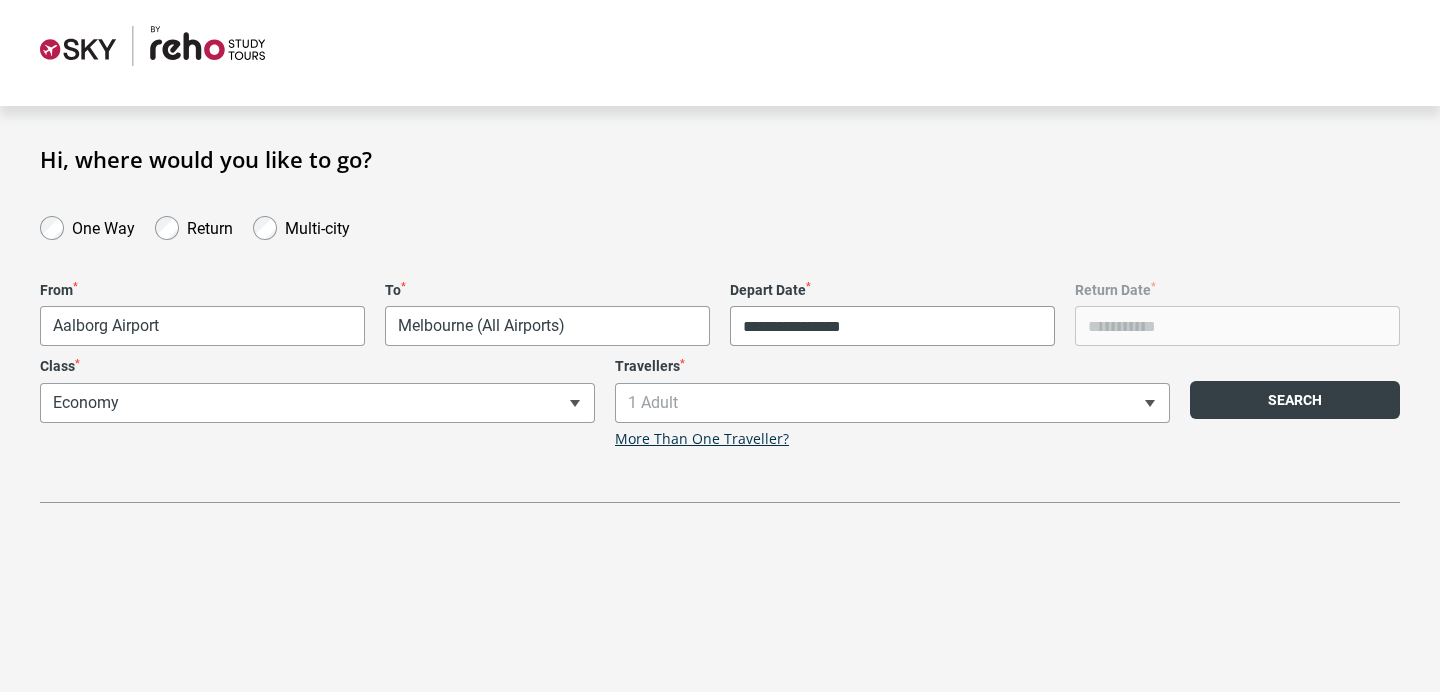click on "Search" at bounding box center (1295, 400) 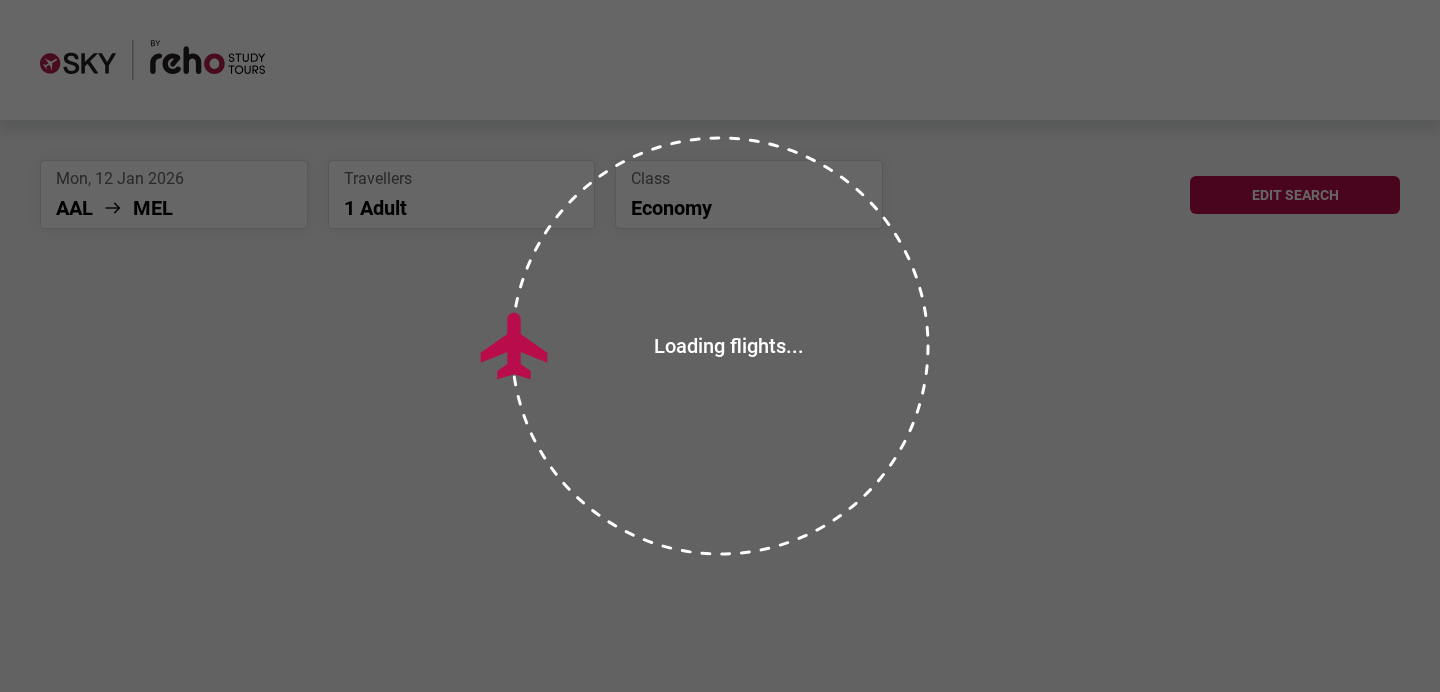 scroll, scrollTop: 0, scrollLeft: 0, axis: both 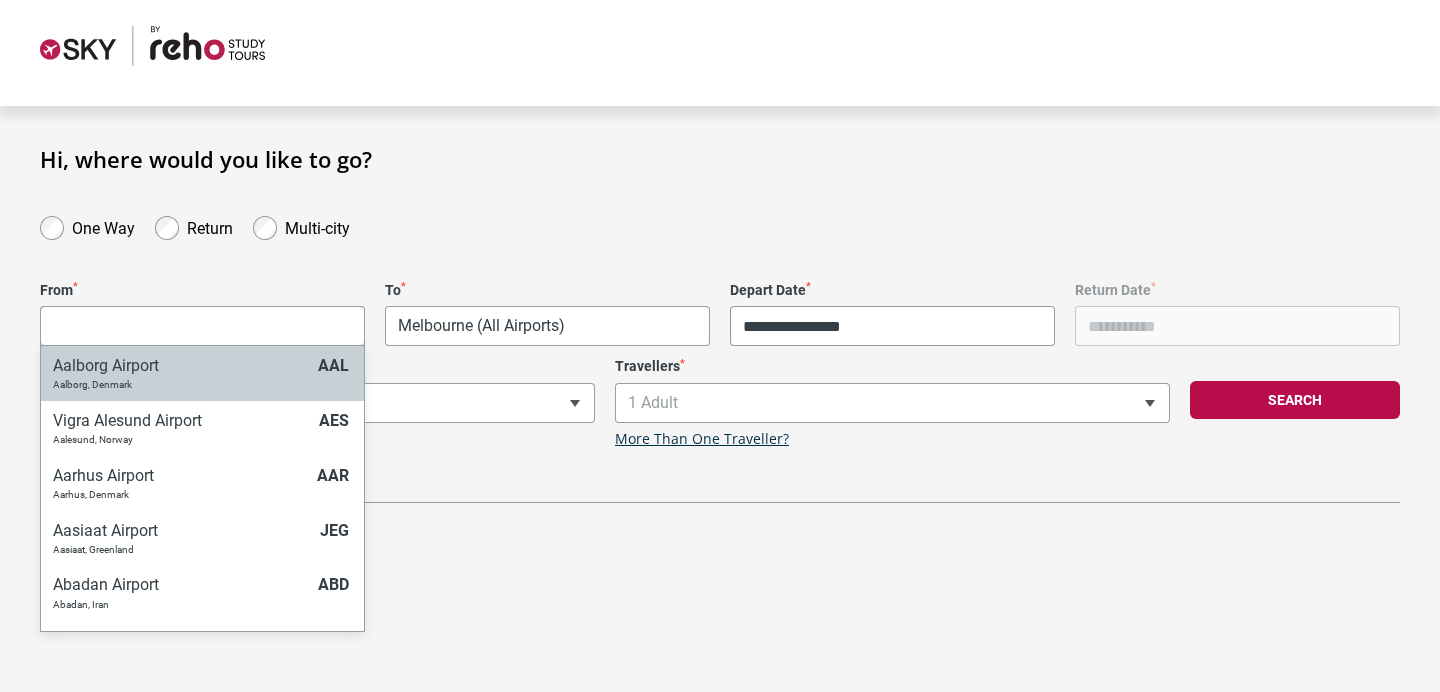 click on "**********" at bounding box center [720, 332] 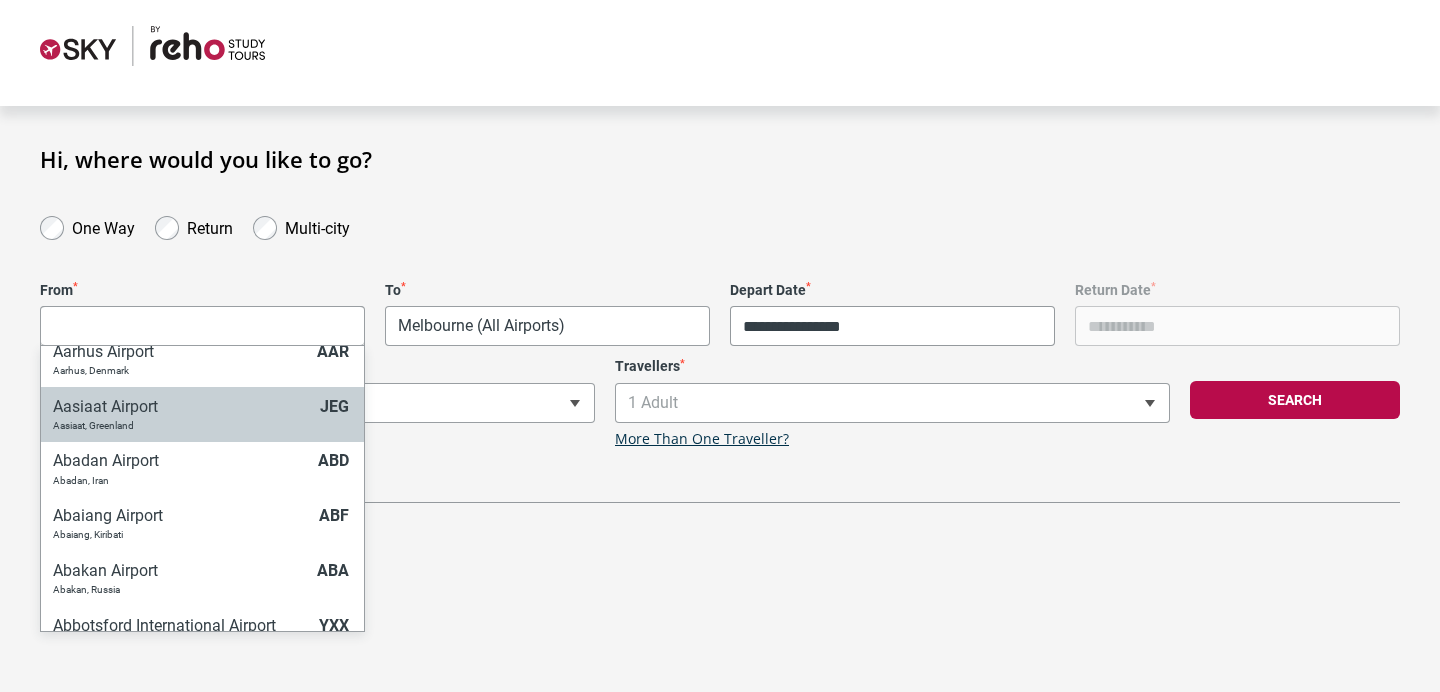 scroll, scrollTop: 118, scrollLeft: 0, axis: vertical 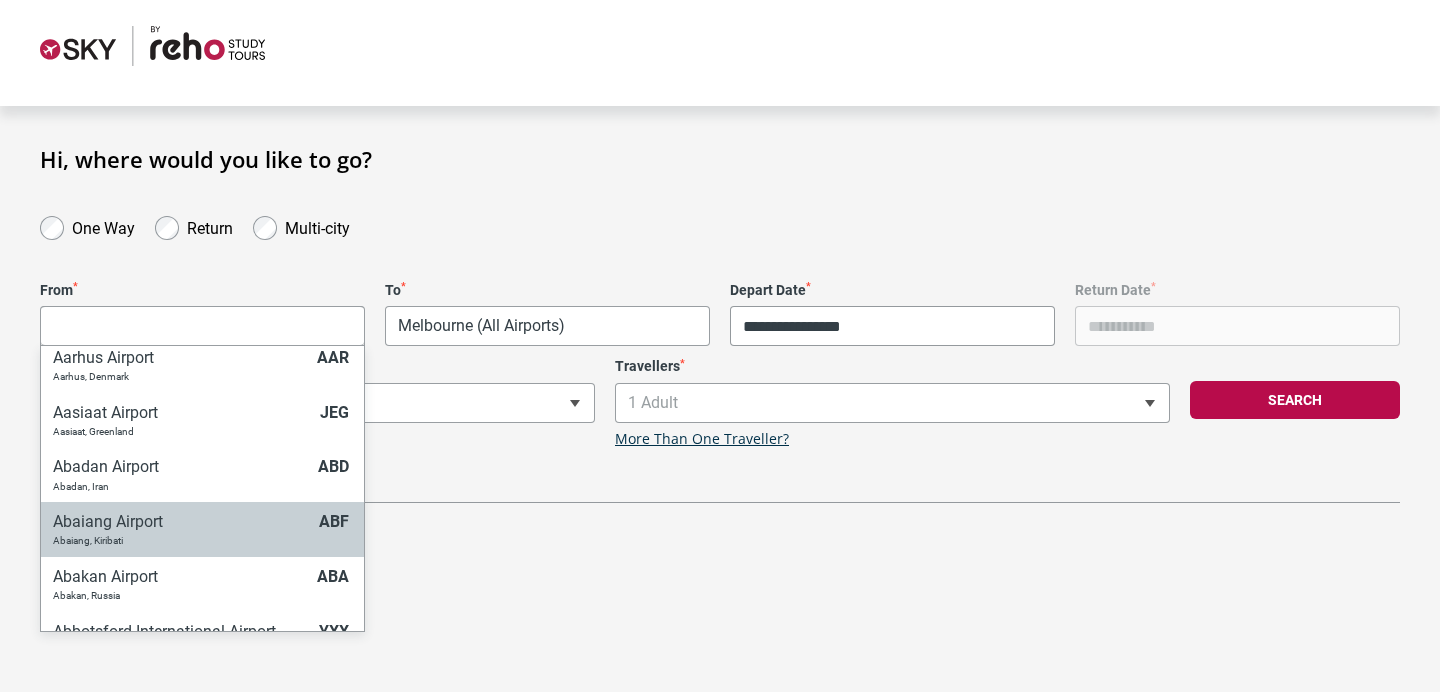 select on "ABFA" 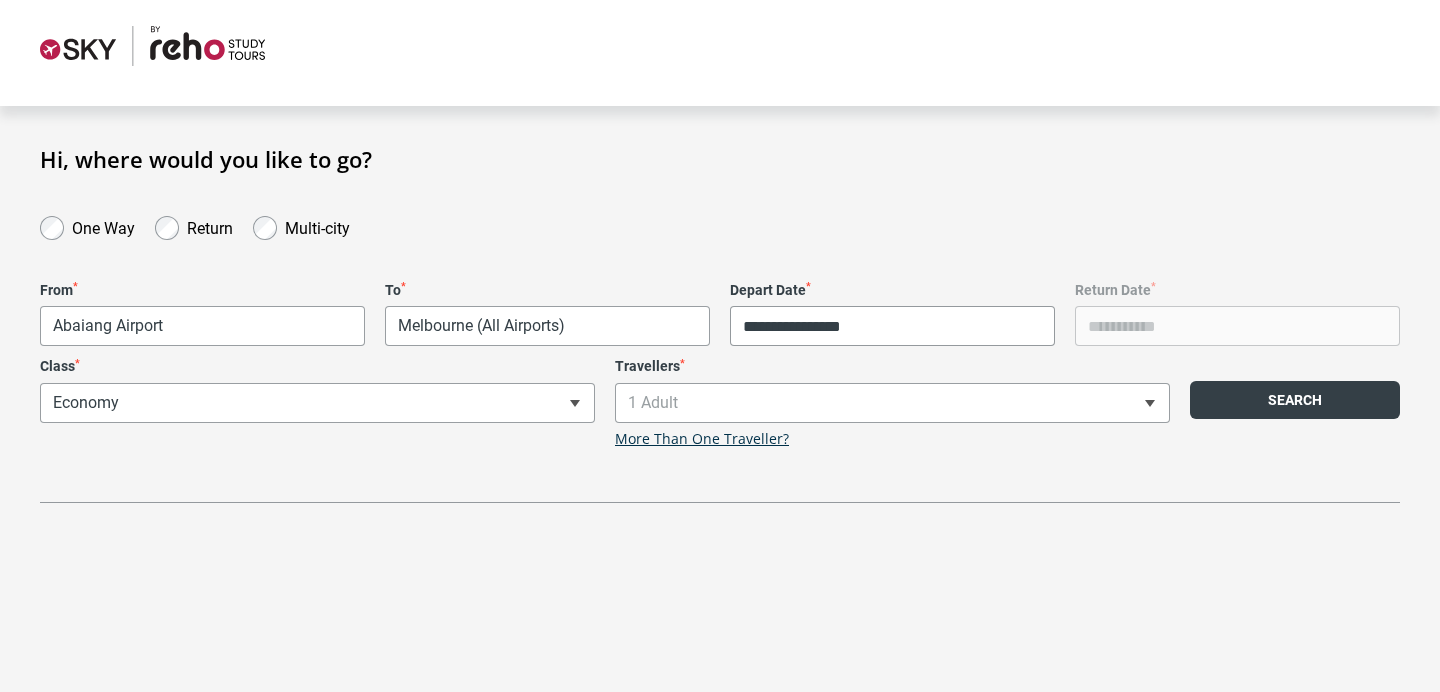 click on "Search" at bounding box center (1295, 400) 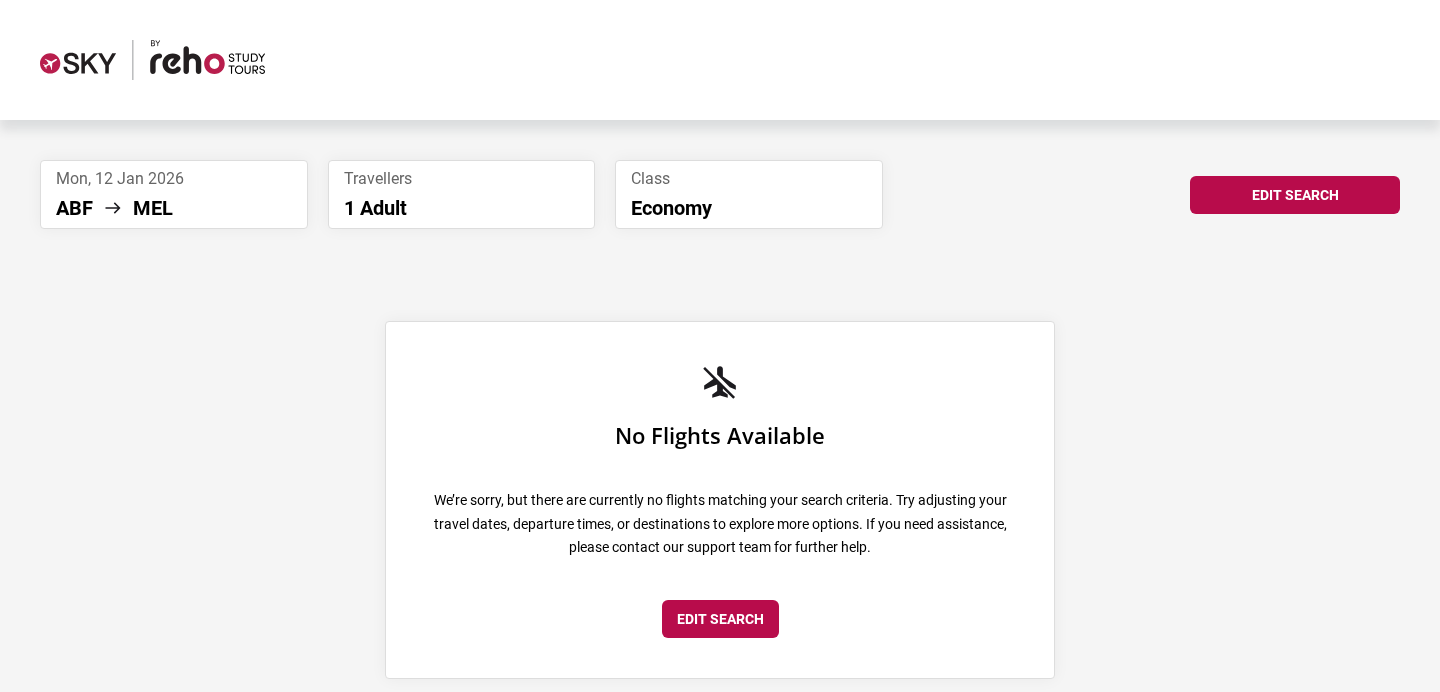 scroll, scrollTop: 14, scrollLeft: 0, axis: vertical 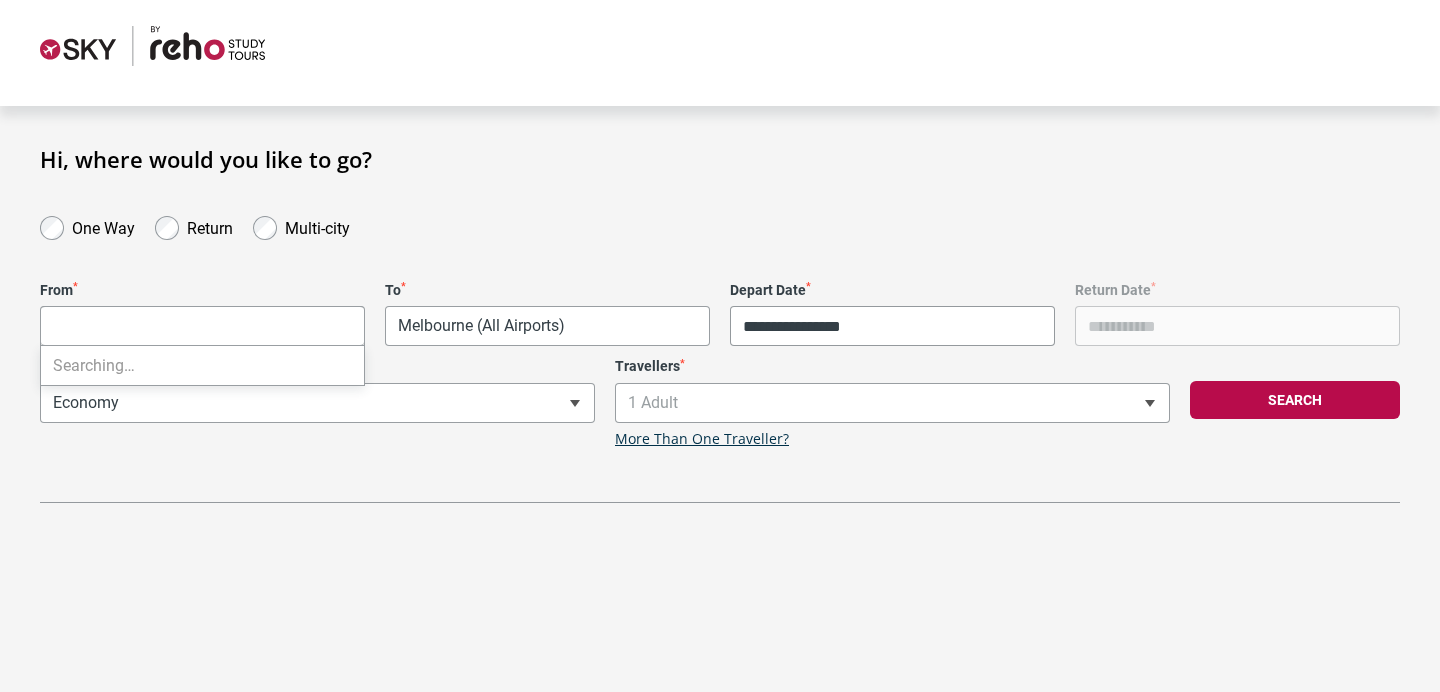 click on "**********" at bounding box center [720, 332] 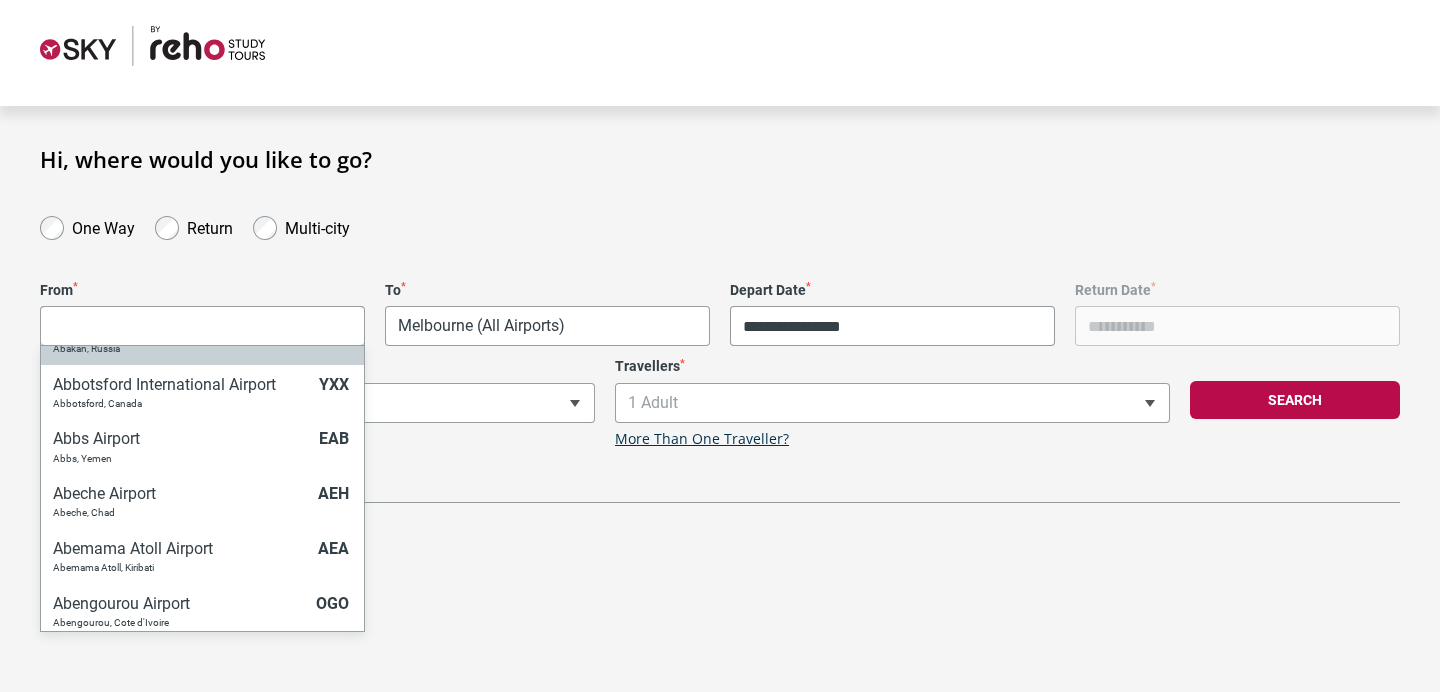 scroll, scrollTop: 359, scrollLeft: 0, axis: vertical 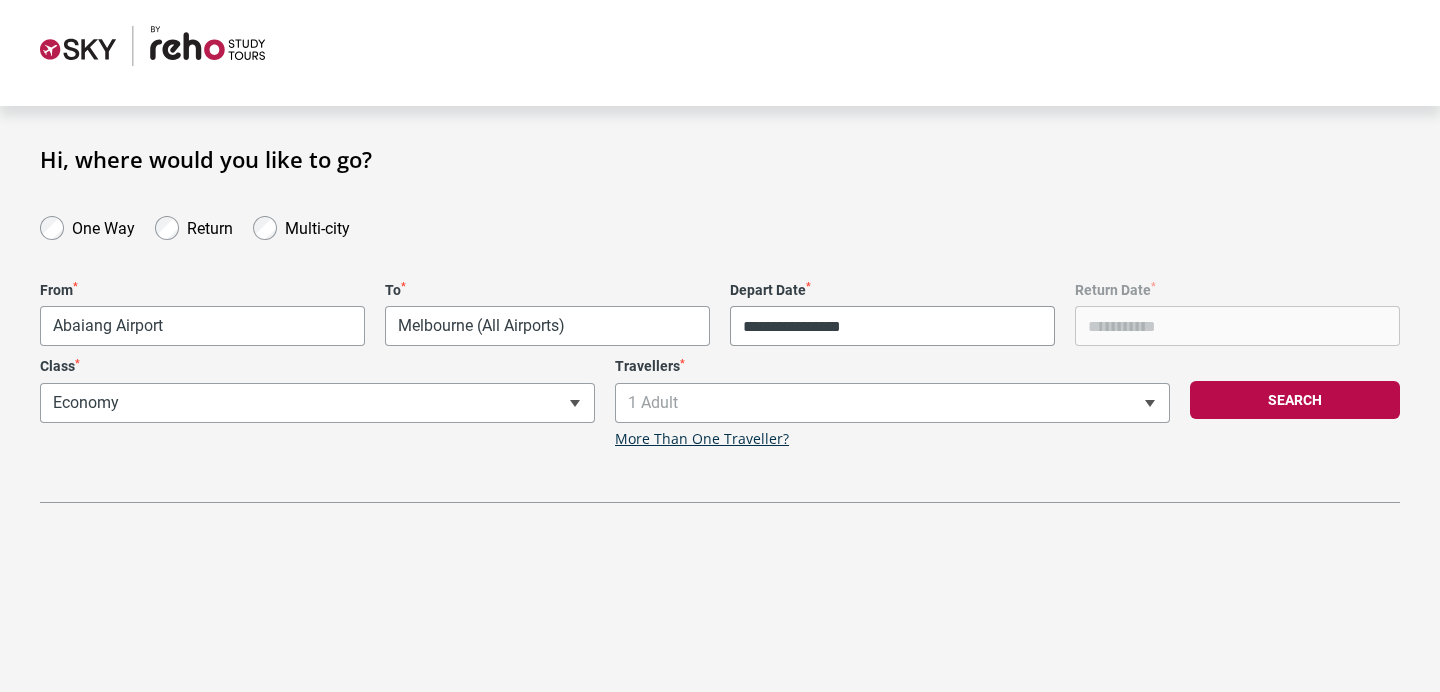 click on "**********" at bounding box center [720, 324] 